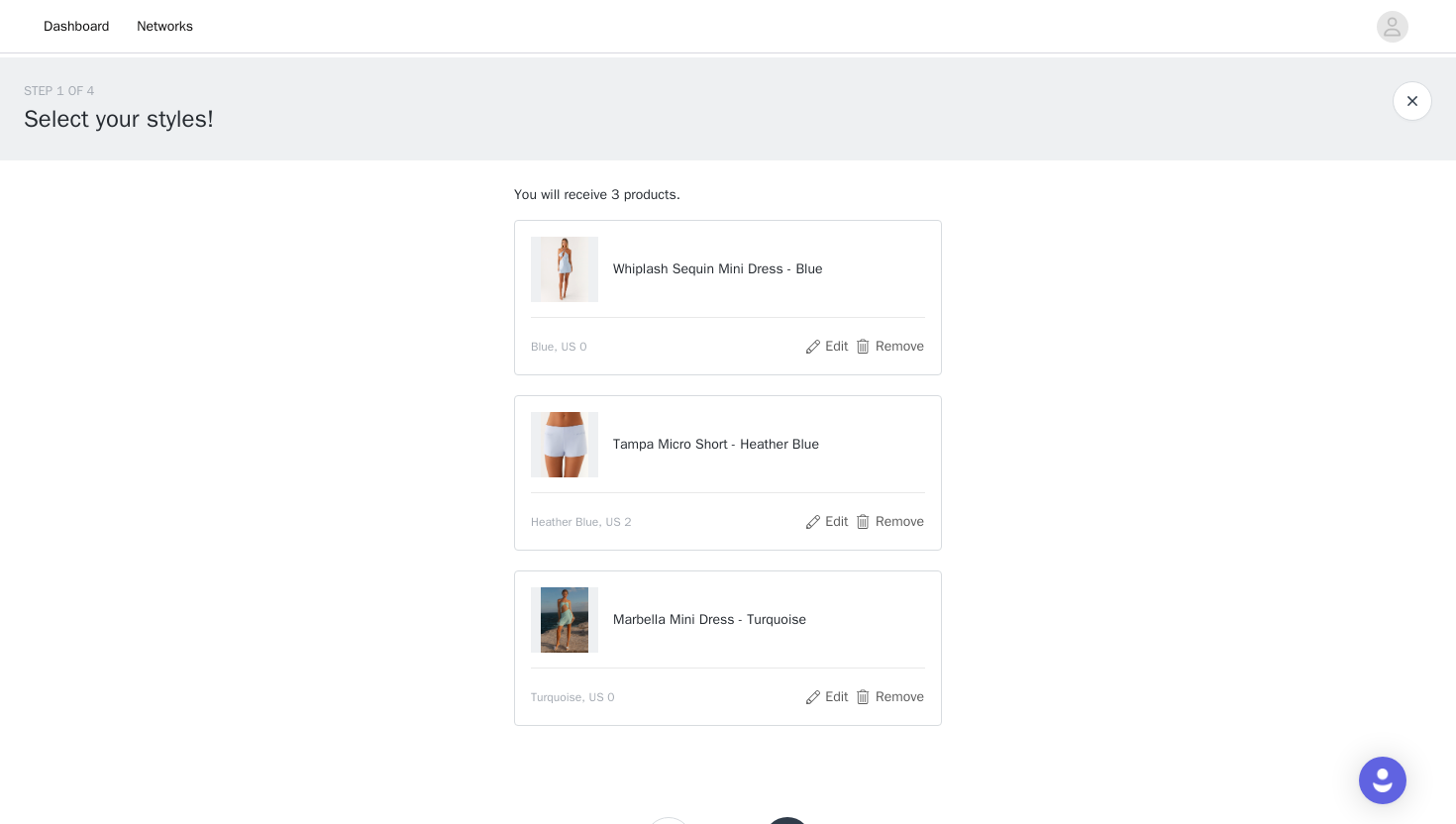 scroll, scrollTop: 40, scrollLeft: 0, axis: vertical 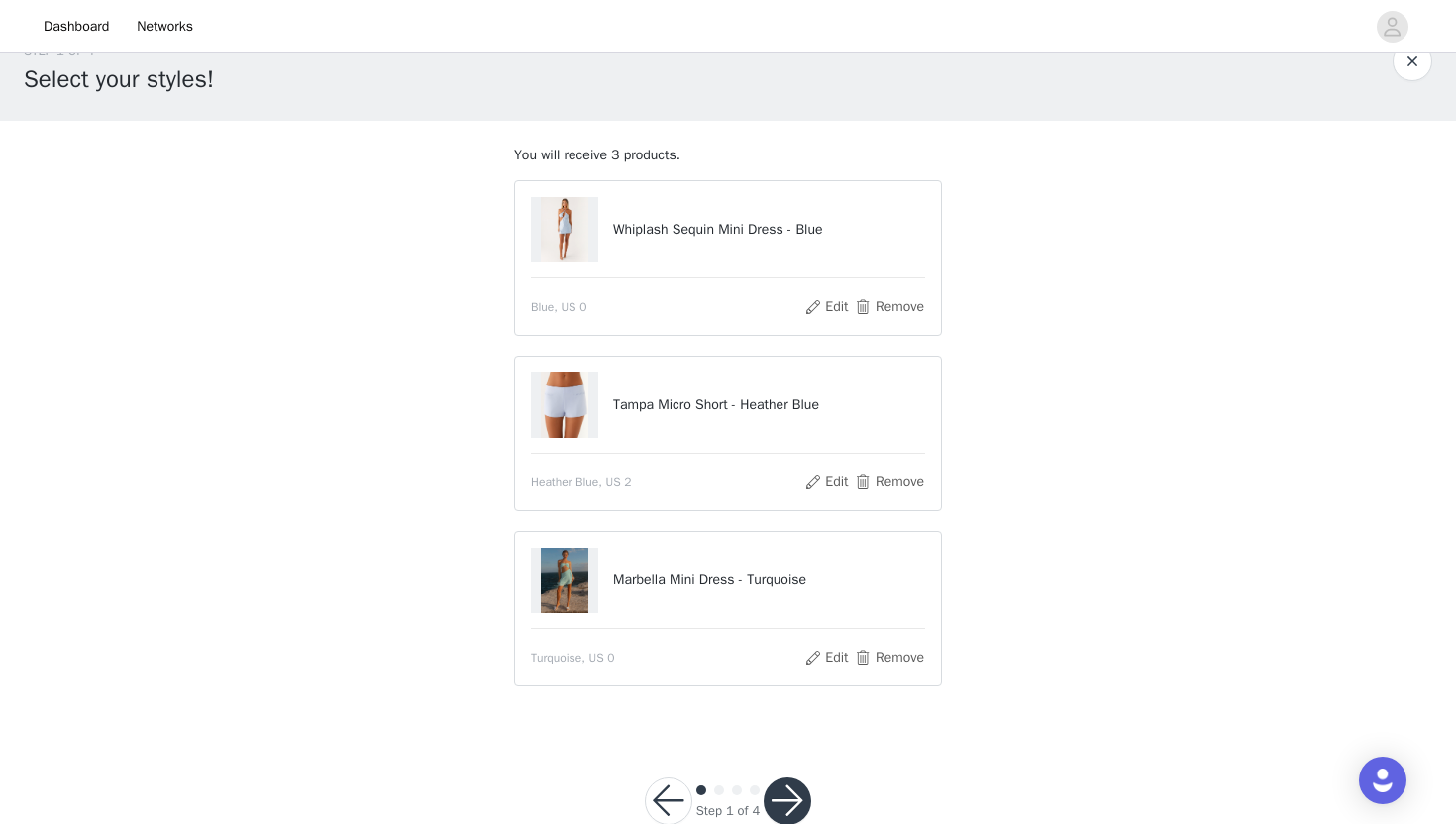 click on "Whiplash Sequin Mini Dress - Blue" at bounding box center (769, 229) 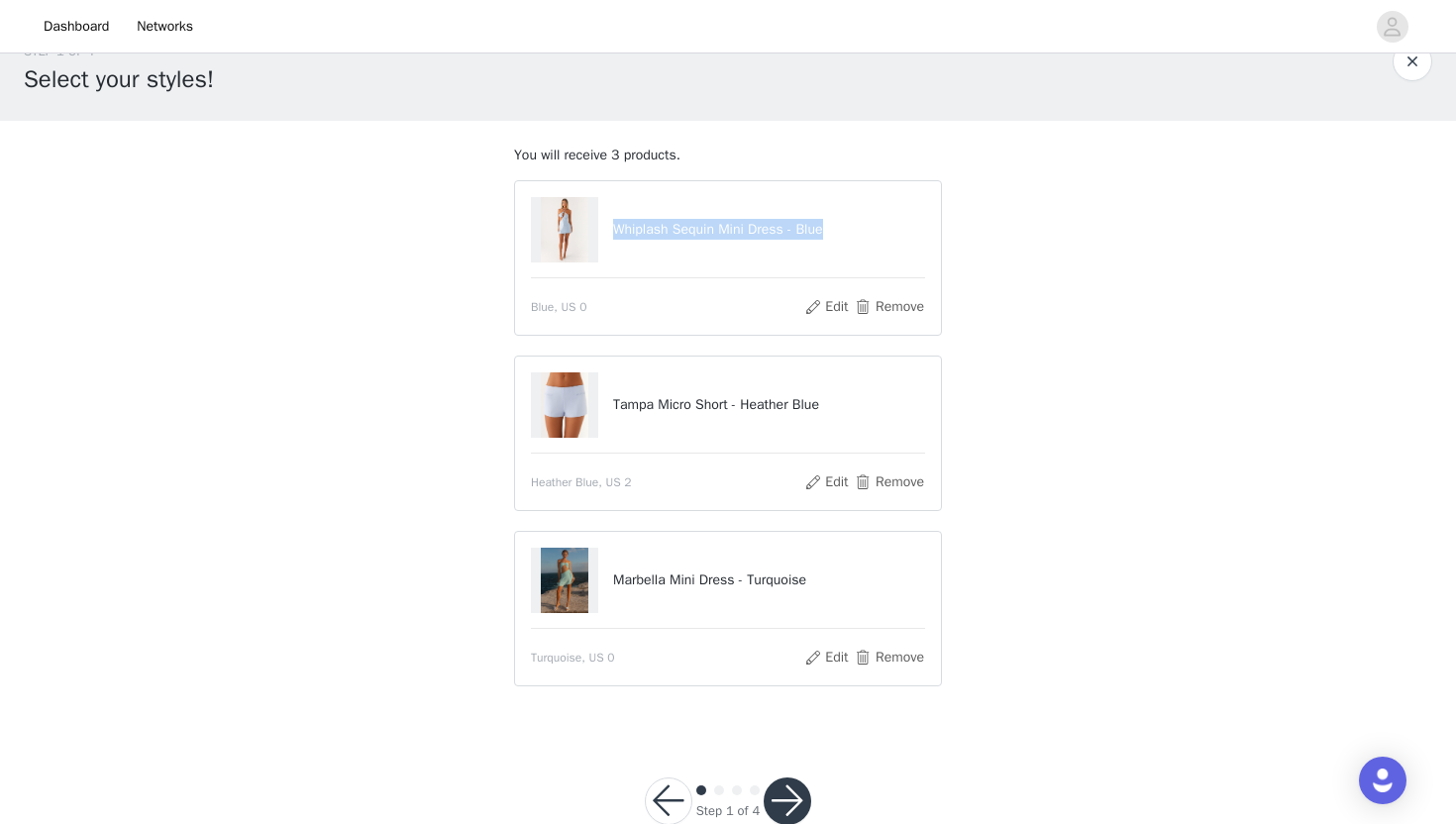 drag, startPoint x: 611, startPoint y: 223, endPoint x: 850, endPoint y: 228, distance: 239.0523 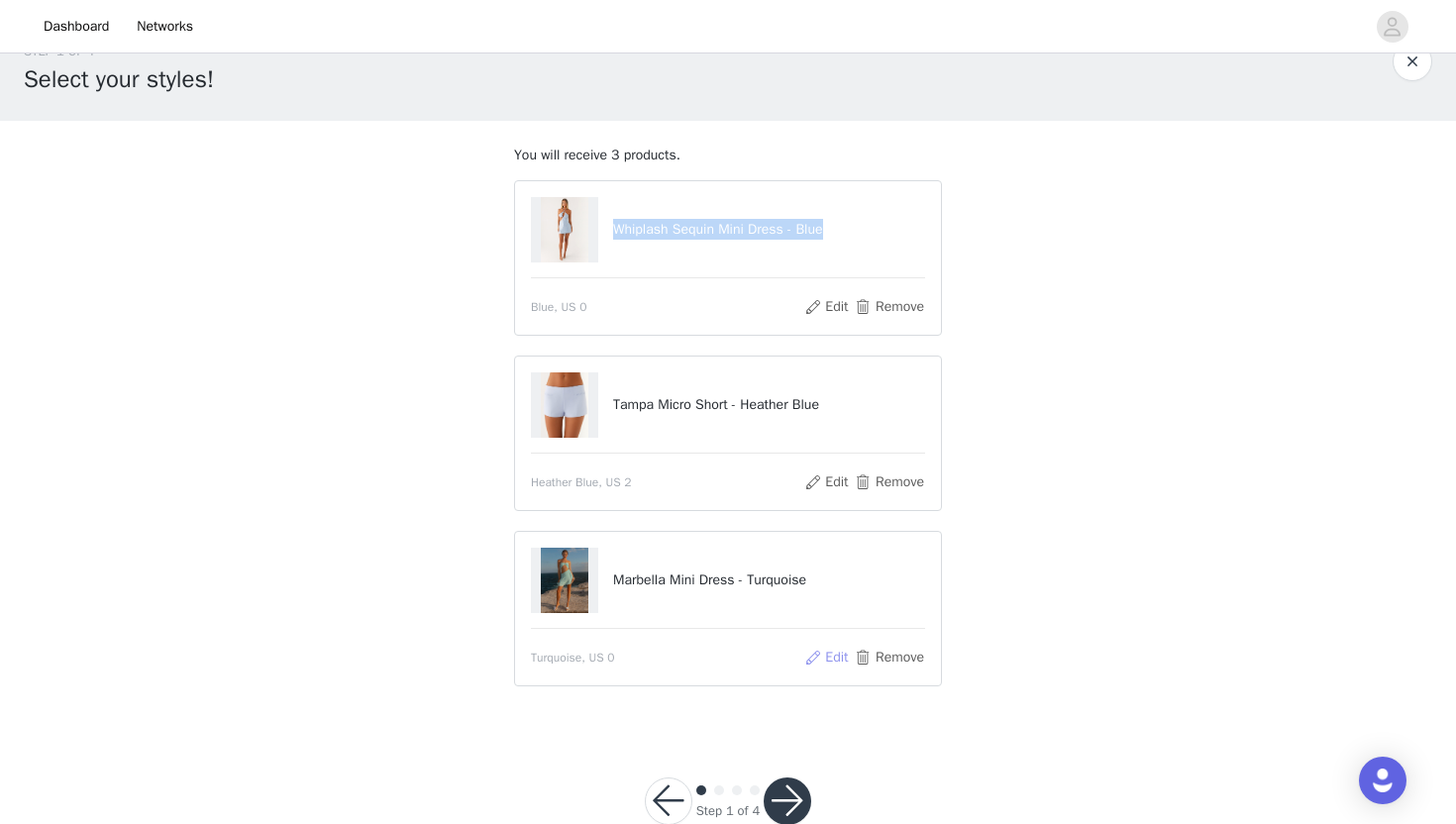 click on "Edit" at bounding box center [826, 658] 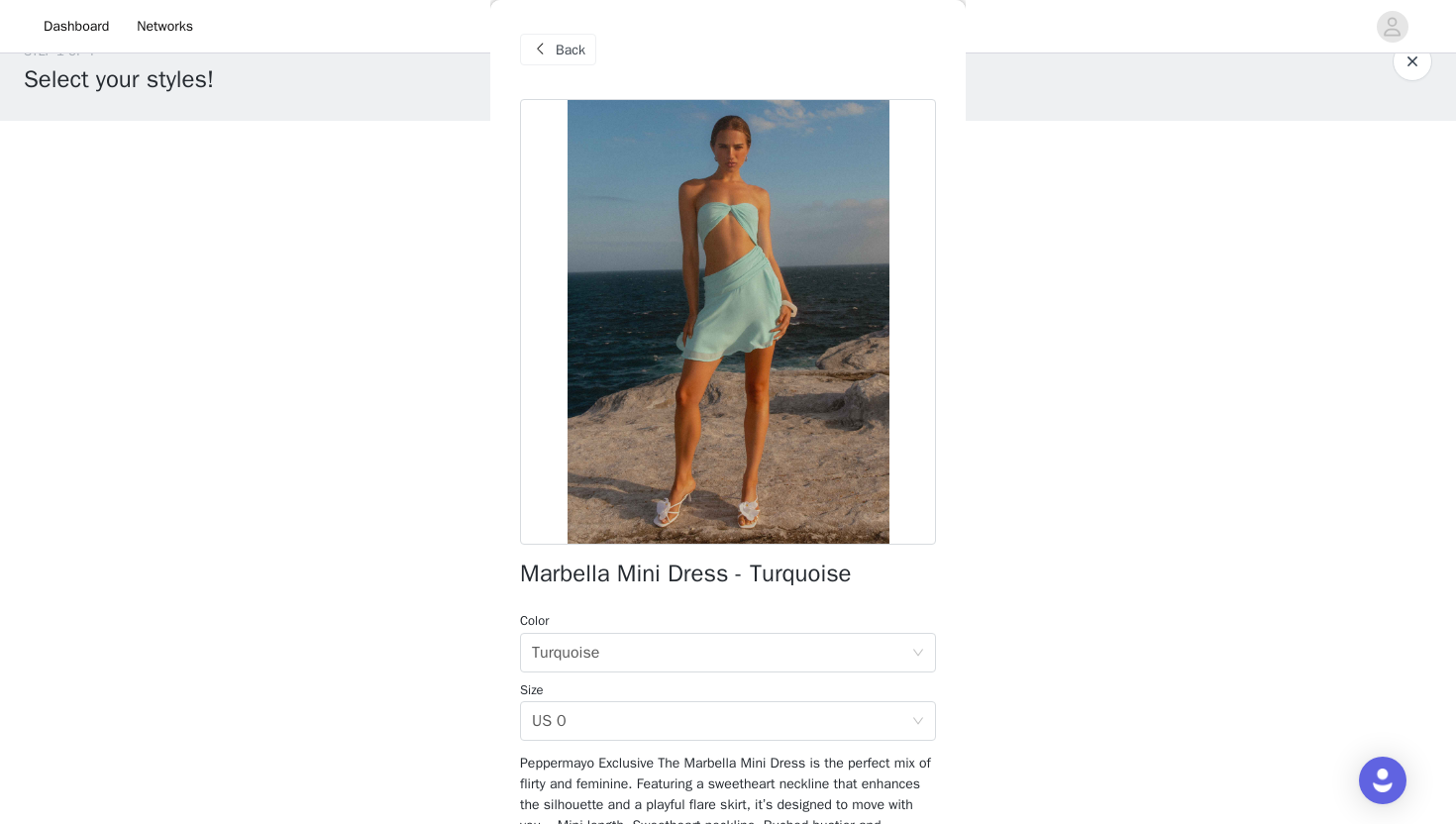 click on "Back" at bounding box center (558, 50) 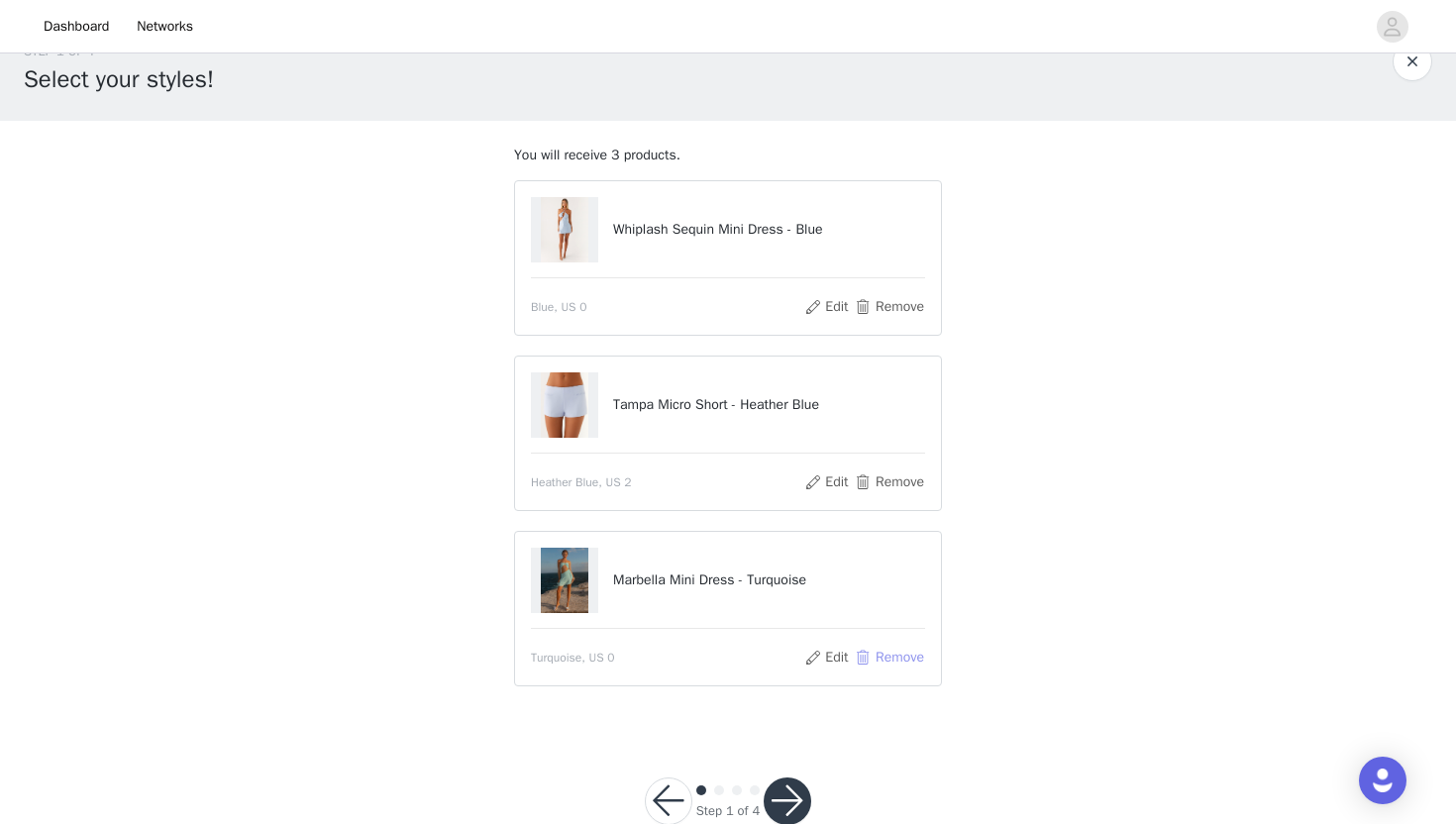 click on "Remove" at bounding box center (889, 658) 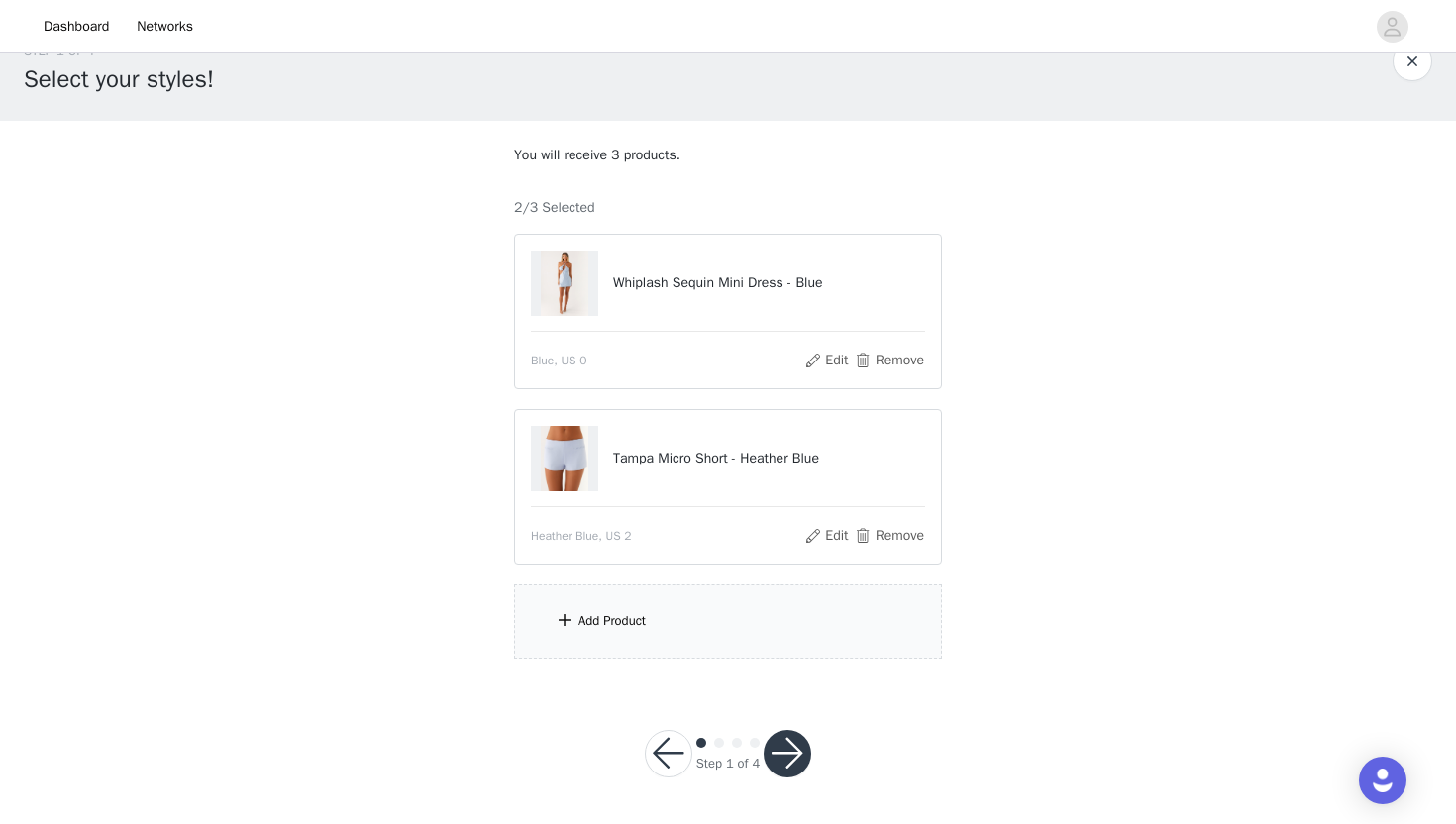 click on "Add Product" at bounding box center [728, 621] 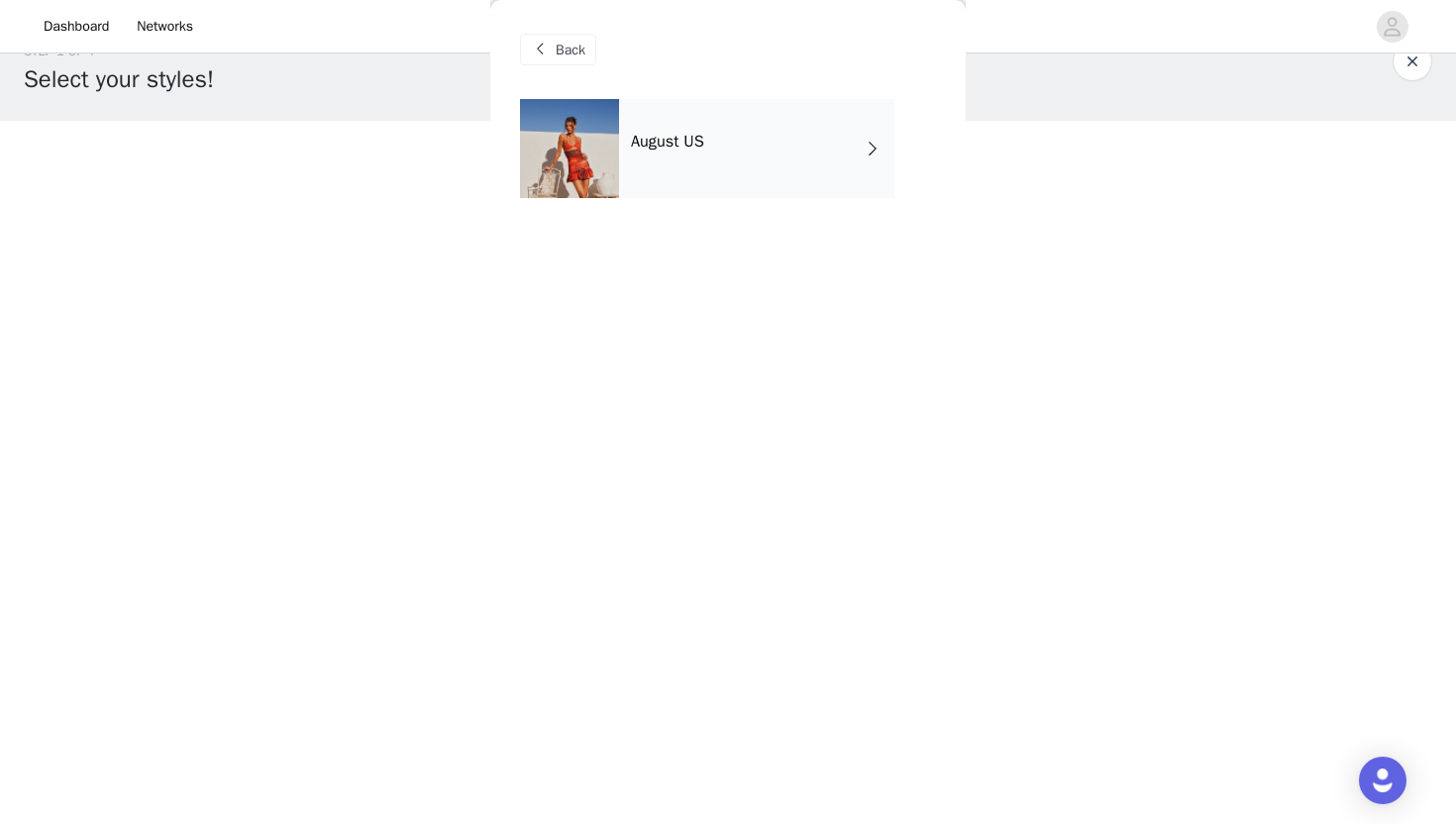 click on "August US" at bounding box center [757, 149] 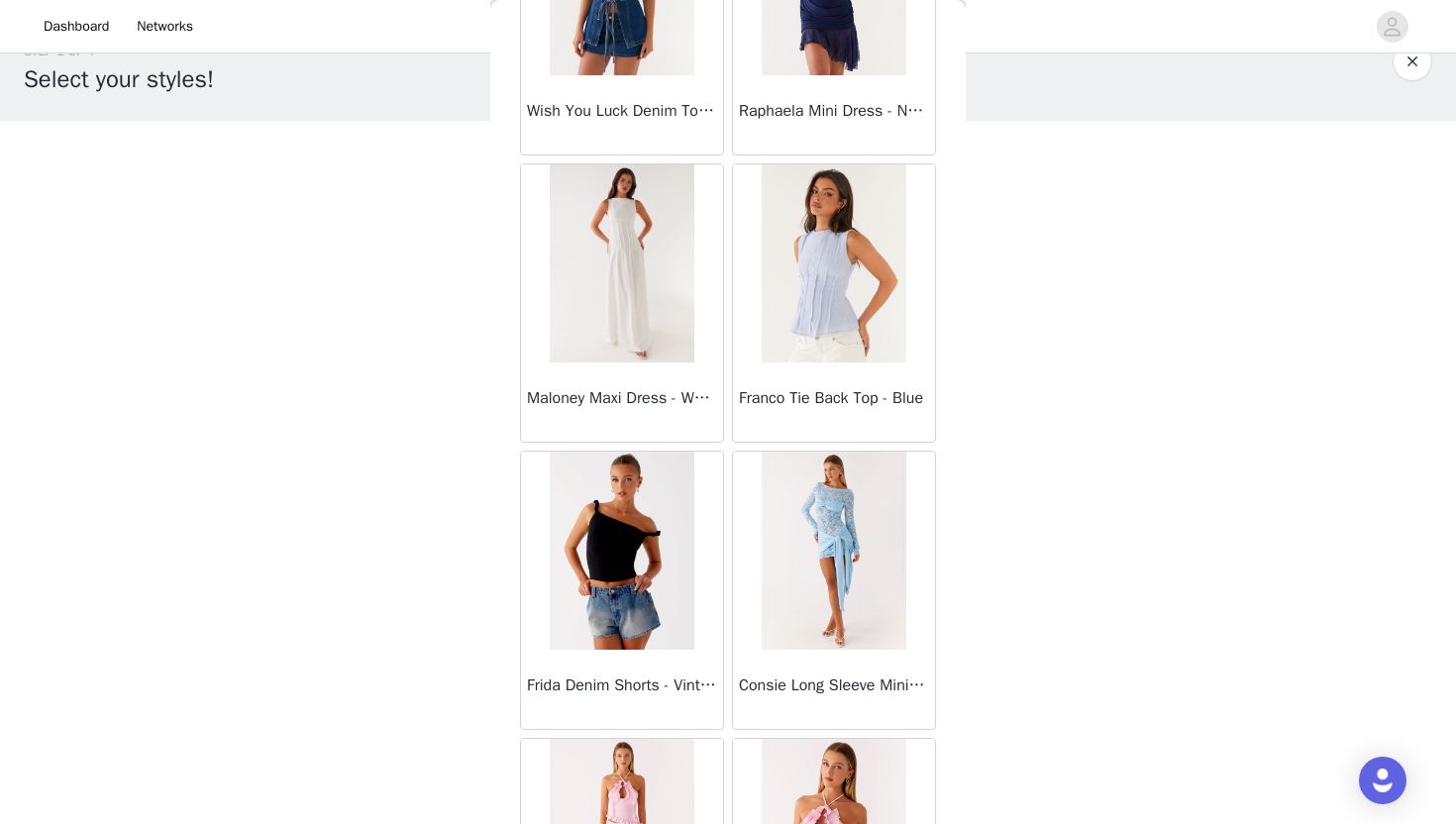 scroll, scrollTop: 2207, scrollLeft: 0, axis: vertical 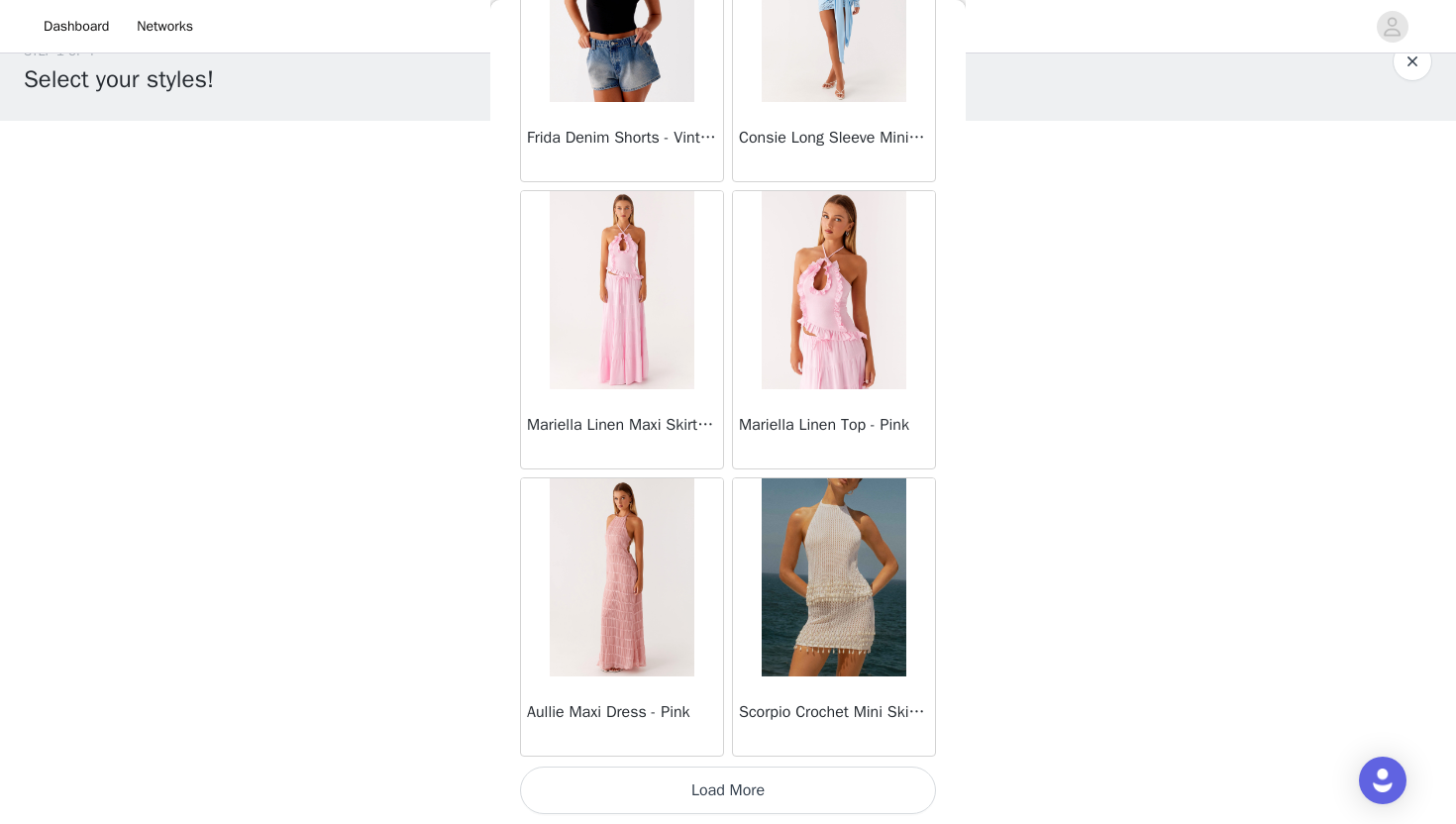 click on "Load More" at bounding box center (728, 790) 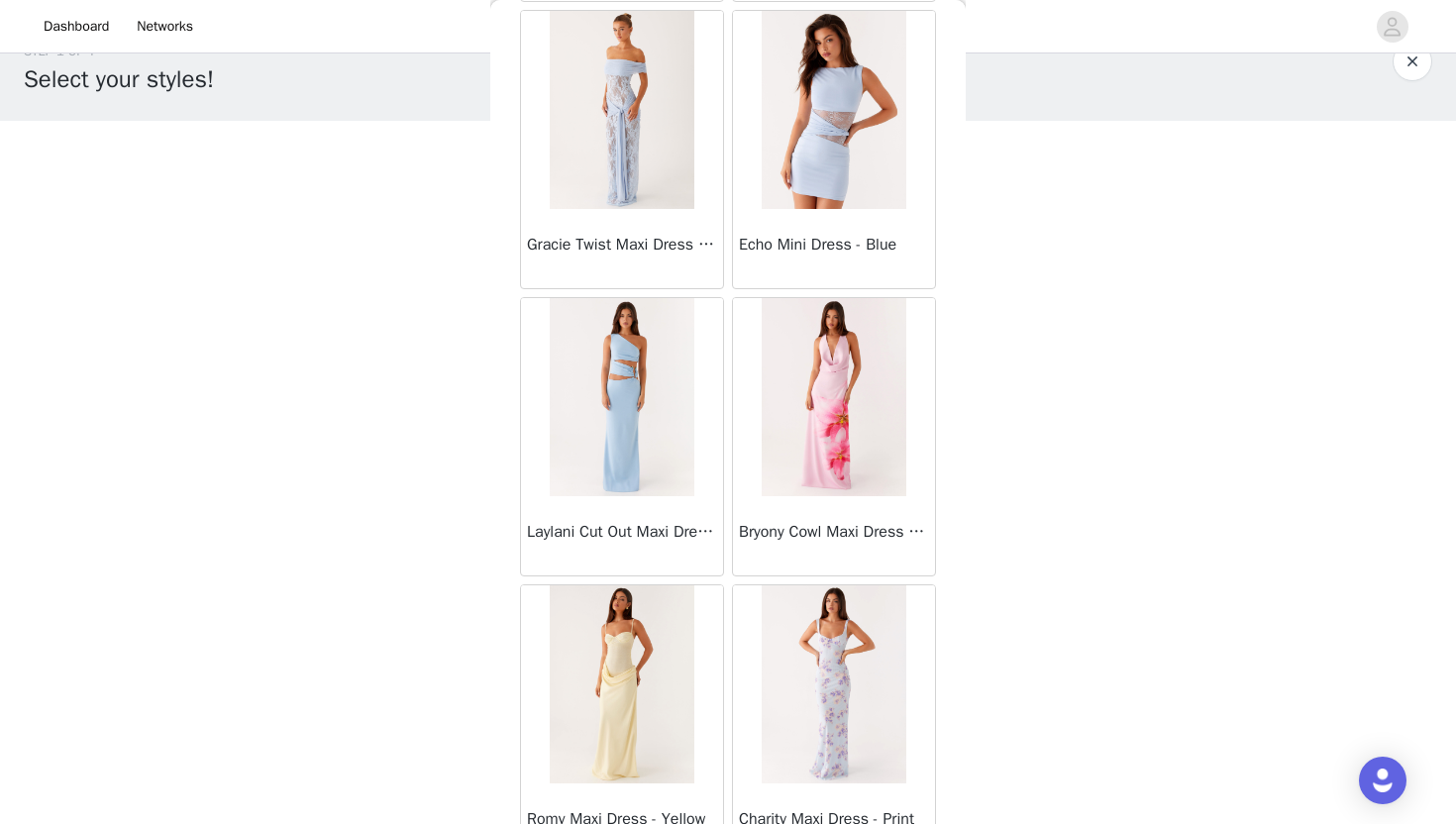 scroll, scrollTop: 5079, scrollLeft: 0, axis: vertical 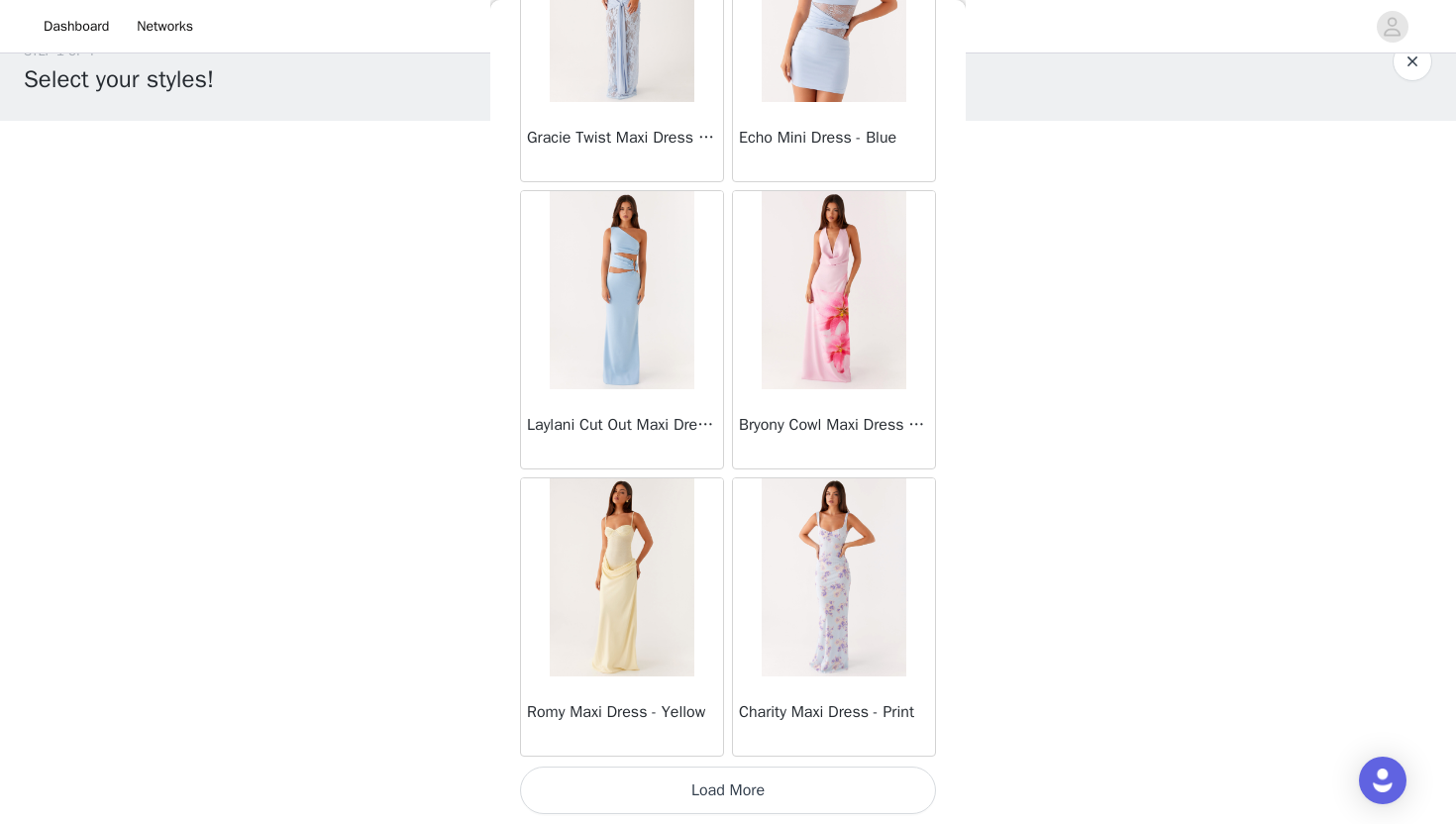 click on "Load More" at bounding box center (728, 790) 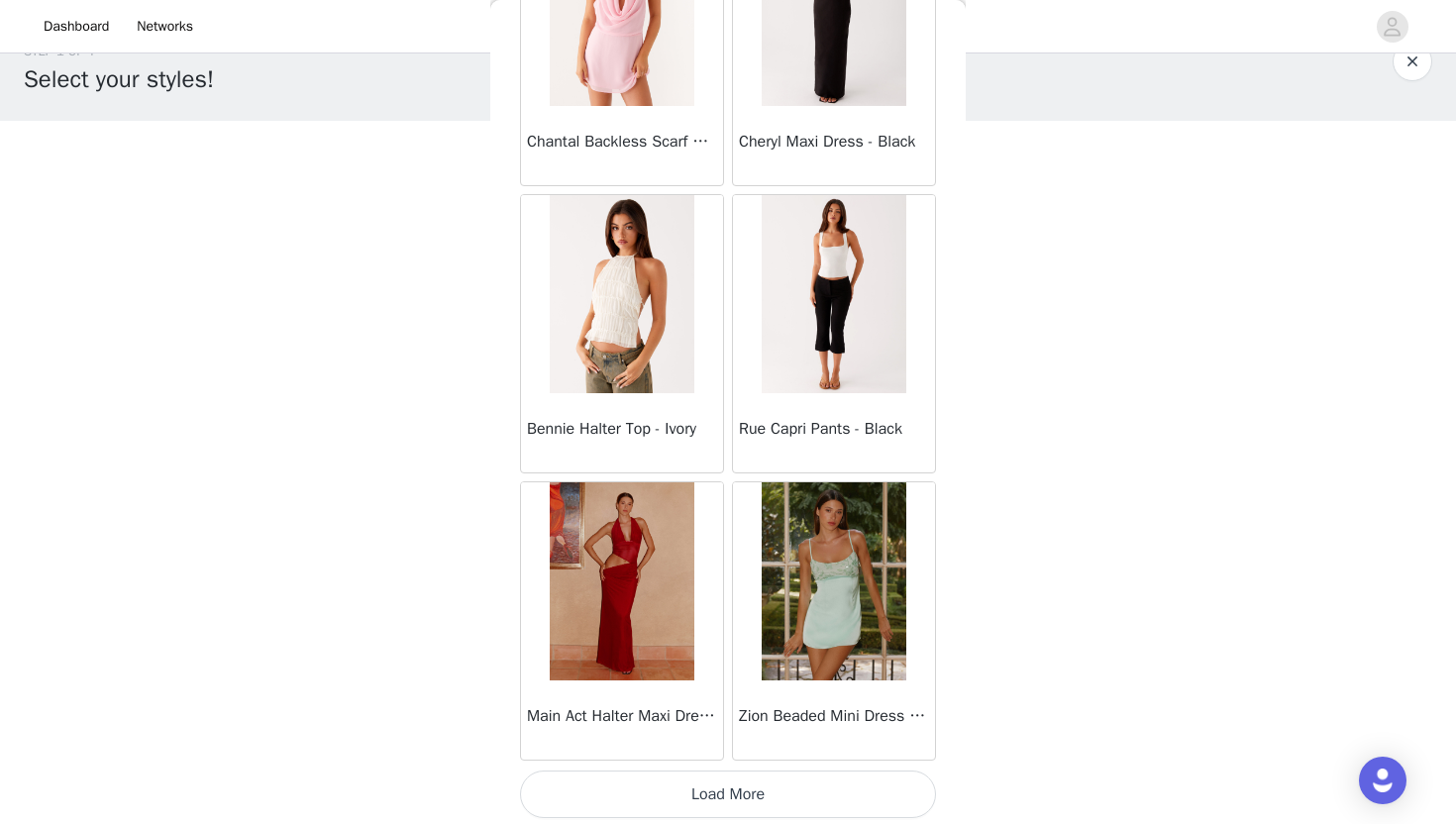 scroll, scrollTop: 7951, scrollLeft: 0, axis: vertical 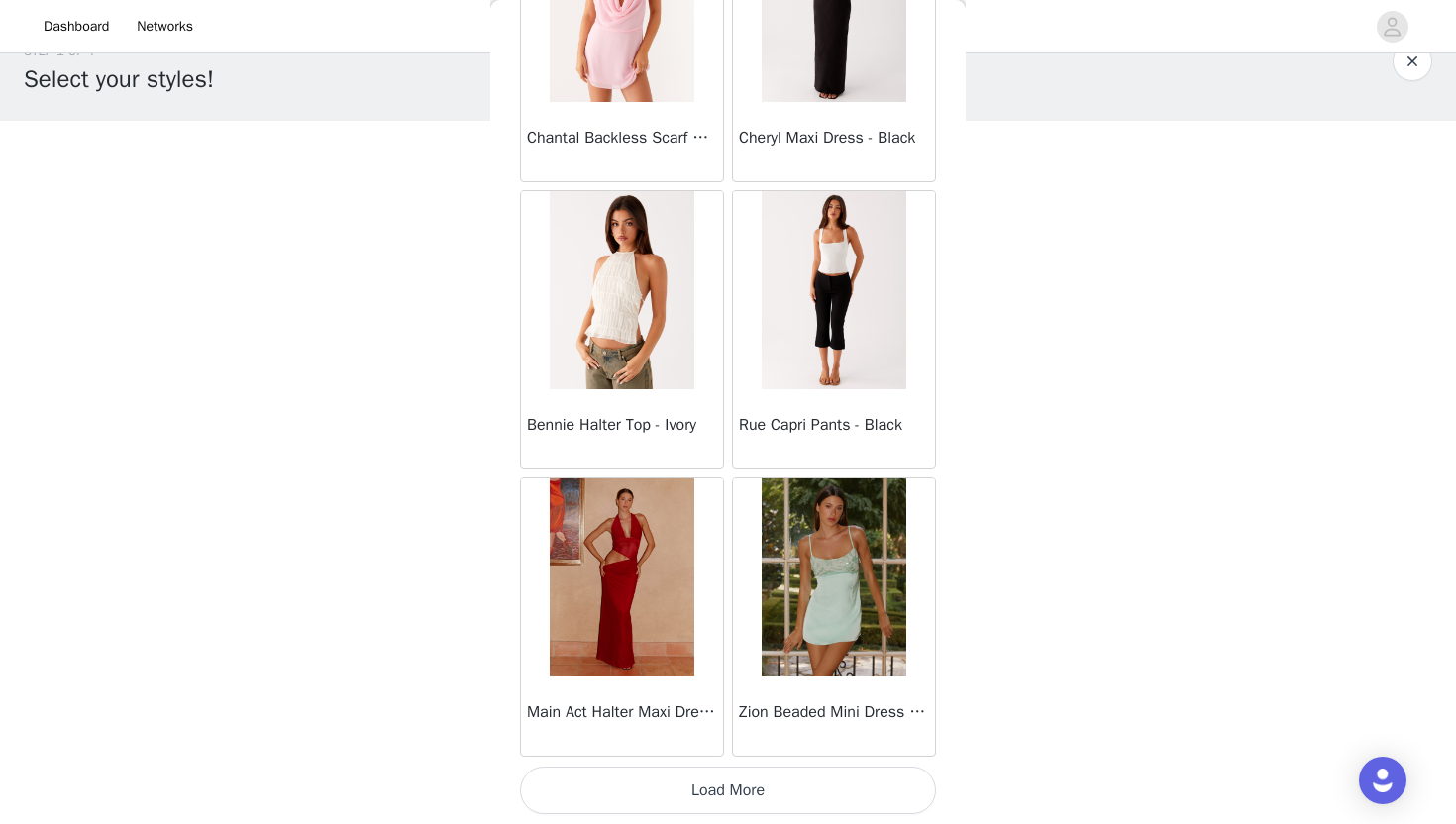 click on "Load More" at bounding box center (728, 790) 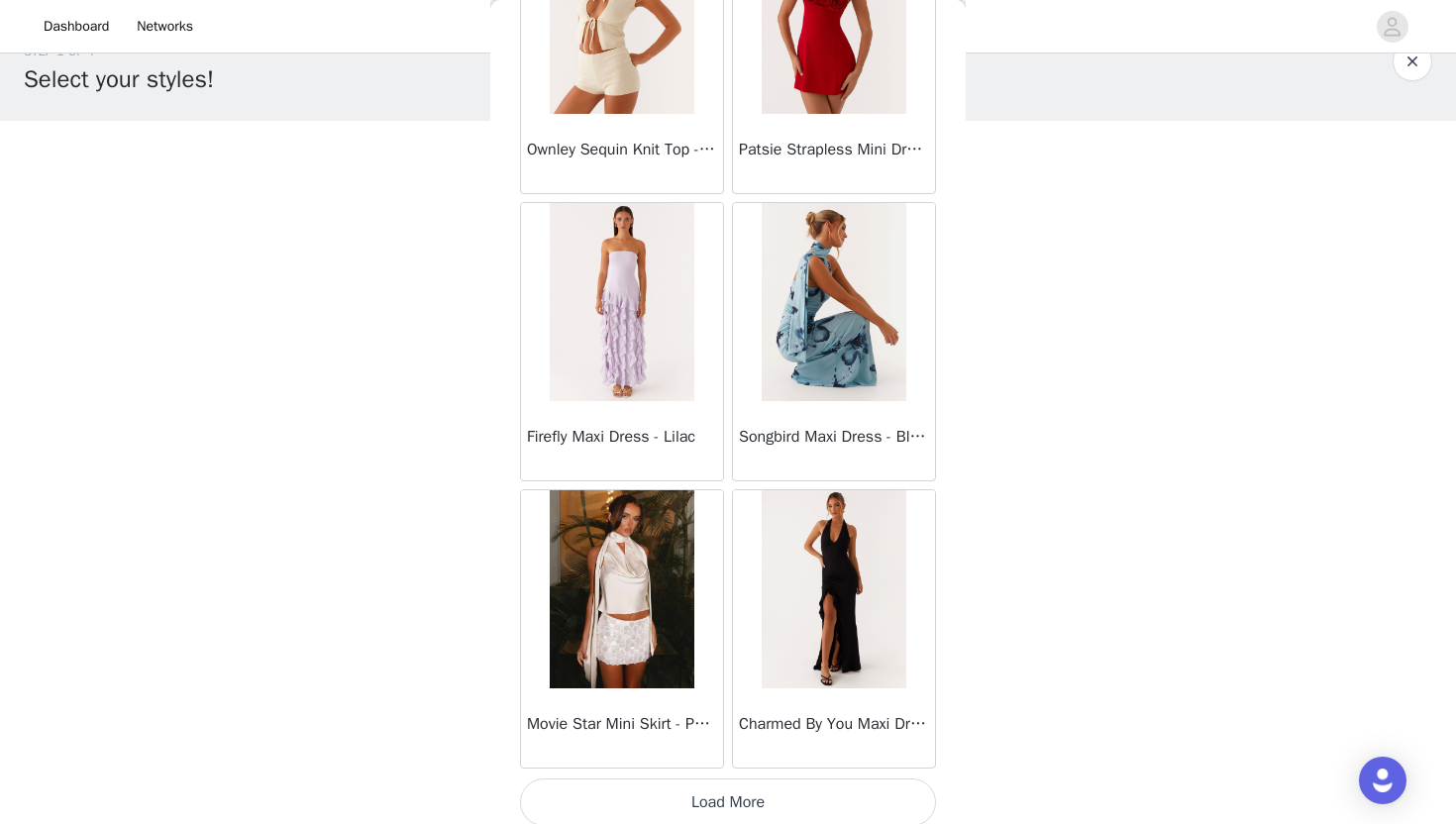 scroll, scrollTop: 10823, scrollLeft: 0, axis: vertical 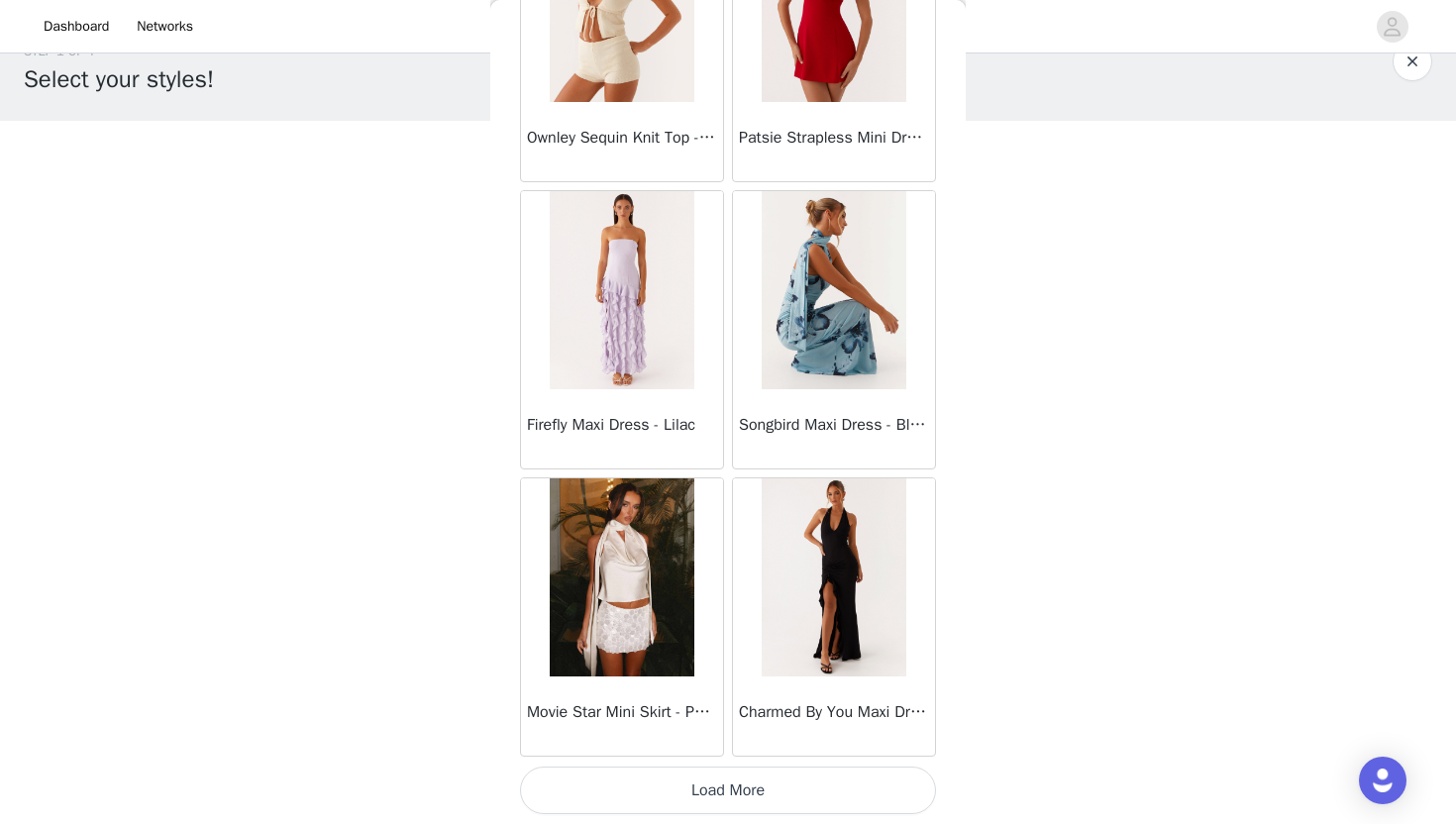 click on "Load More" at bounding box center (728, 790) 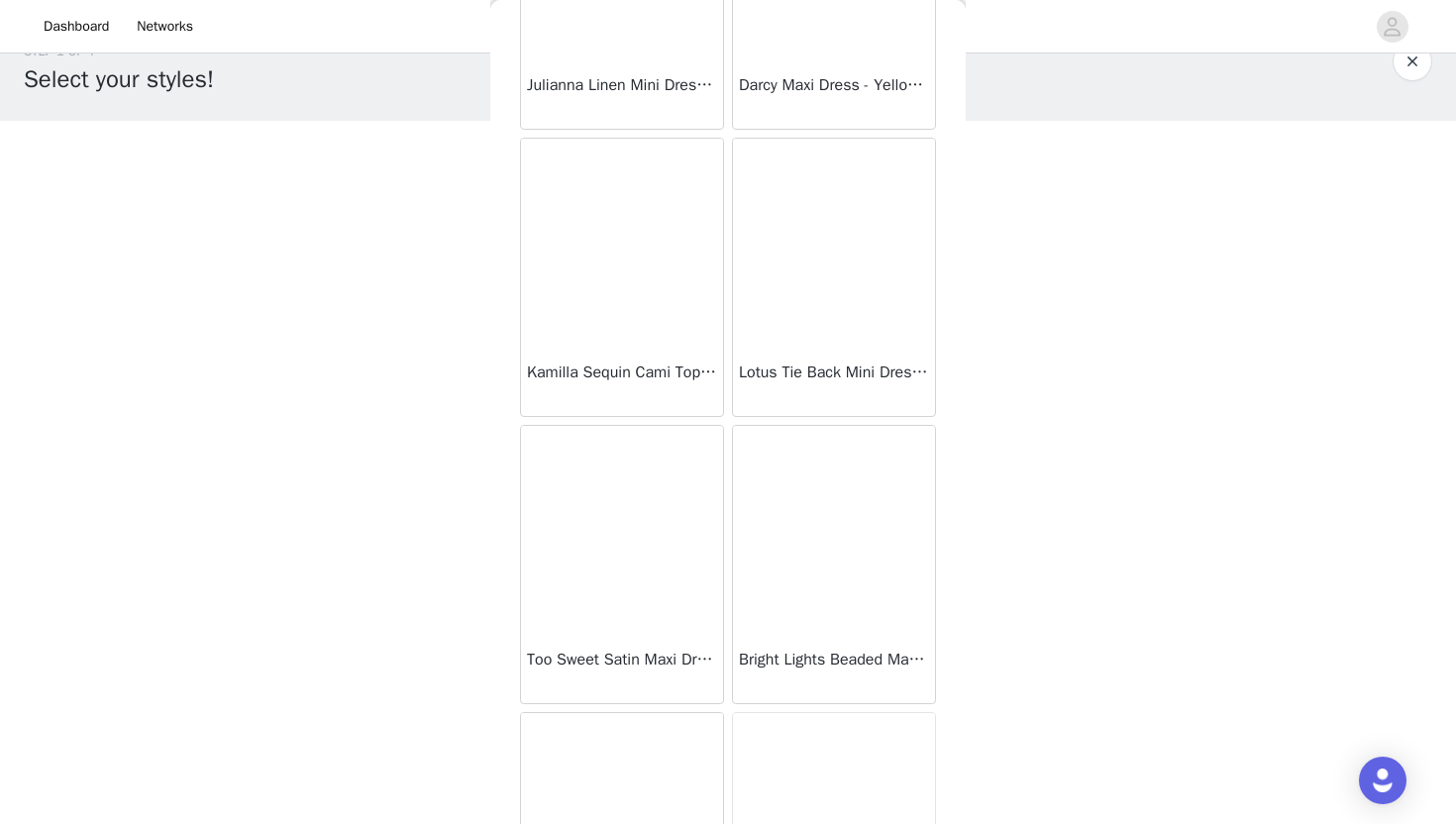 scroll, scrollTop: 13695, scrollLeft: 0, axis: vertical 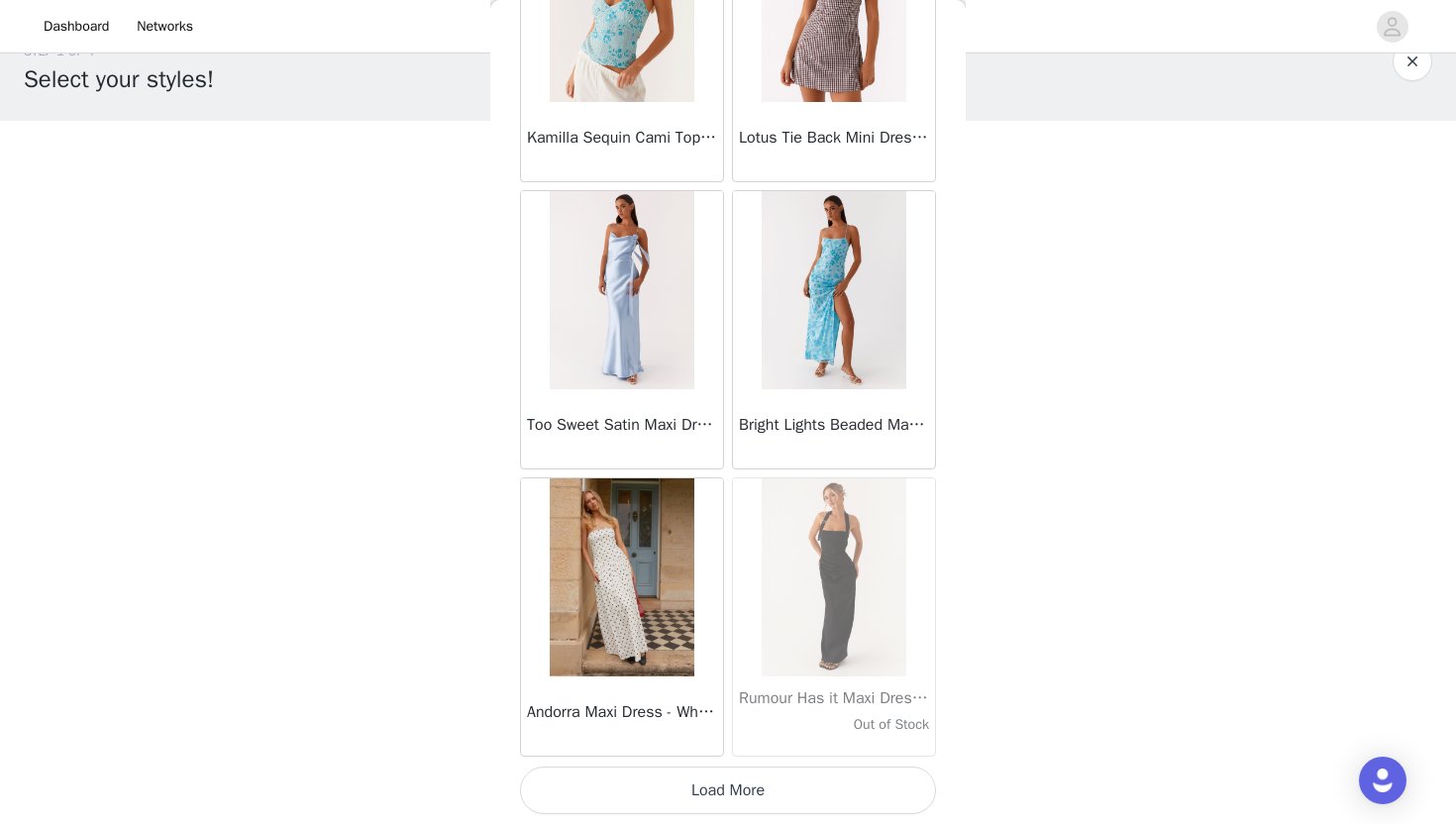 click on "Load More" at bounding box center (728, 790) 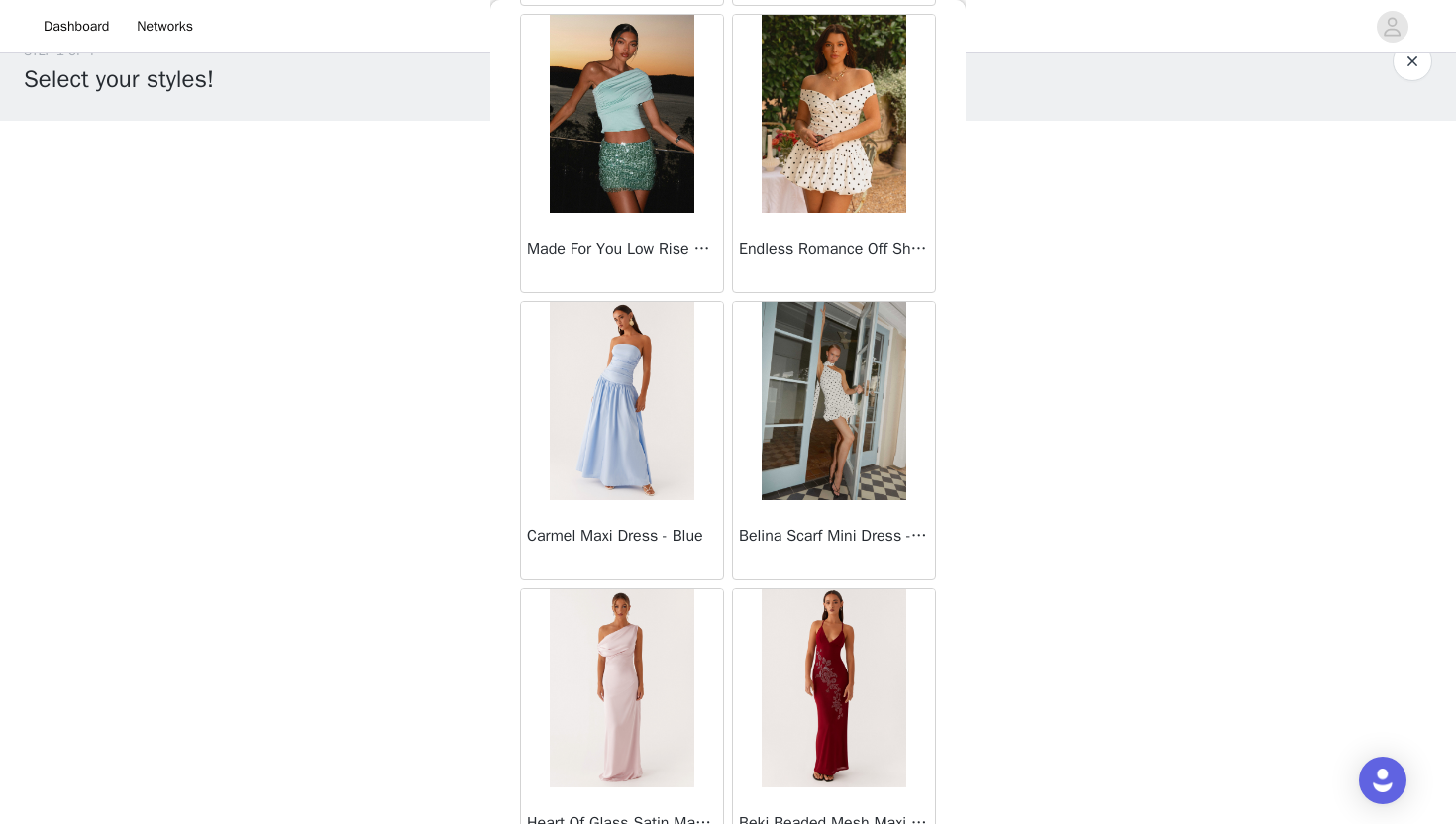 scroll, scrollTop: 16567, scrollLeft: 0, axis: vertical 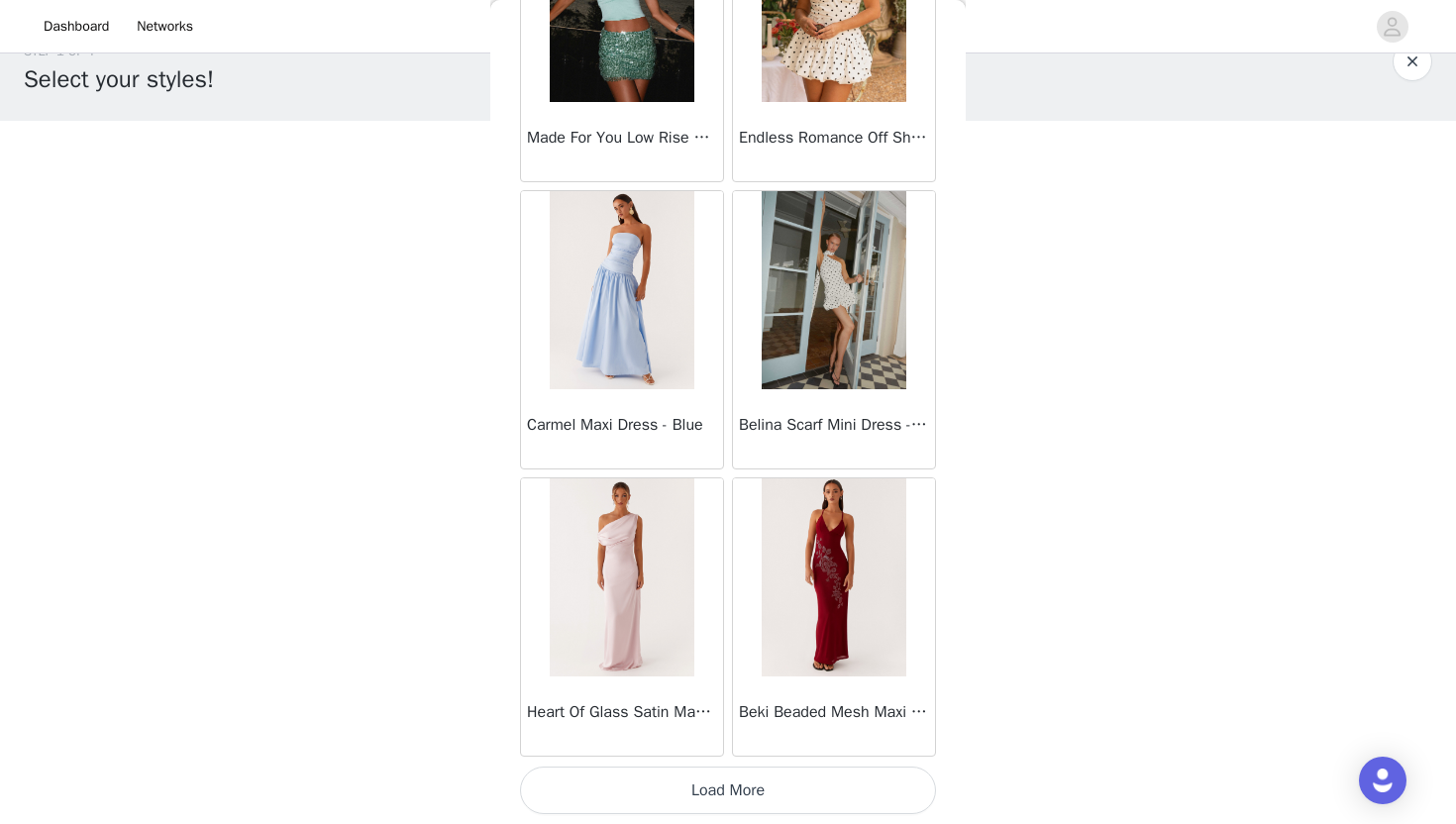 click on "Load More" at bounding box center (728, 790) 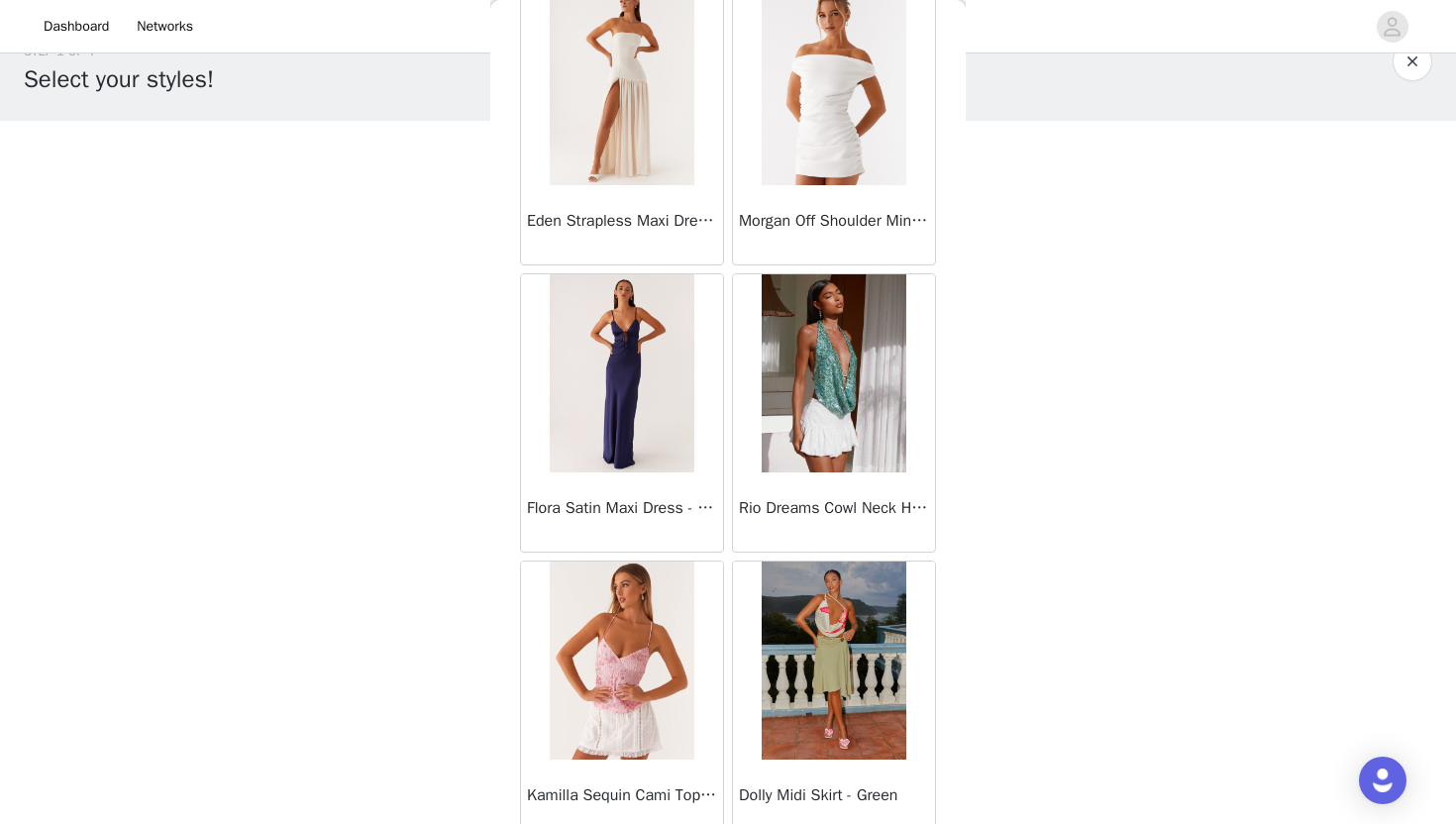 scroll, scrollTop: 19439, scrollLeft: 0, axis: vertical 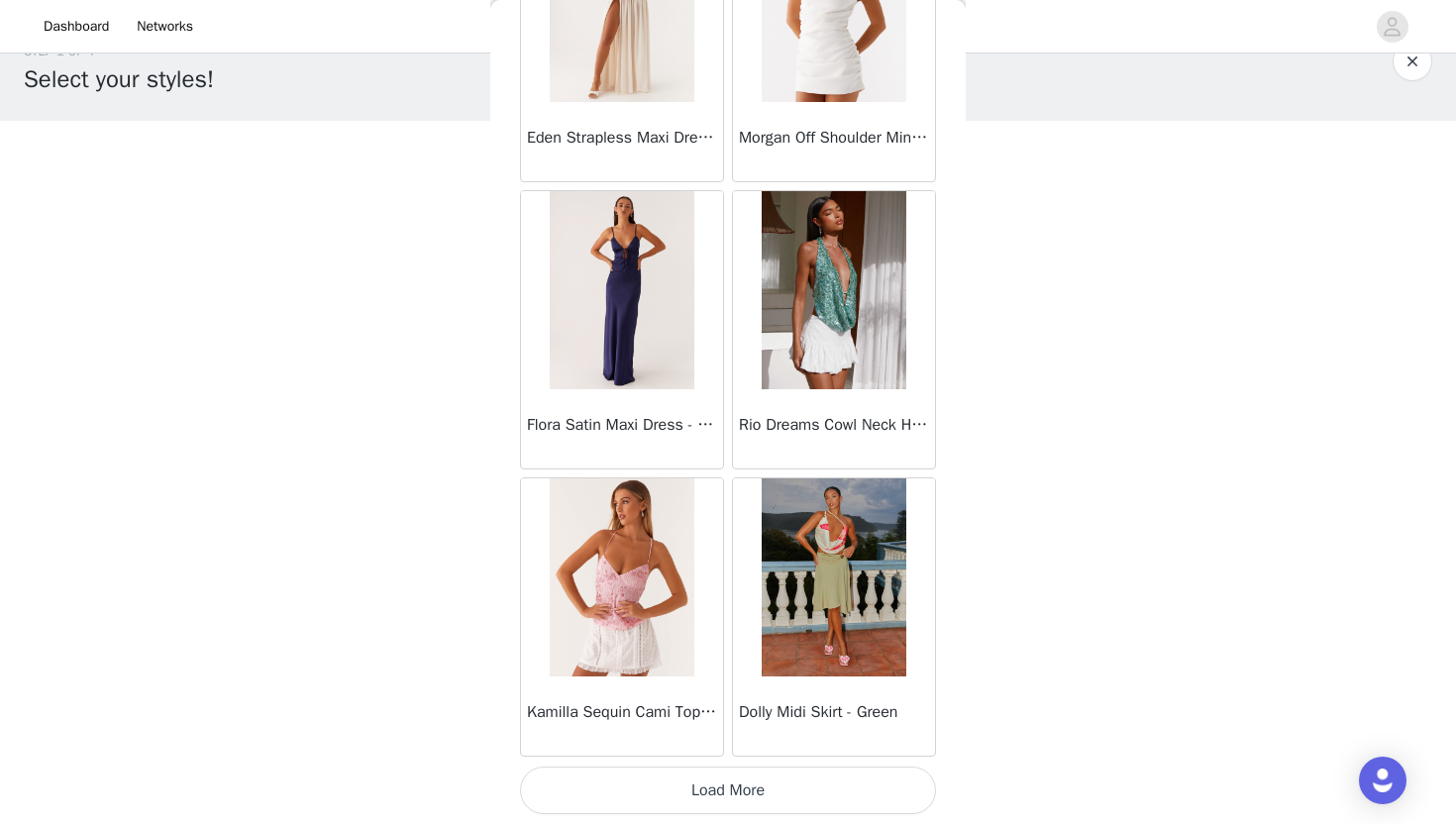 click on "Load More" at bounding box center (728, 790) 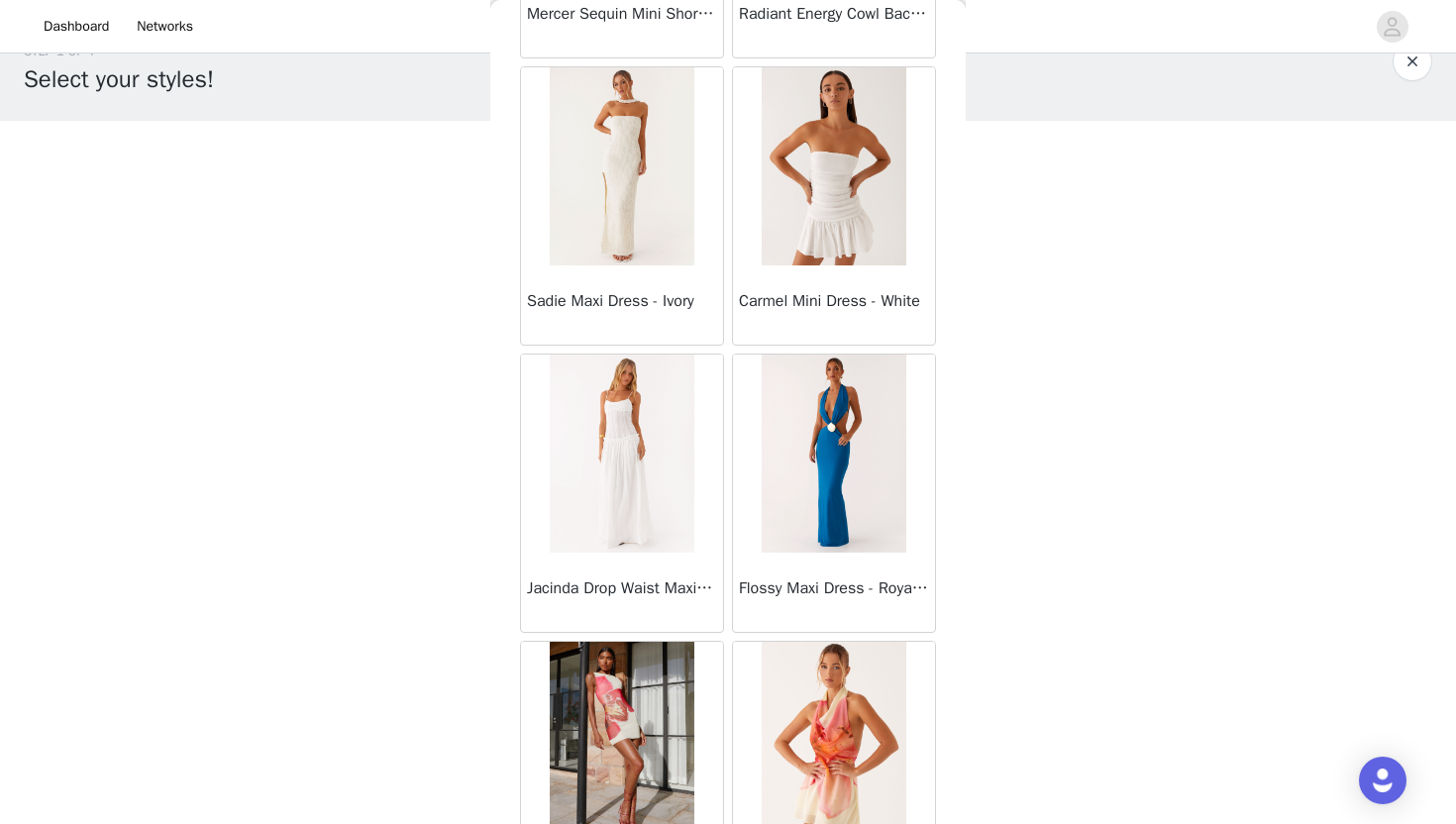 scroll, scrollTop: 22311, scrollLeft: 0, axis: vertical 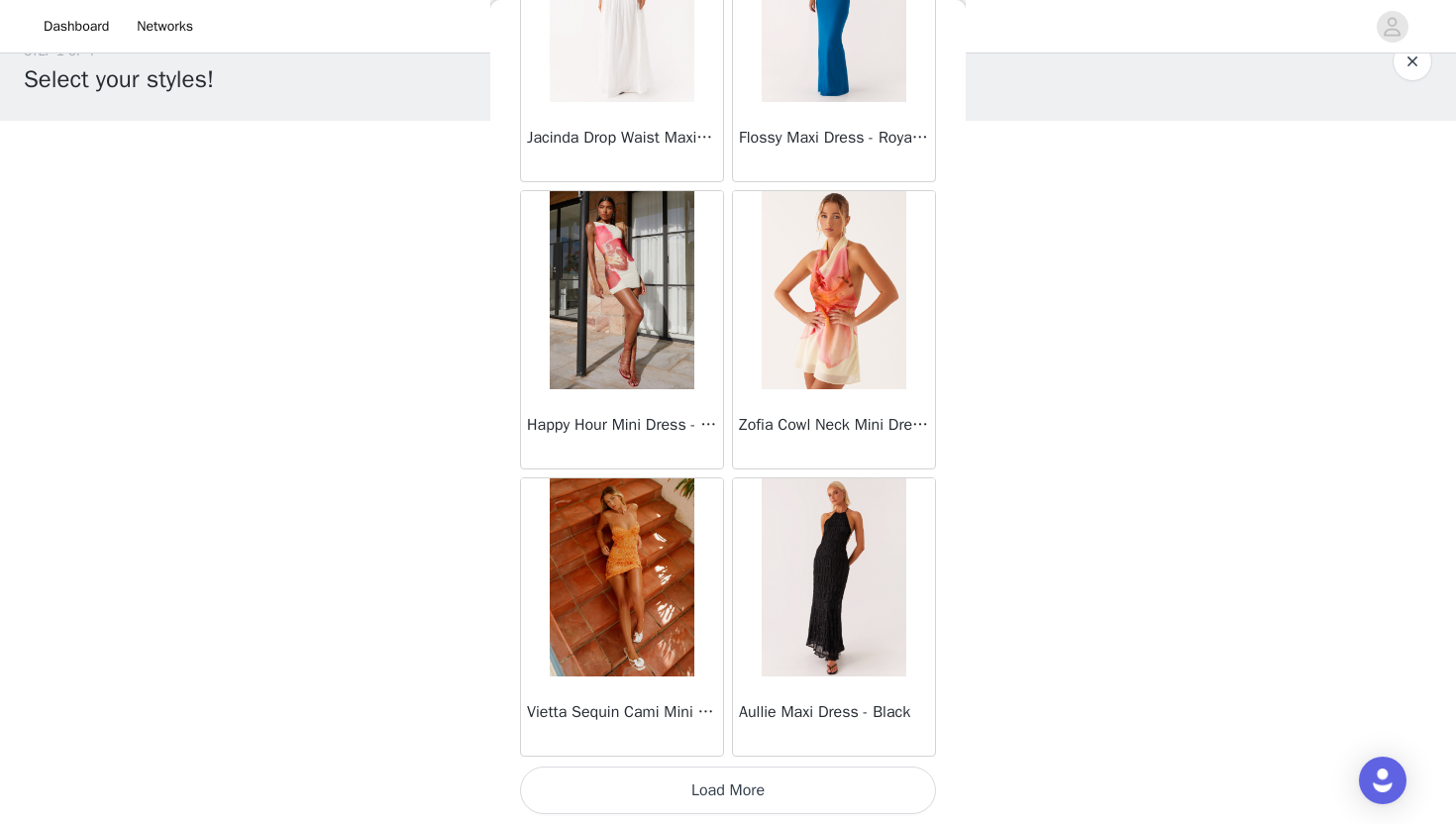 click on "Load More" at bounding box center (728, 790) 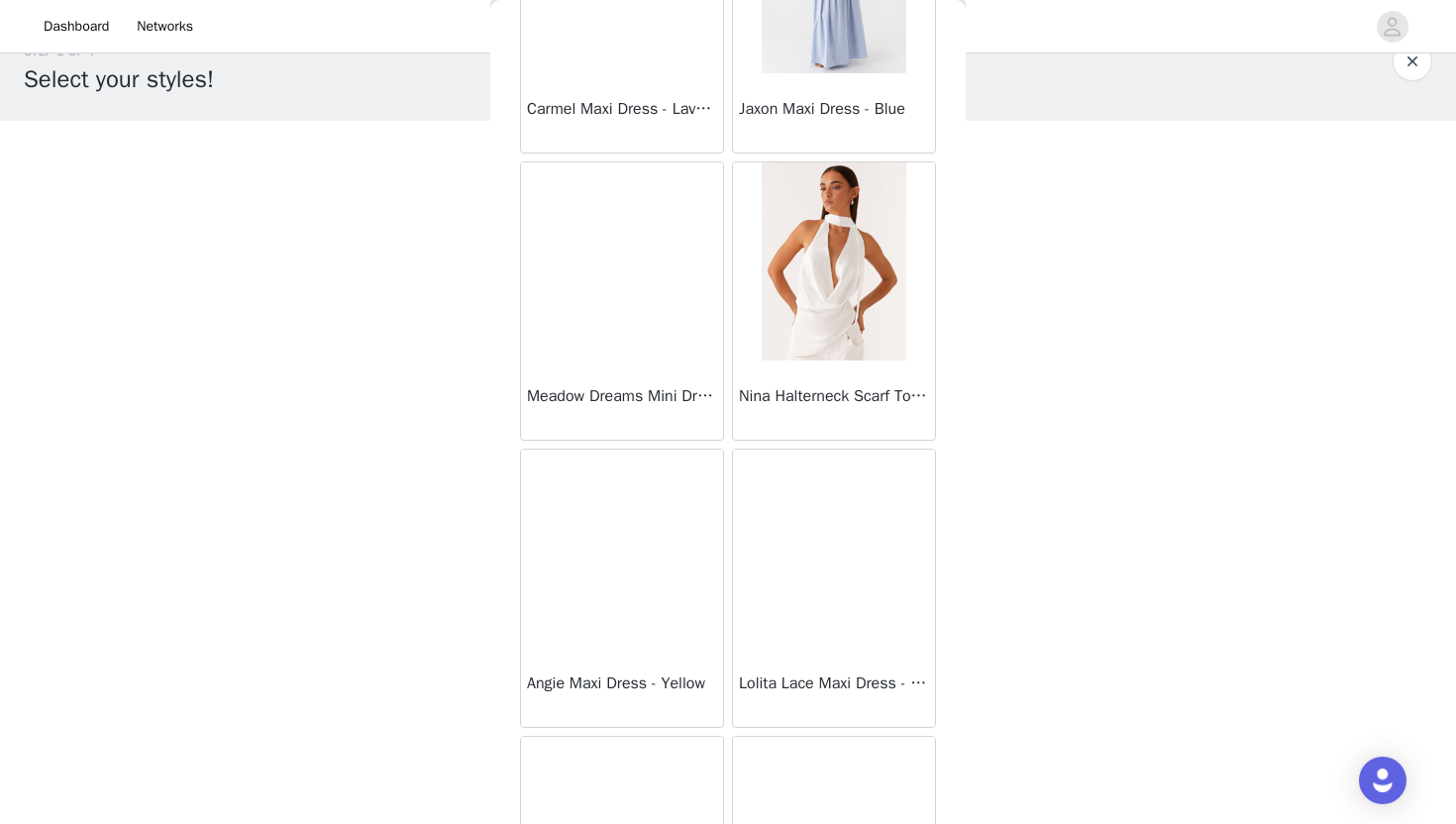 scroll, scrollTop: 25184, scrollLeft: 0, axis: vertical 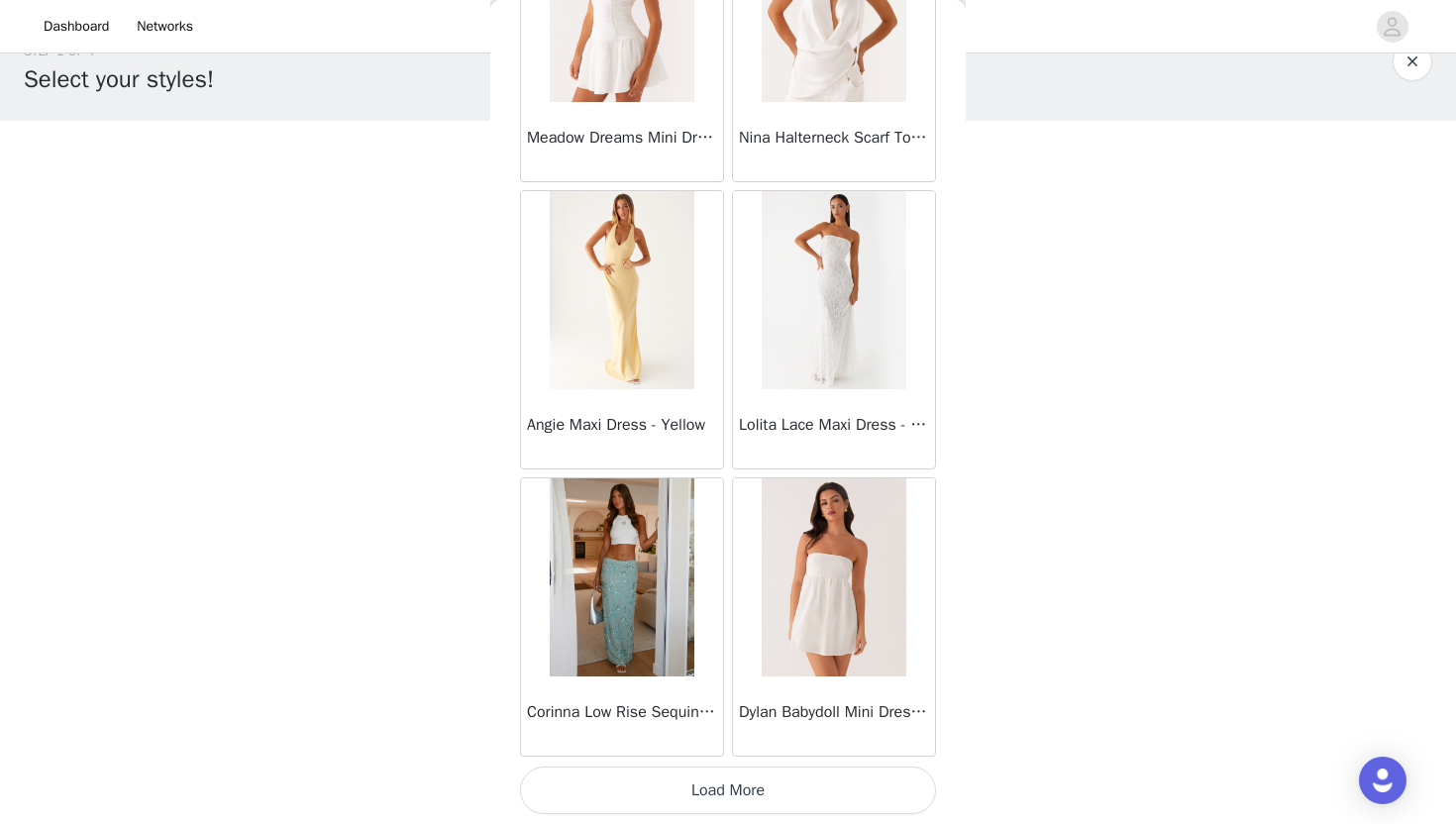 click on "Load More" at bounding box center [728, 790] 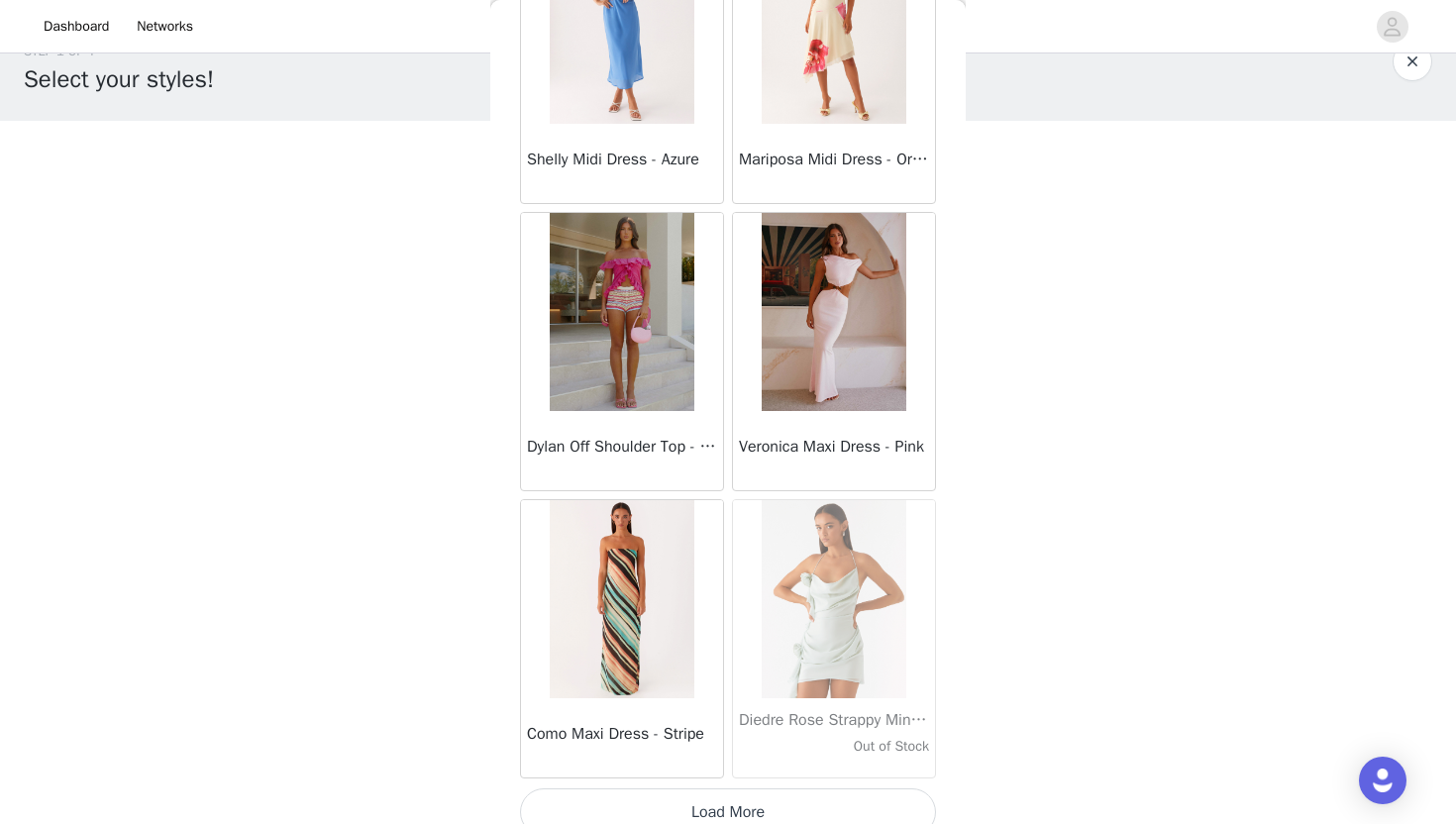 scroll, scrollTop: 28056, scrollLeft: 0, axis: vertical 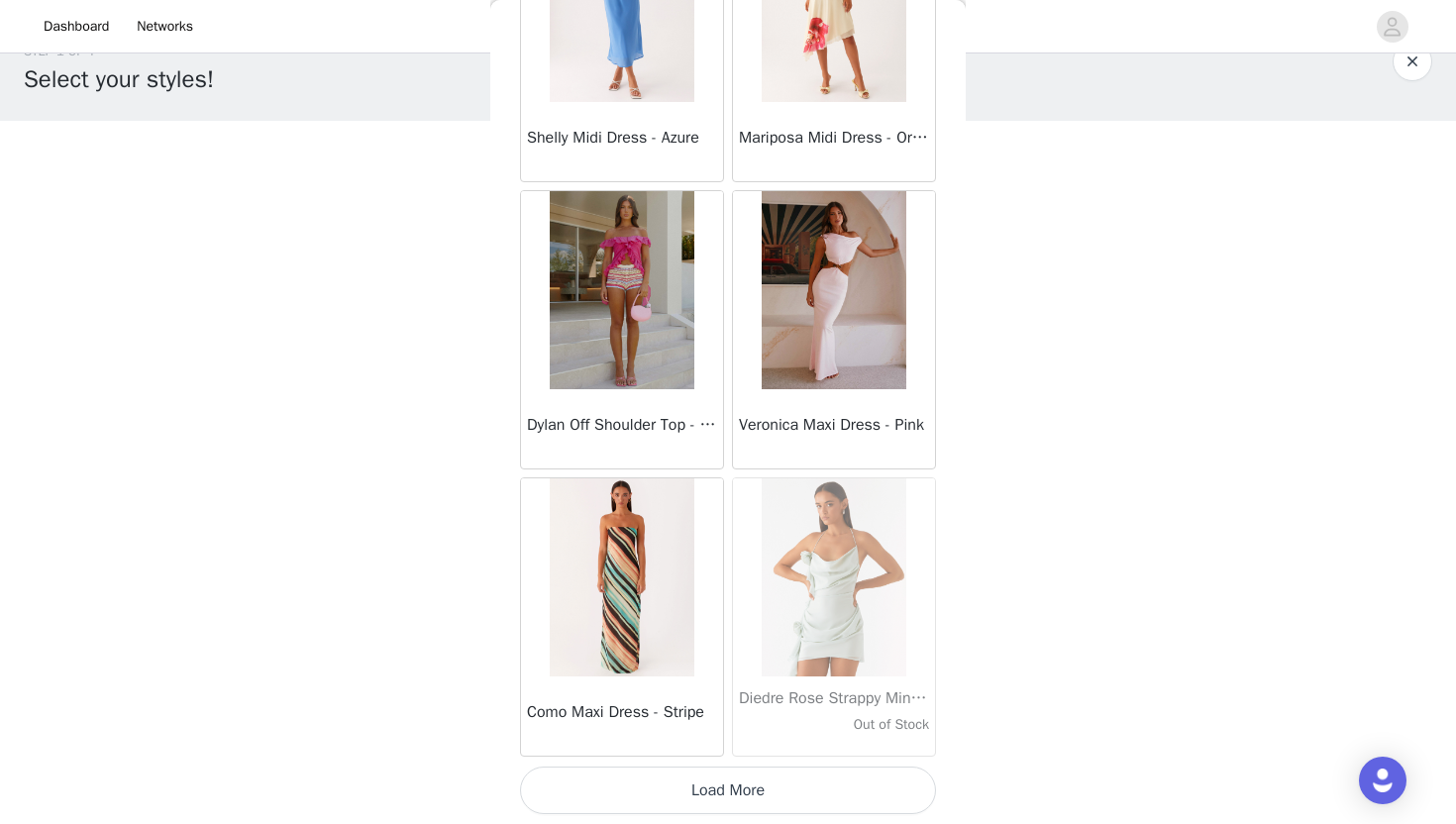 click on "Load More" at bounding box center [728, 790] 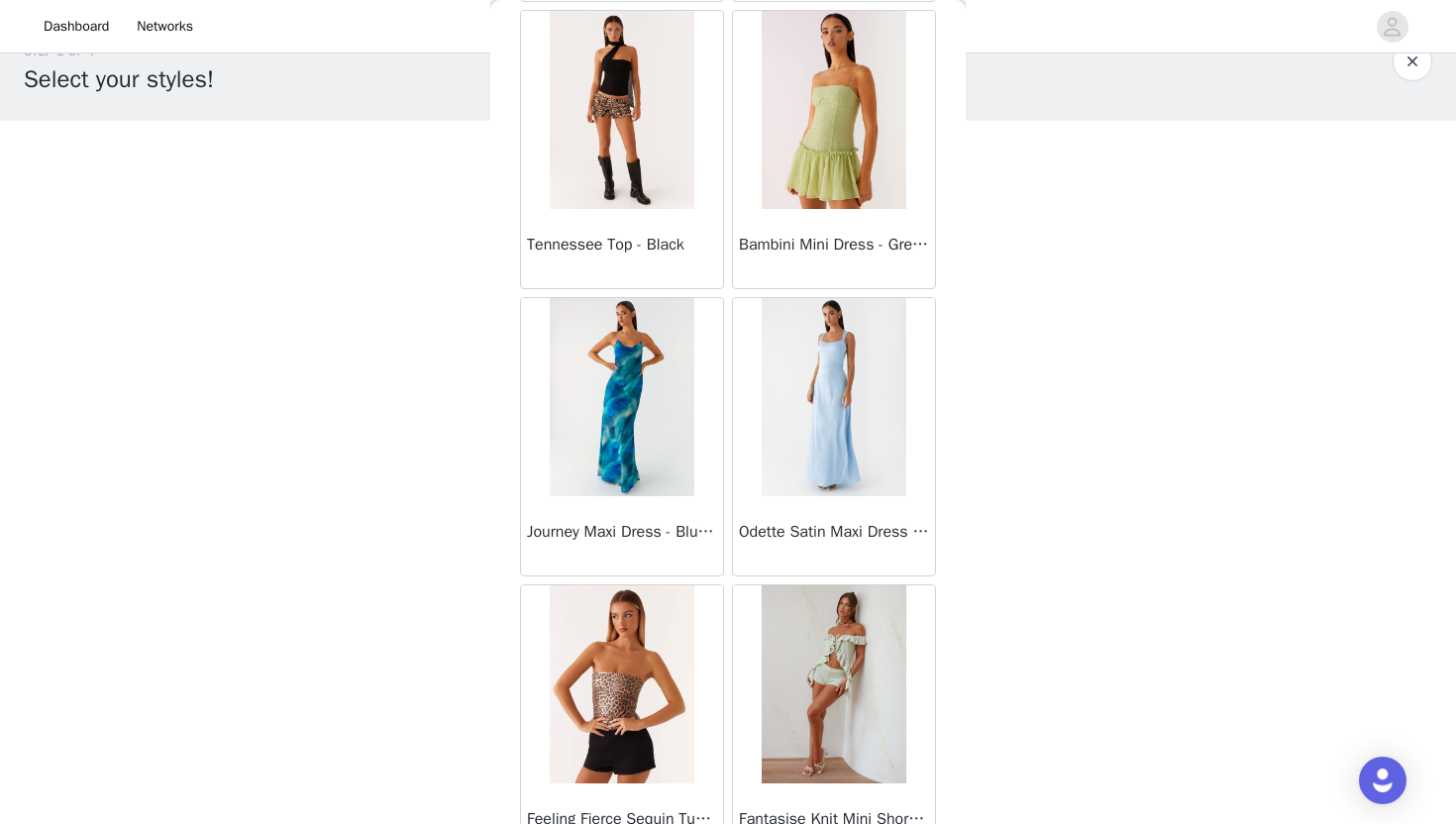 scroll, scrollTop: 30928, scrollLeft: 0, axis: vertical 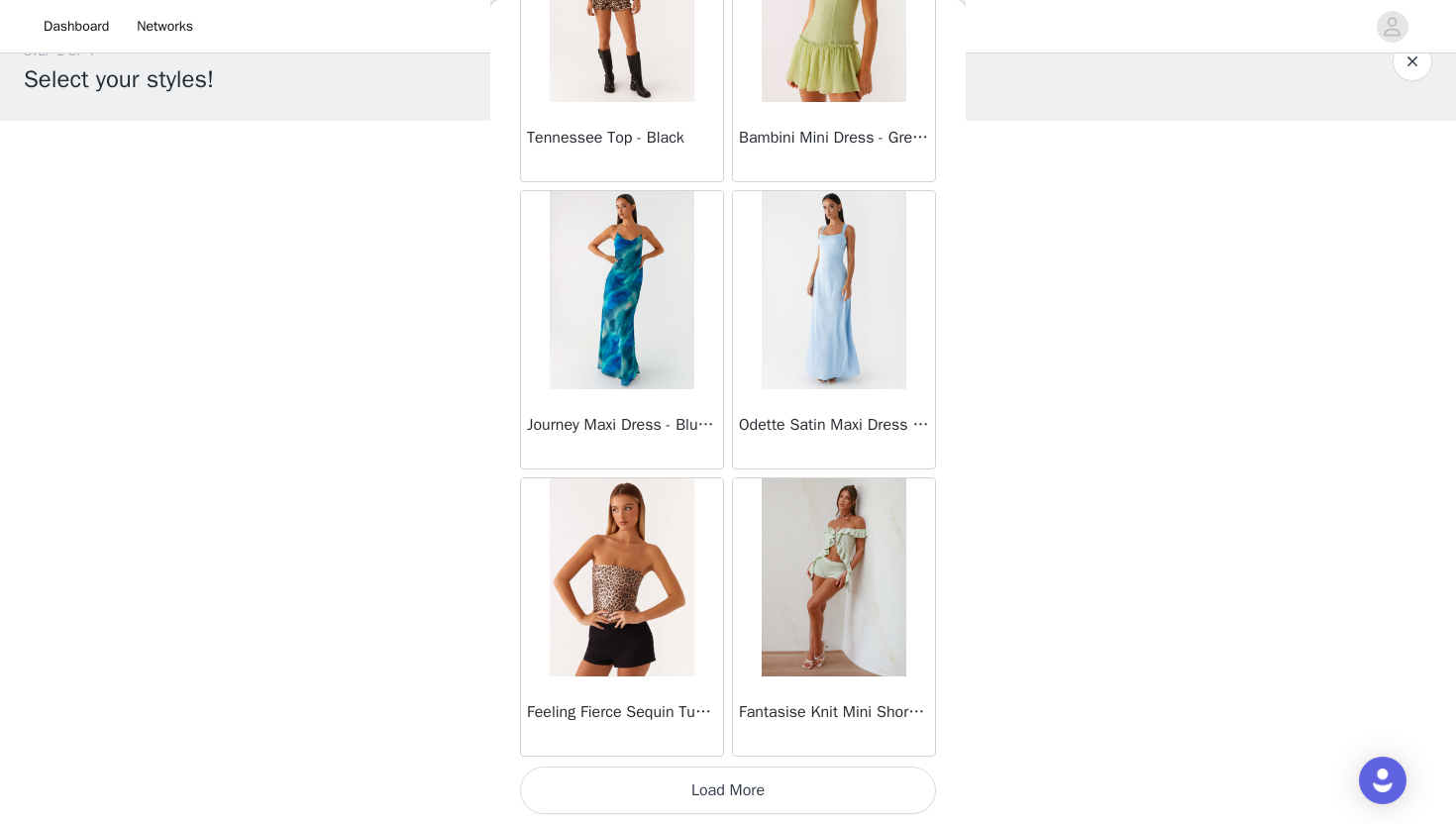 click on "Load More" at bounding box center [728, 790] 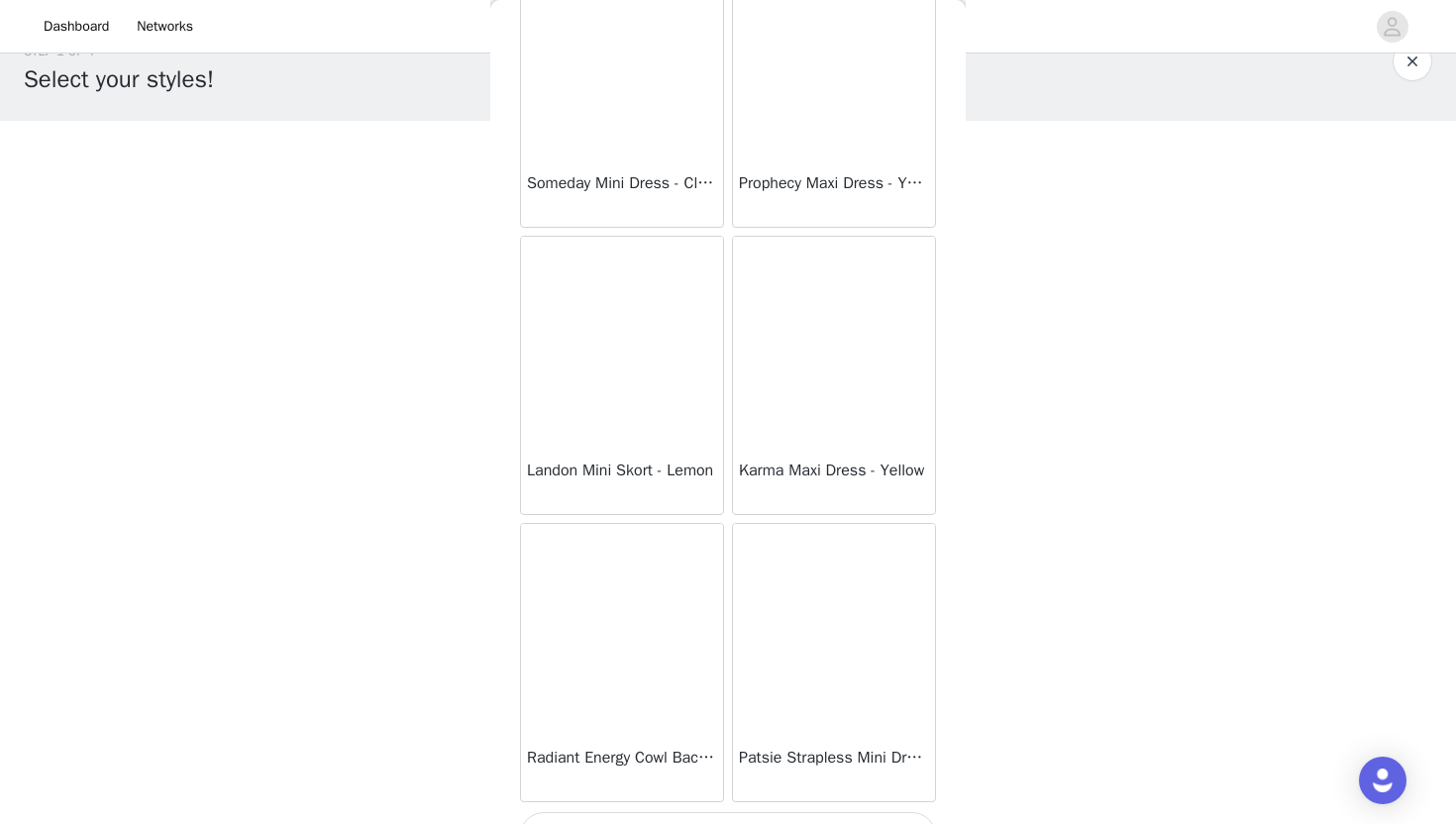 scroll, scrollTop: 33800, scrollLeft: 0, axis: vertical 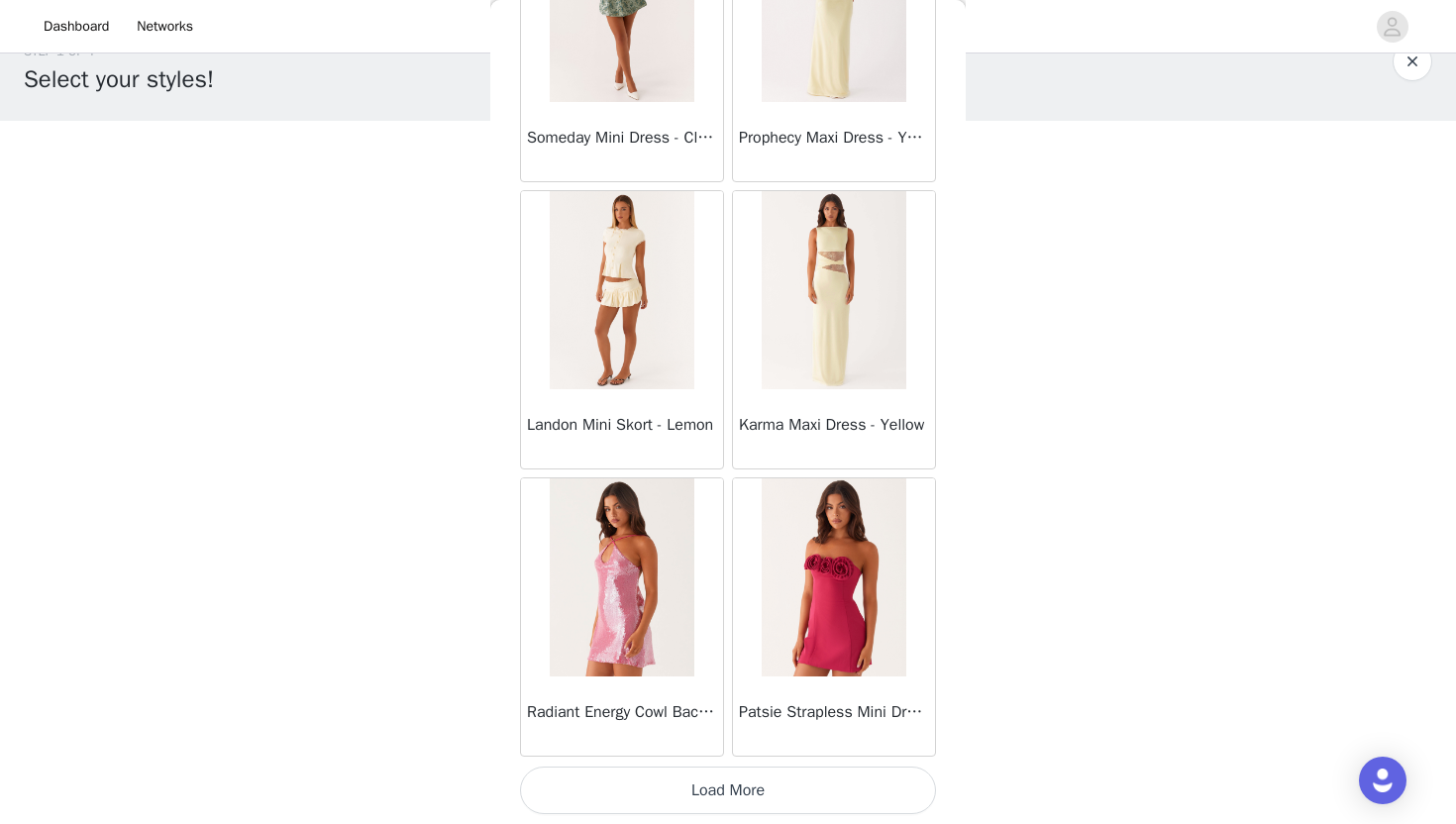 click on "Load More" at bounding box center (728, 790) 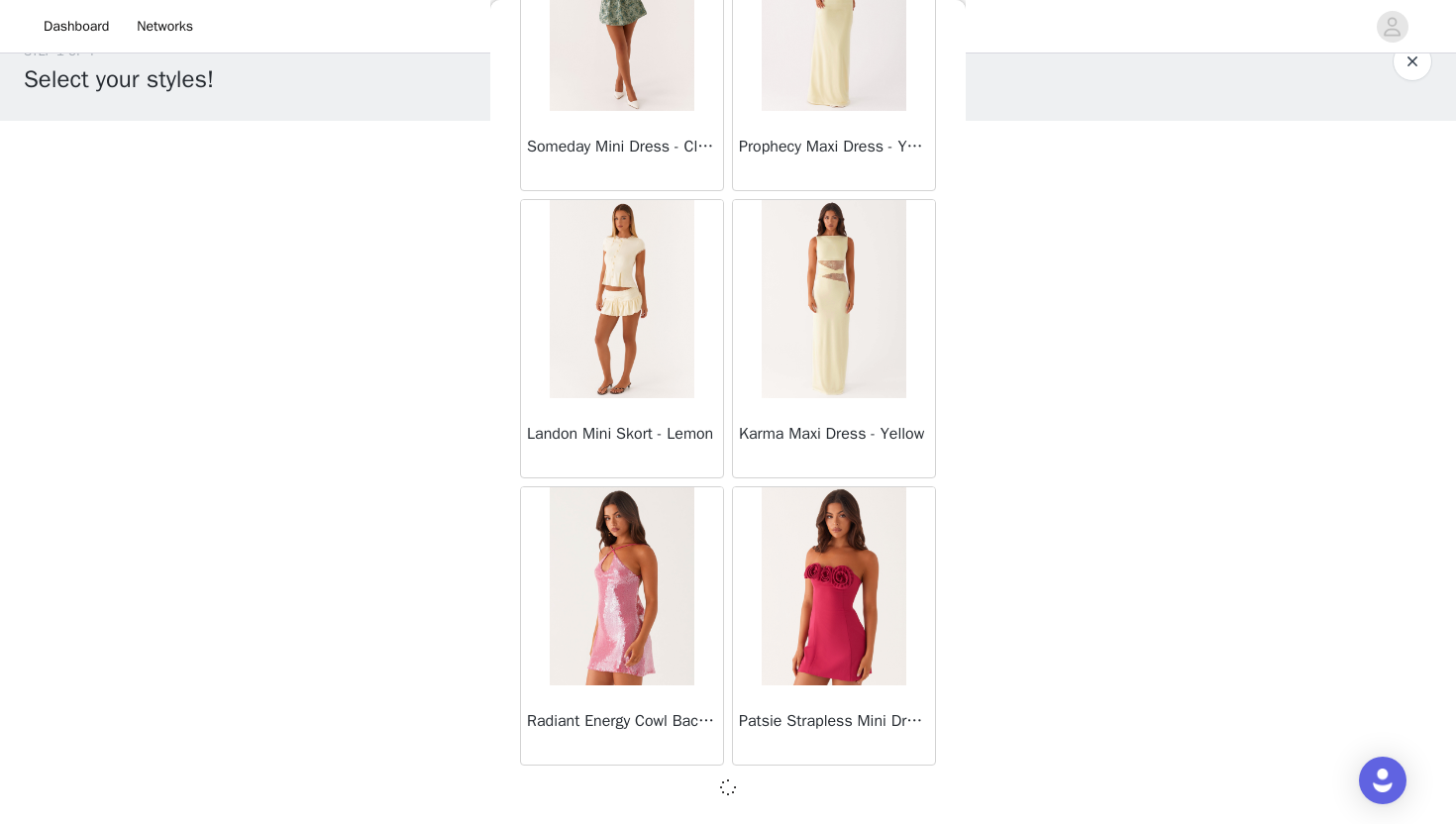 scroll, scrollTop: 33791, scrollLeft: 0, axis: vertical 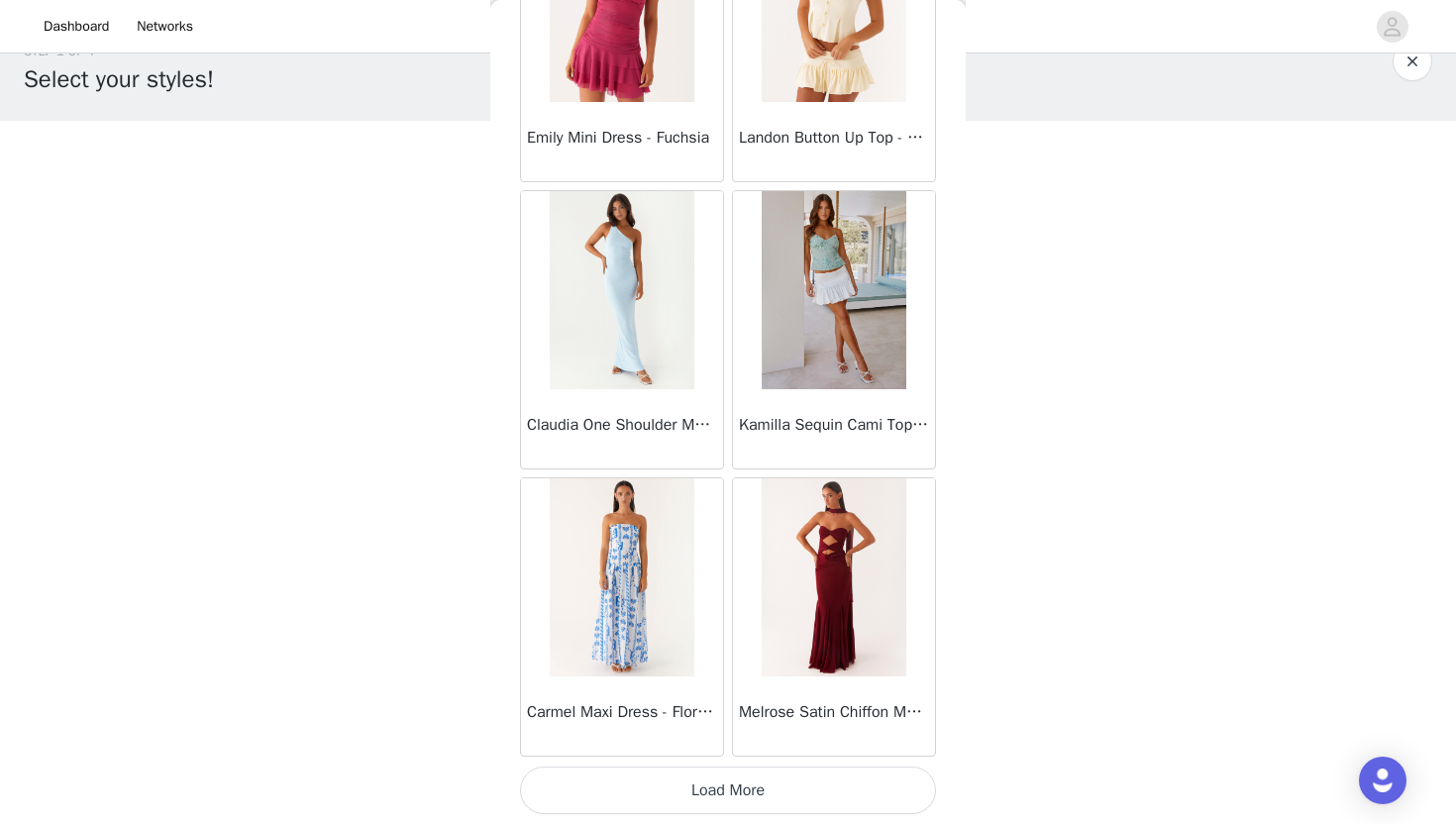 click on "Load More" at bounding box center [728, 790] 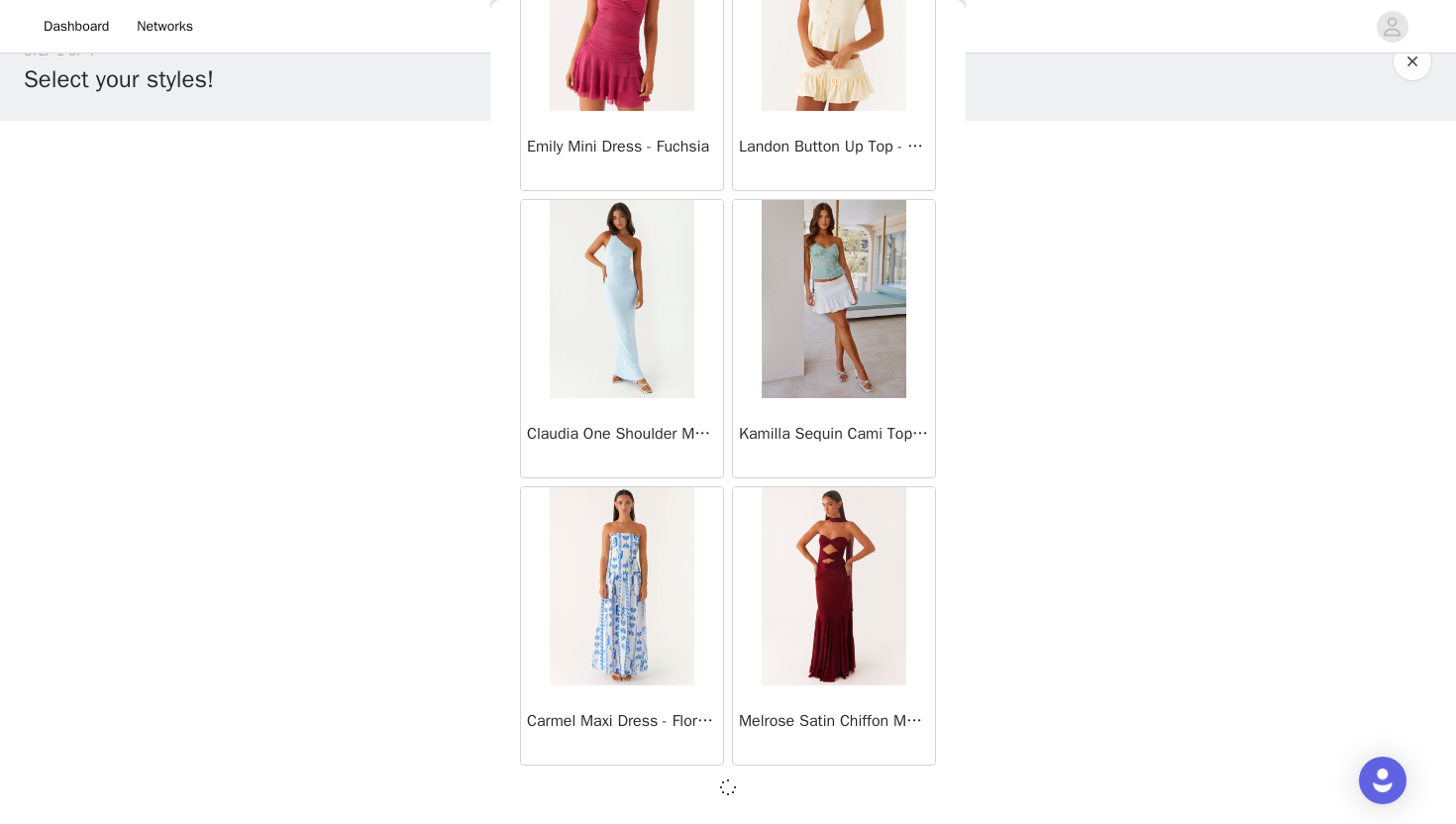 scroll, scrollTop: 36663, scrollLeft: 0, axis: vertical 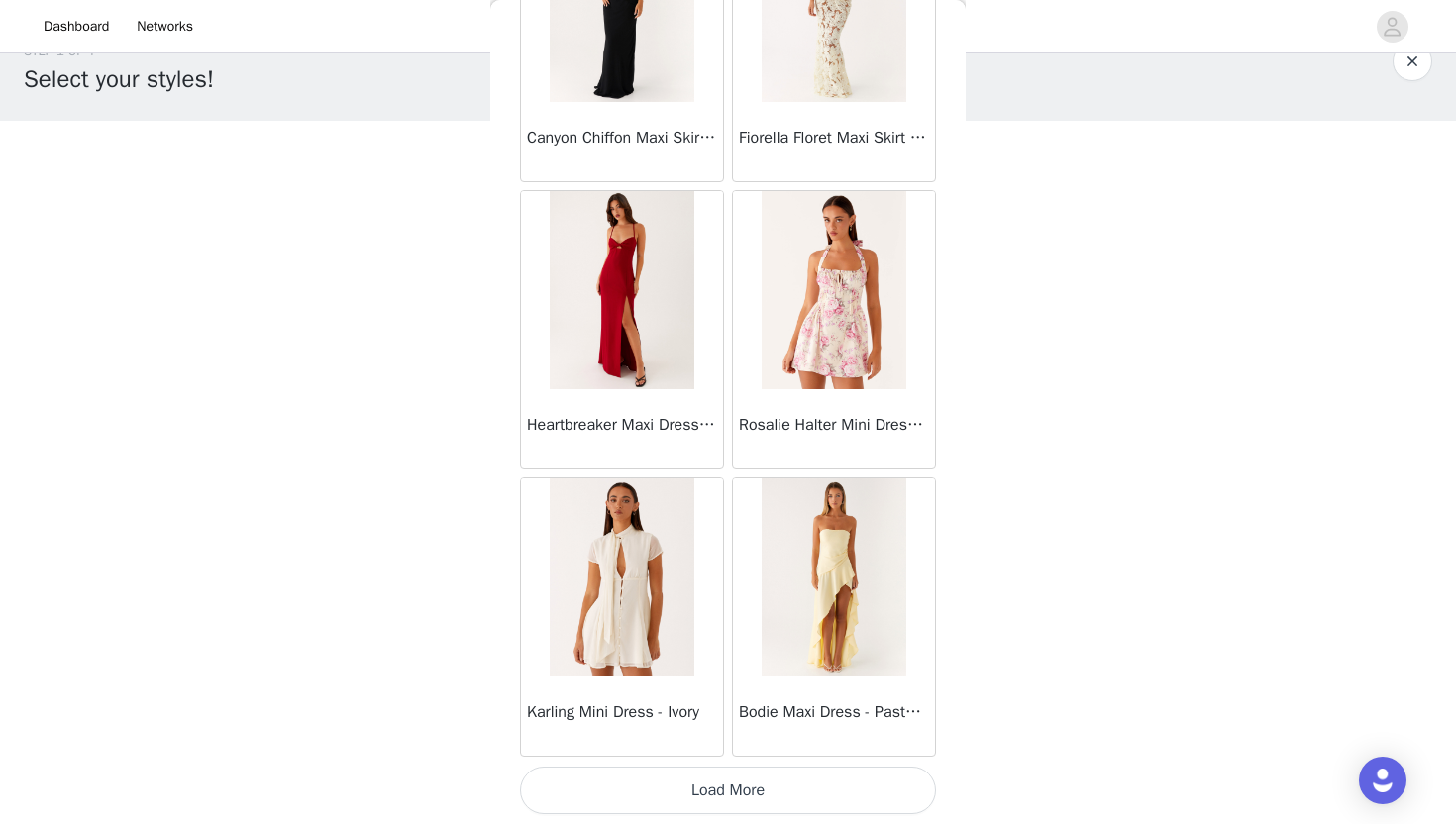 click on "Load More" at bounding box center [728, 790] 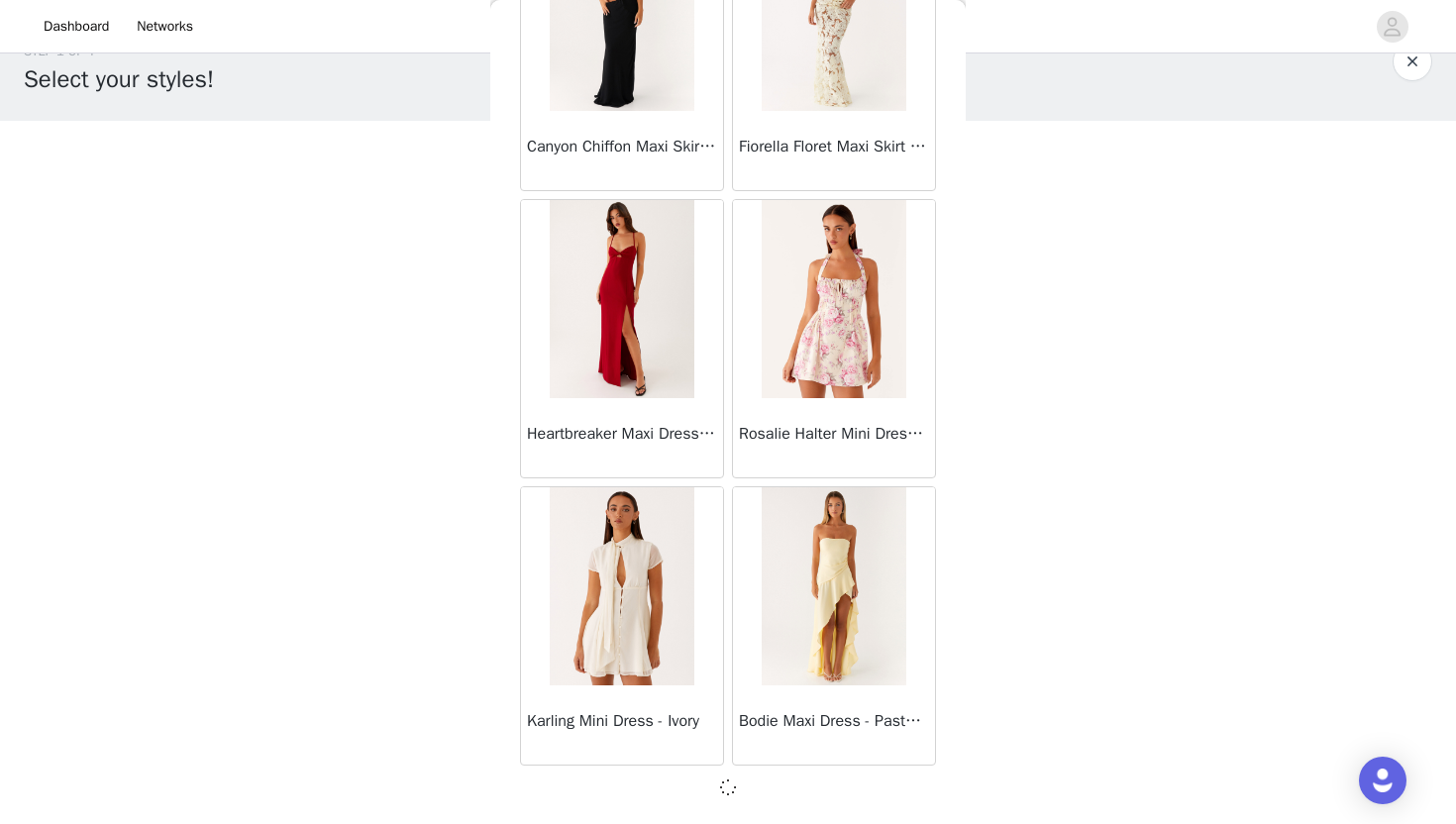scroll, scrollTop: 39535, scrollLeft: 0, axis: vertical 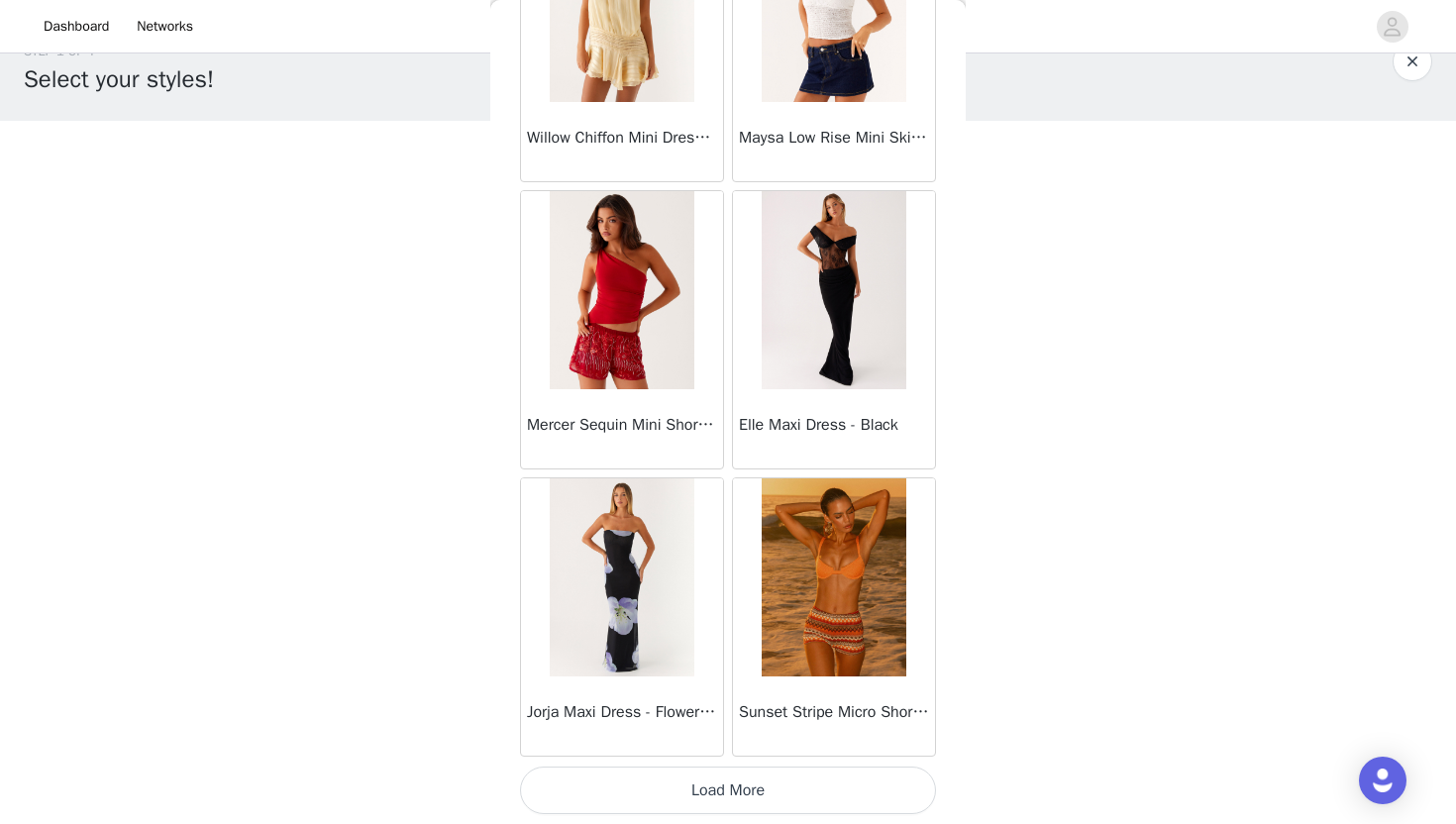 click on "Load More" at bounding box center (728, 790) 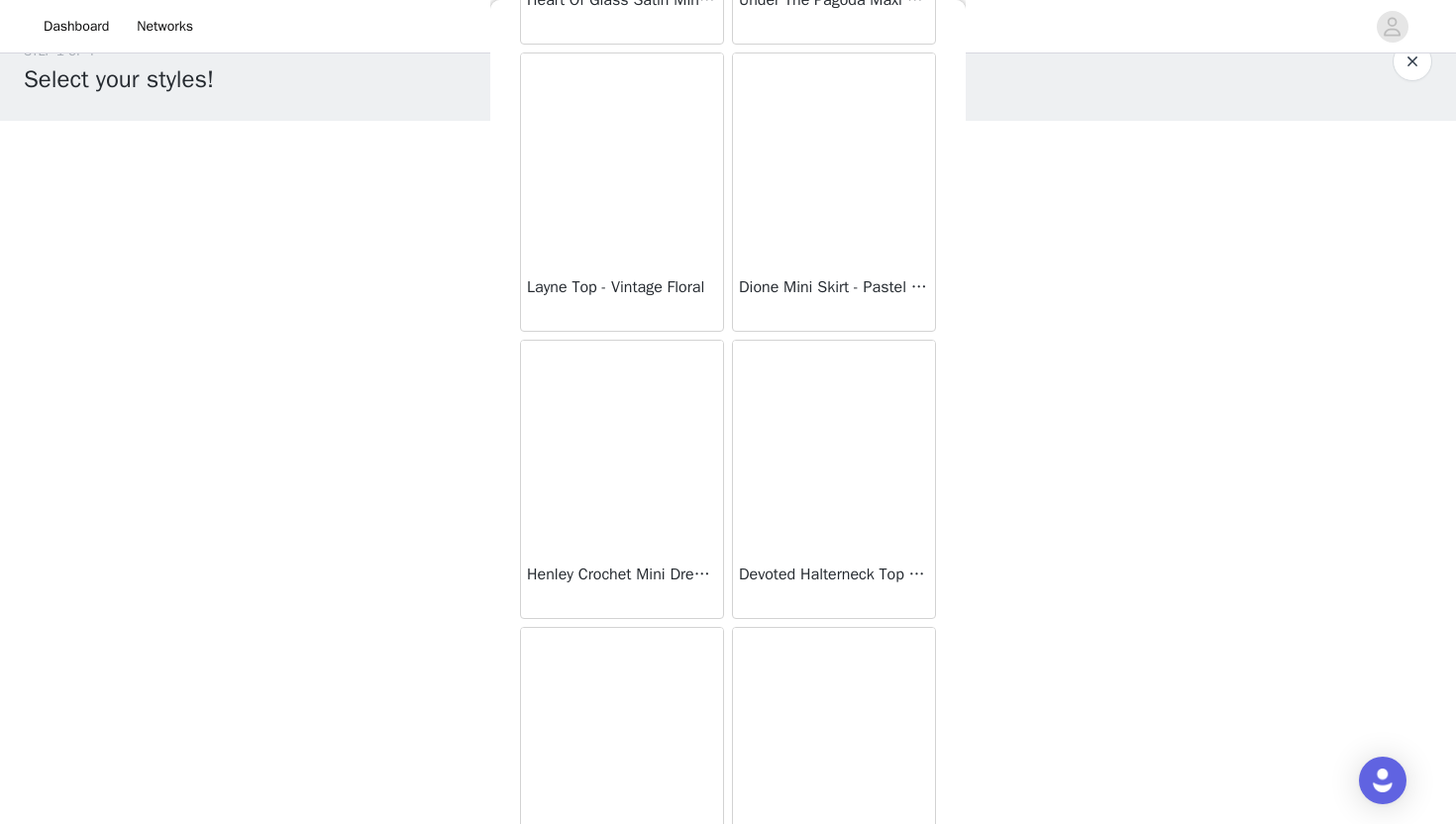 scroll, scrollTop: 45288, scrollLeft: 0, axis: vertical 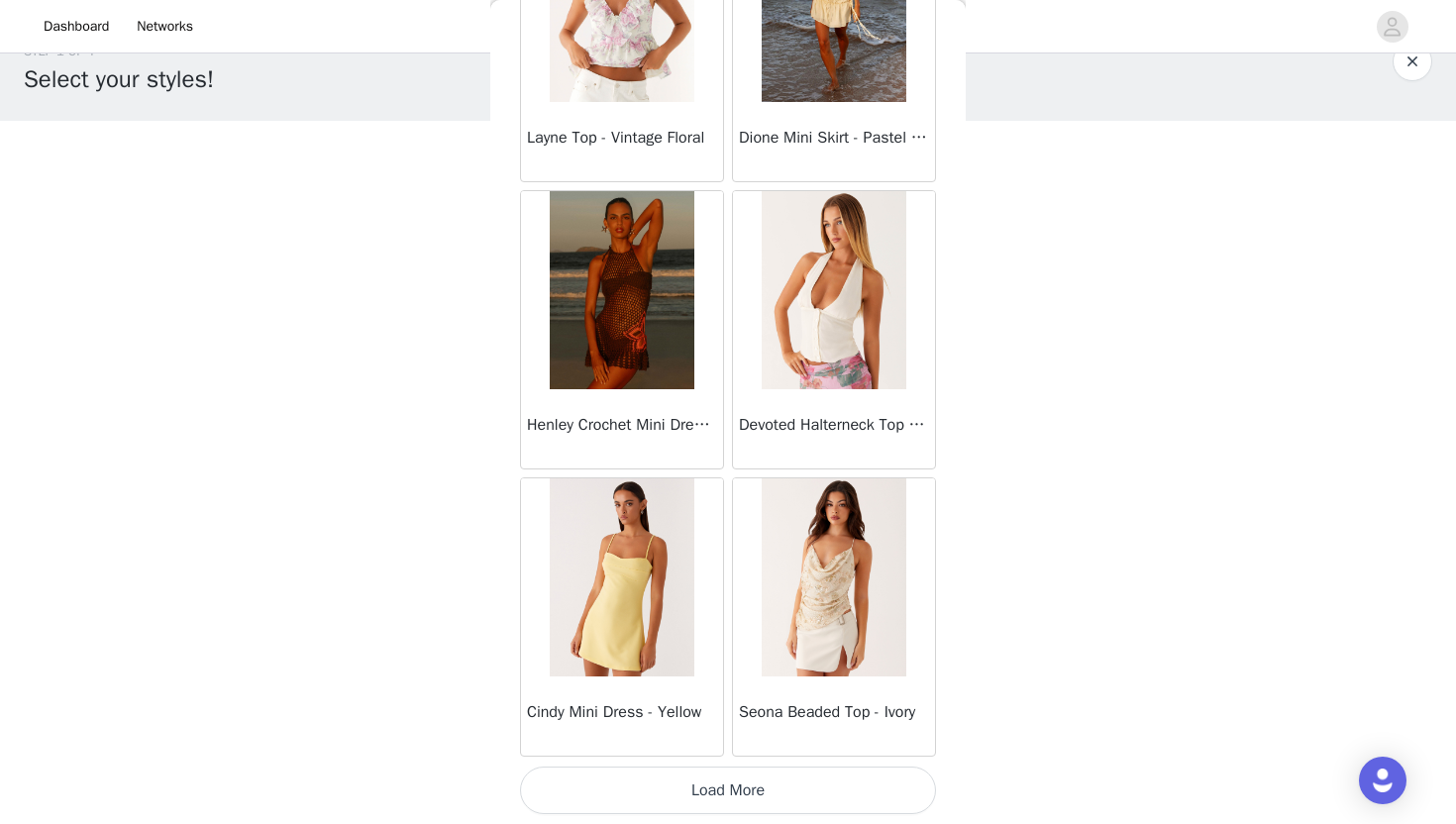click on "Load More" at bounding box center [728, 790] 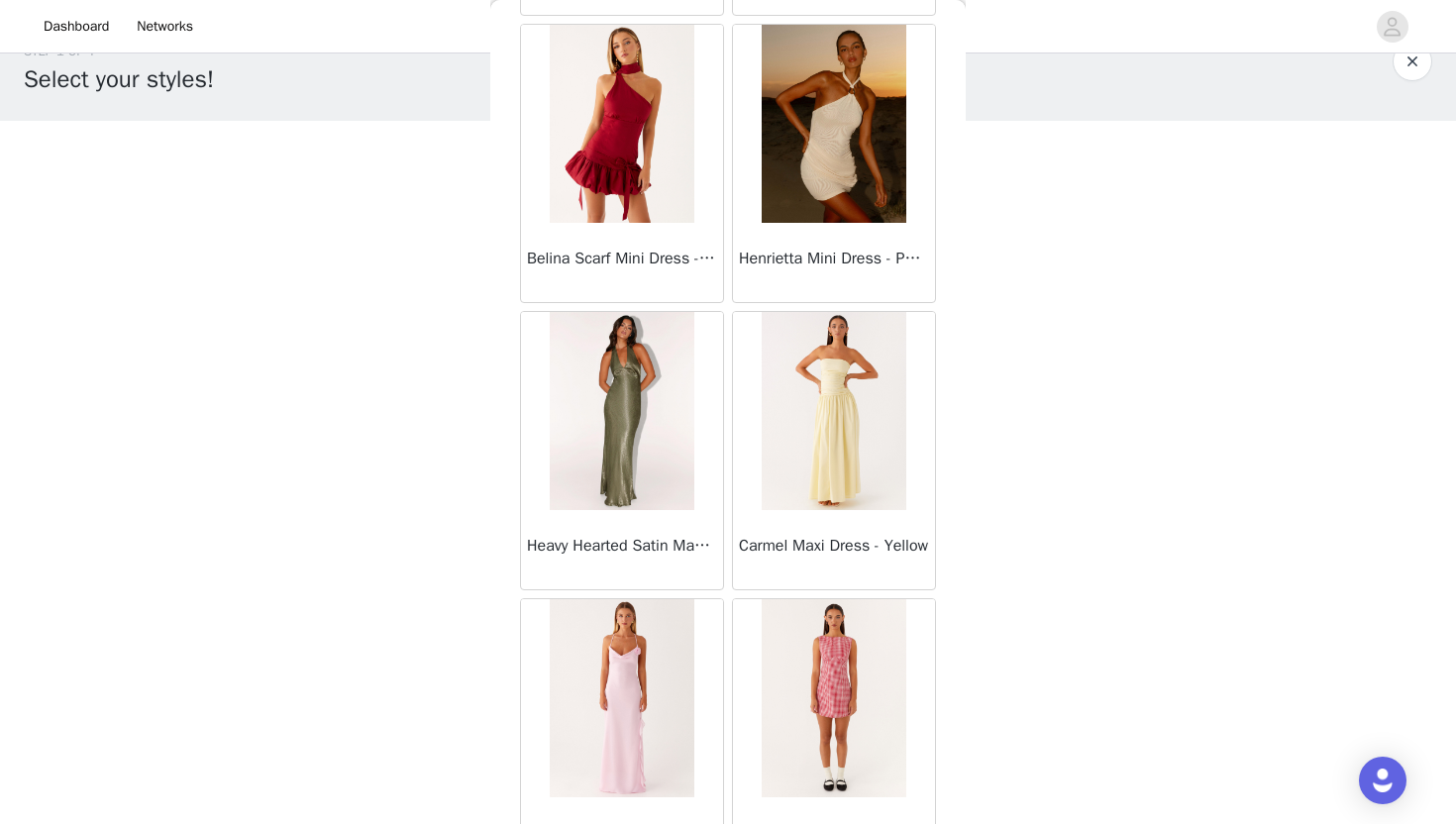 scroll, scrollTop: 48160, scrollLeft: 0, axis: vertical 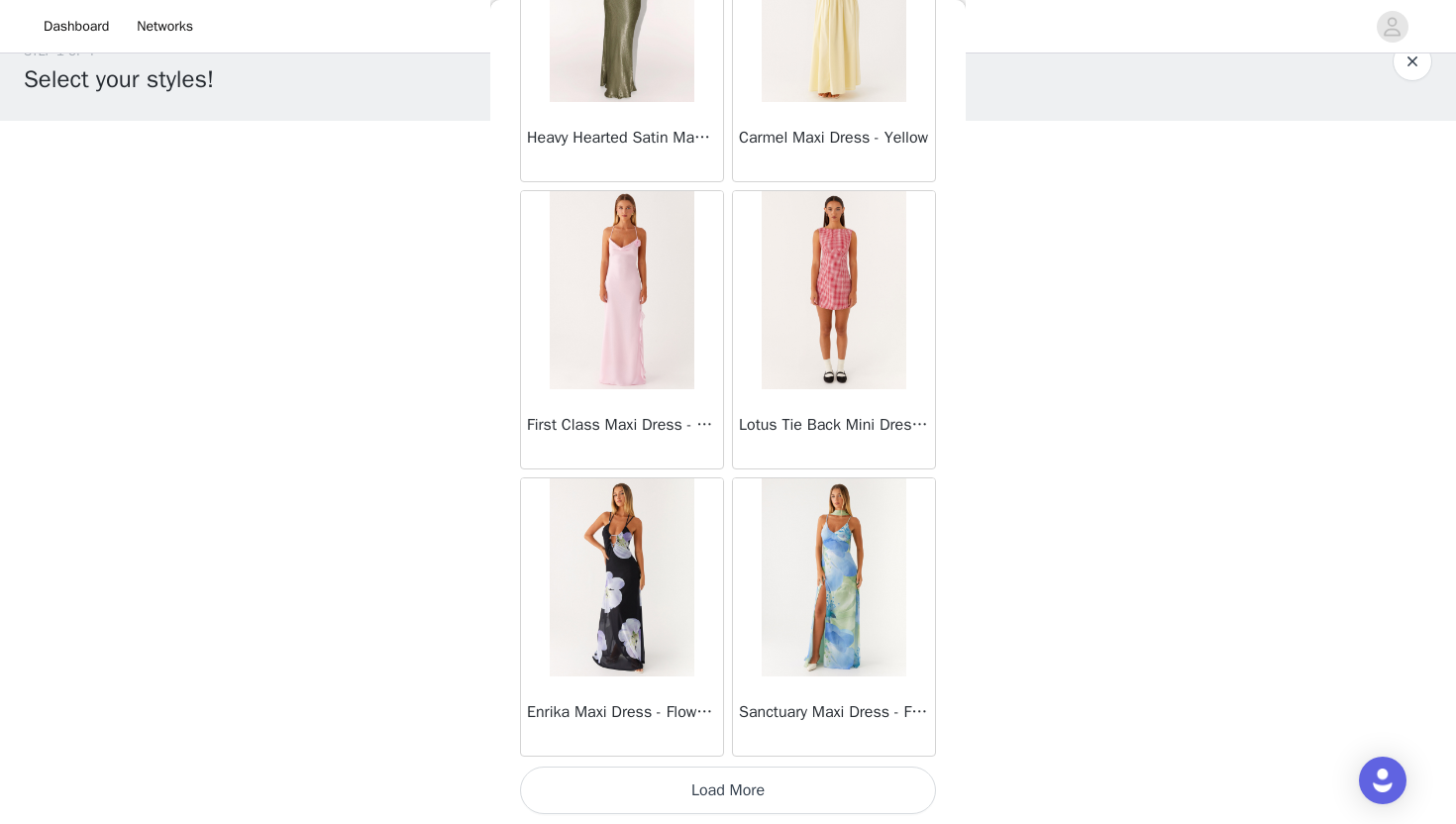 click on "Load More" at bounding box center (728, 790) 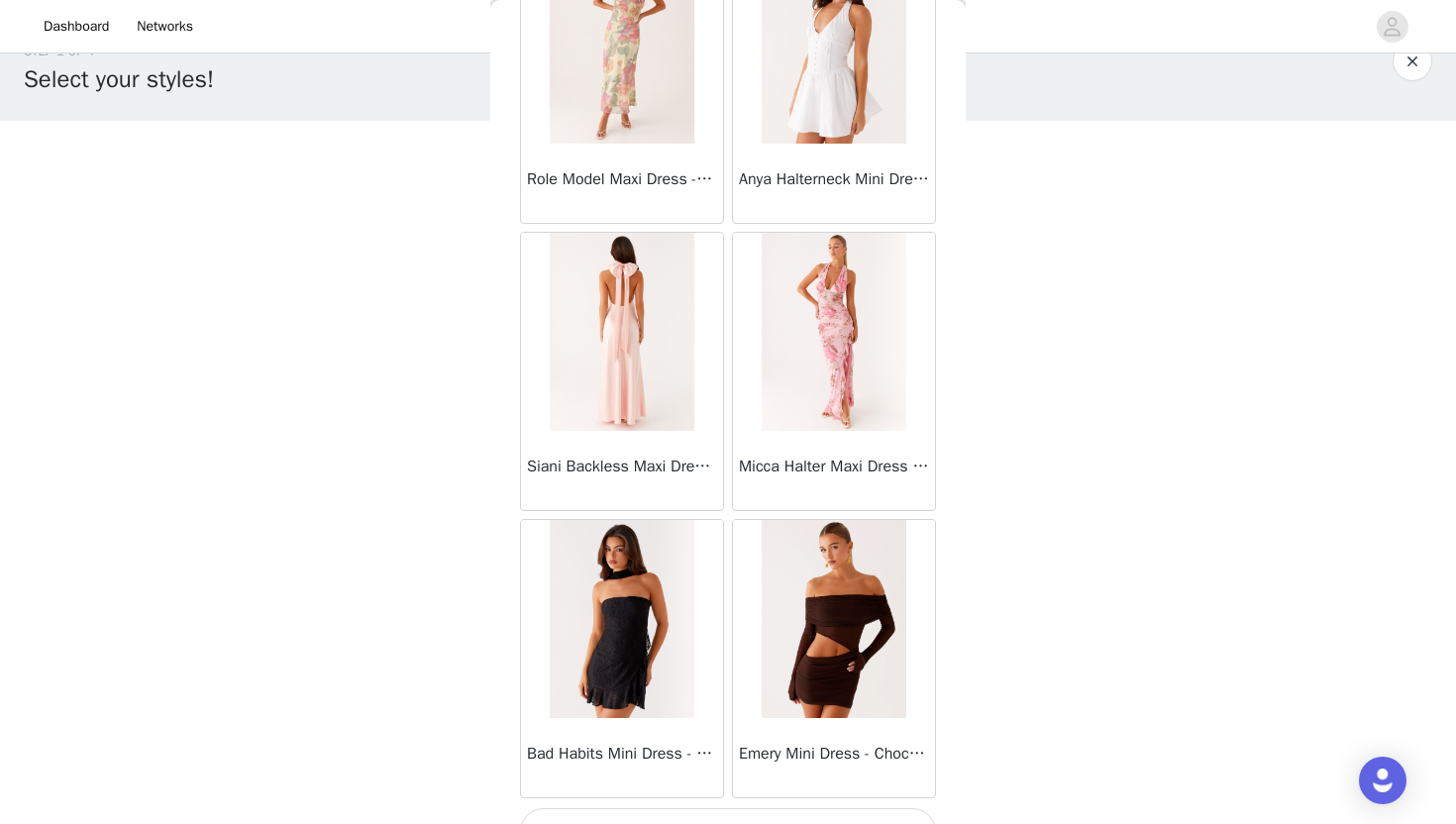 scroll, scrollTop: 51033, scrollLeft: 0, axis: vertical 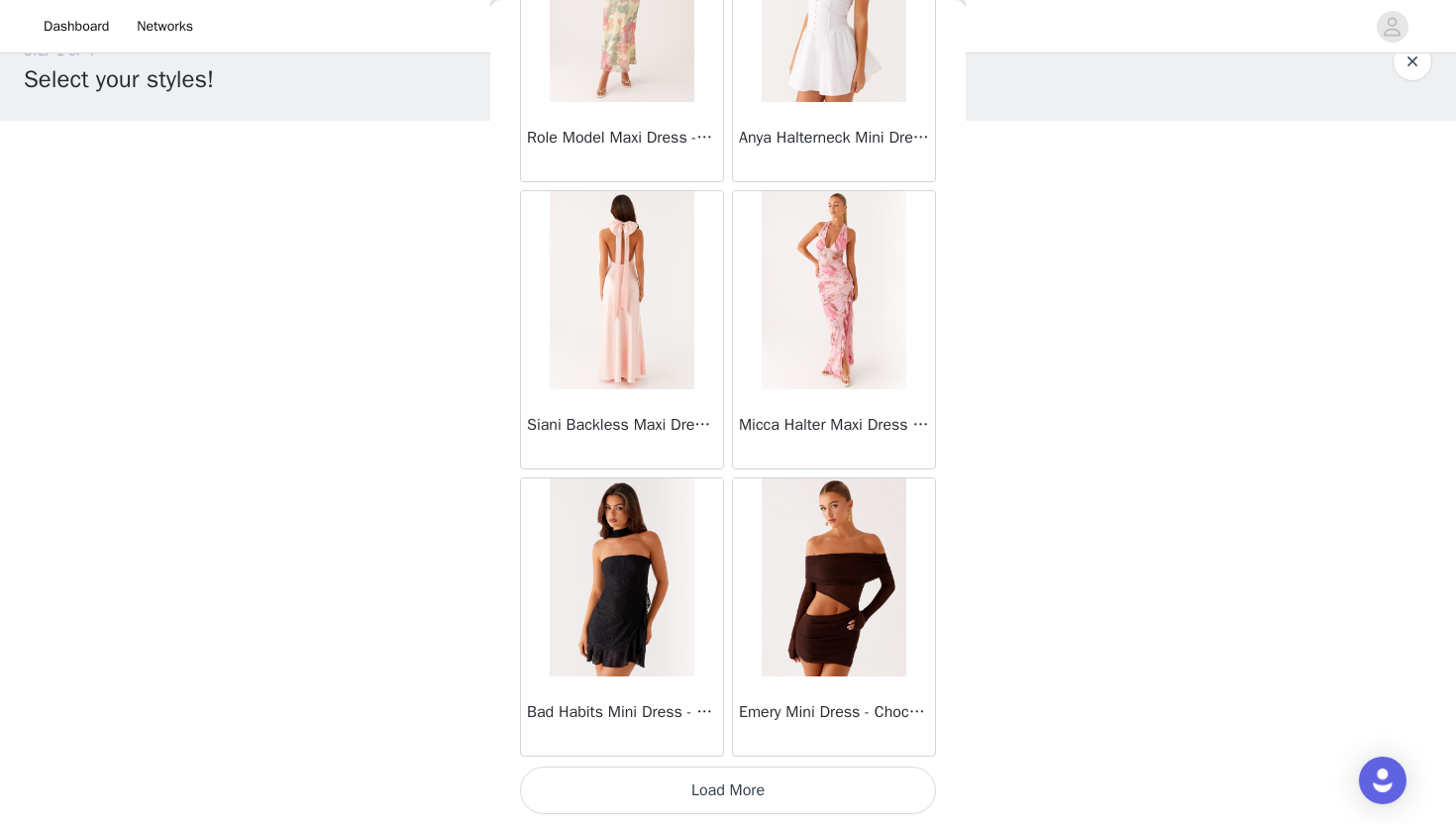 click on "Load More" at bounding box center [728, 790] 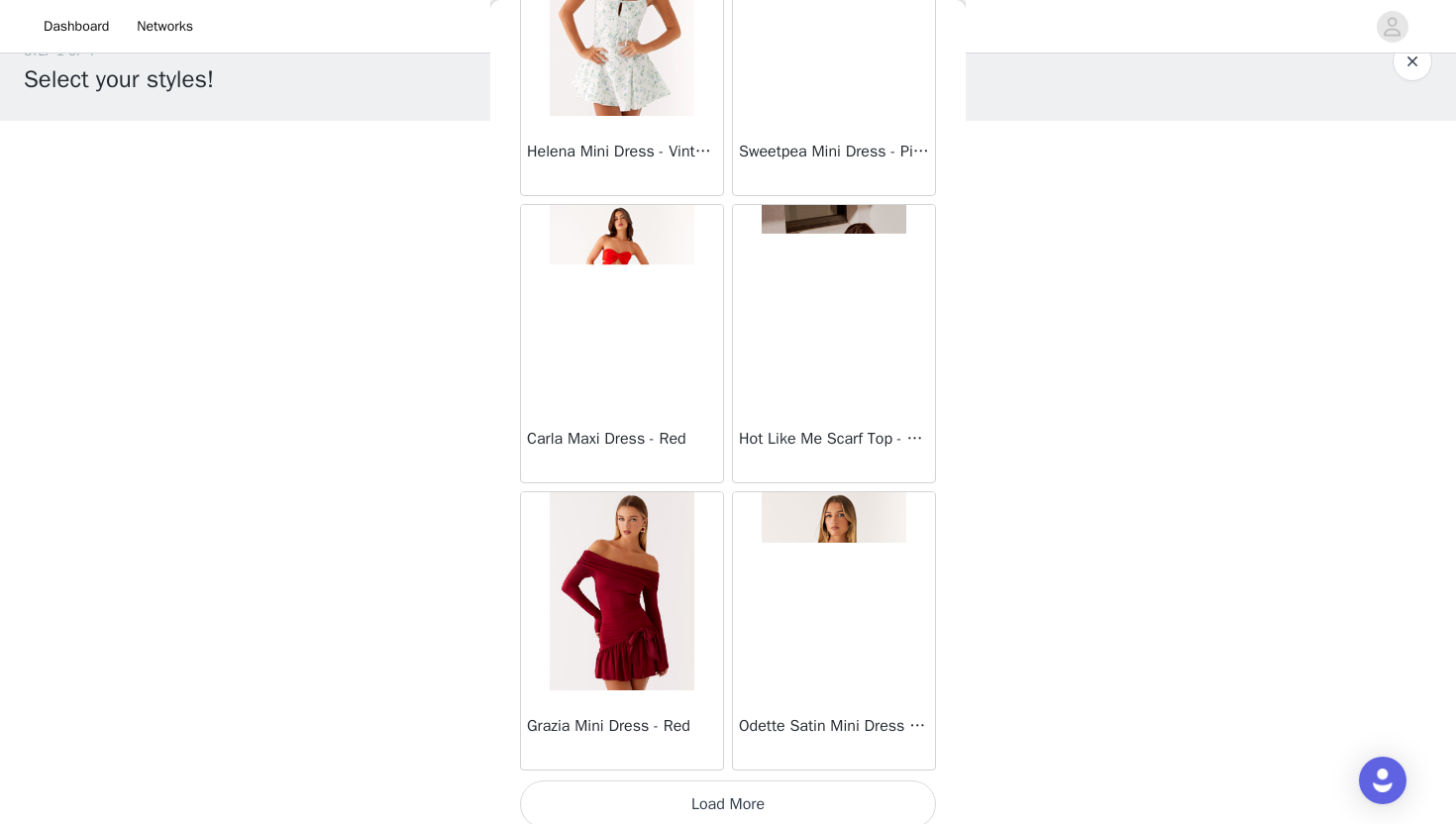 scroll, scrollTop: 53905, scrollLeft: 0, axis: vertical 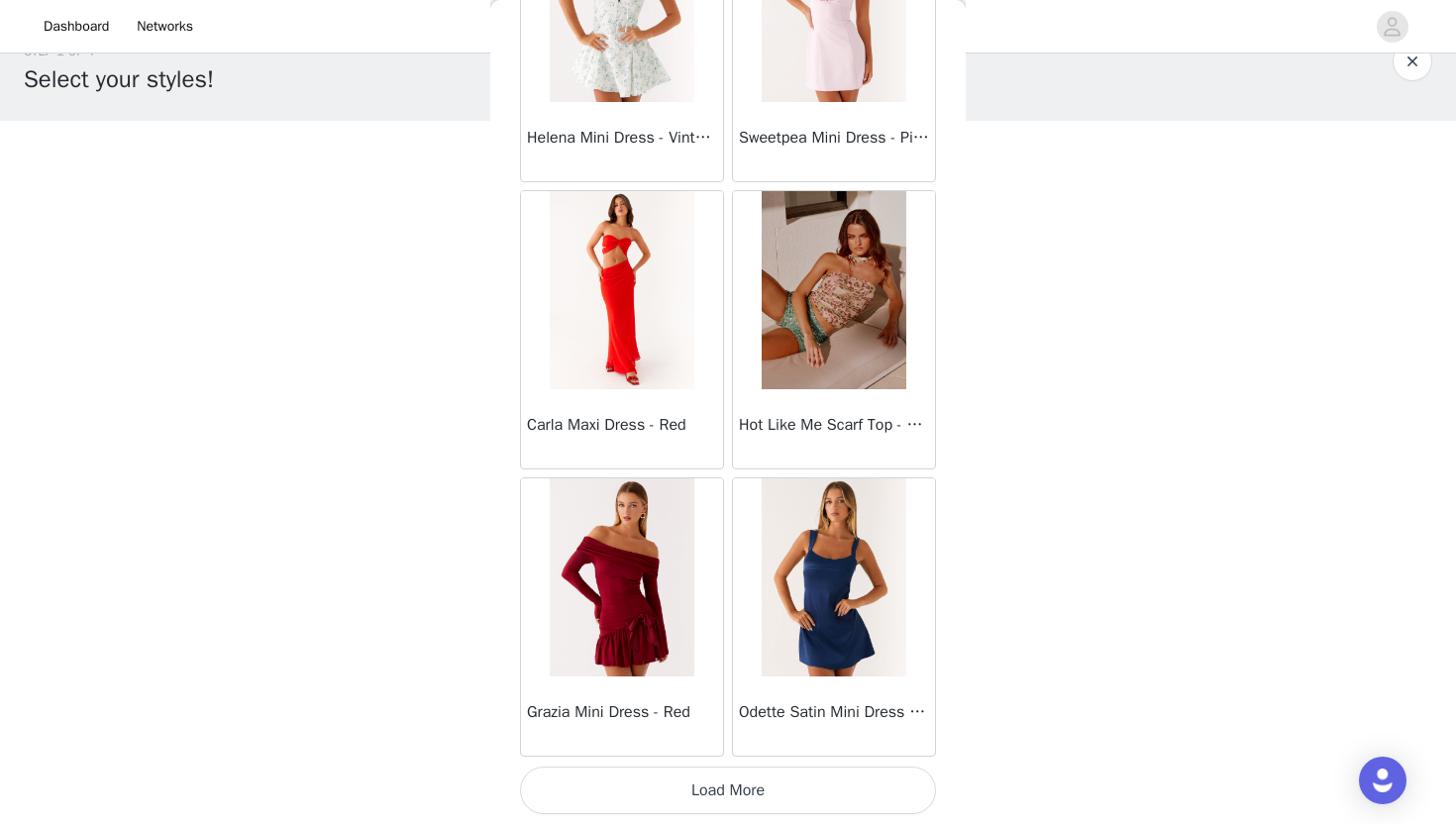 click on "Load More" at bounding box center (728, 790) 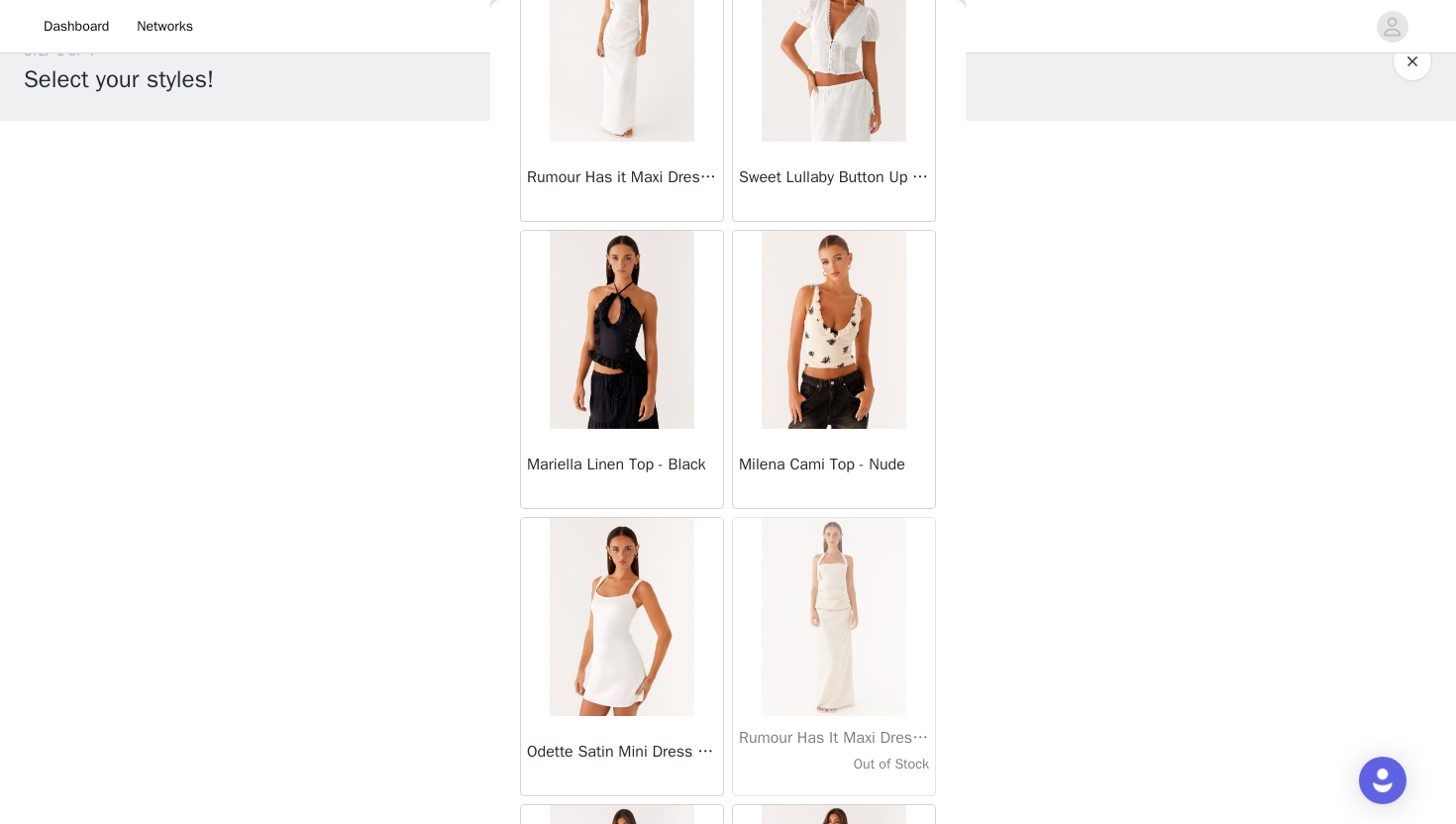 scroll, scrollTop: 56777, scrollLeft: 0, axis: vertical 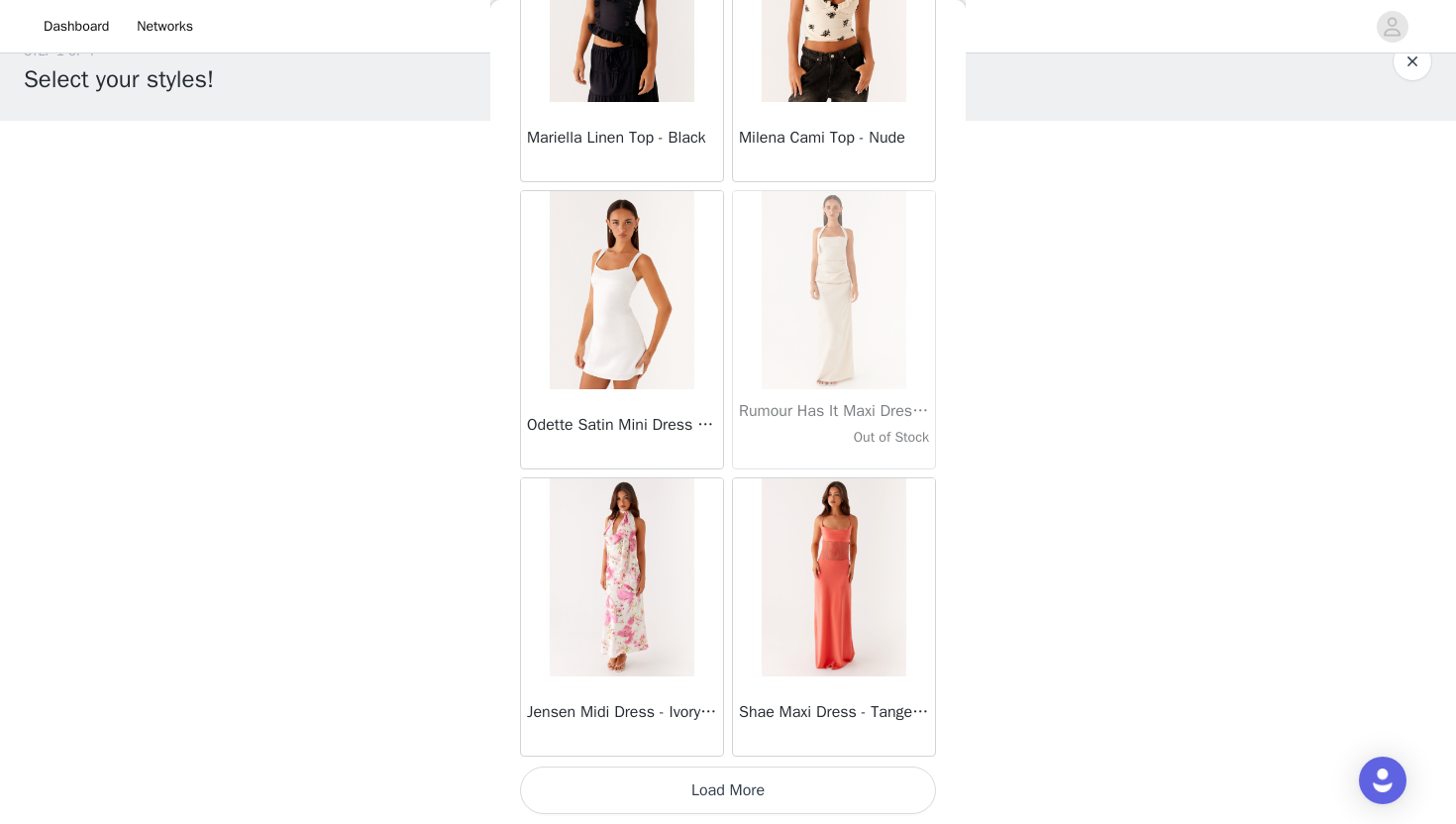 click on "Load More" at bounding box center (728, 790) 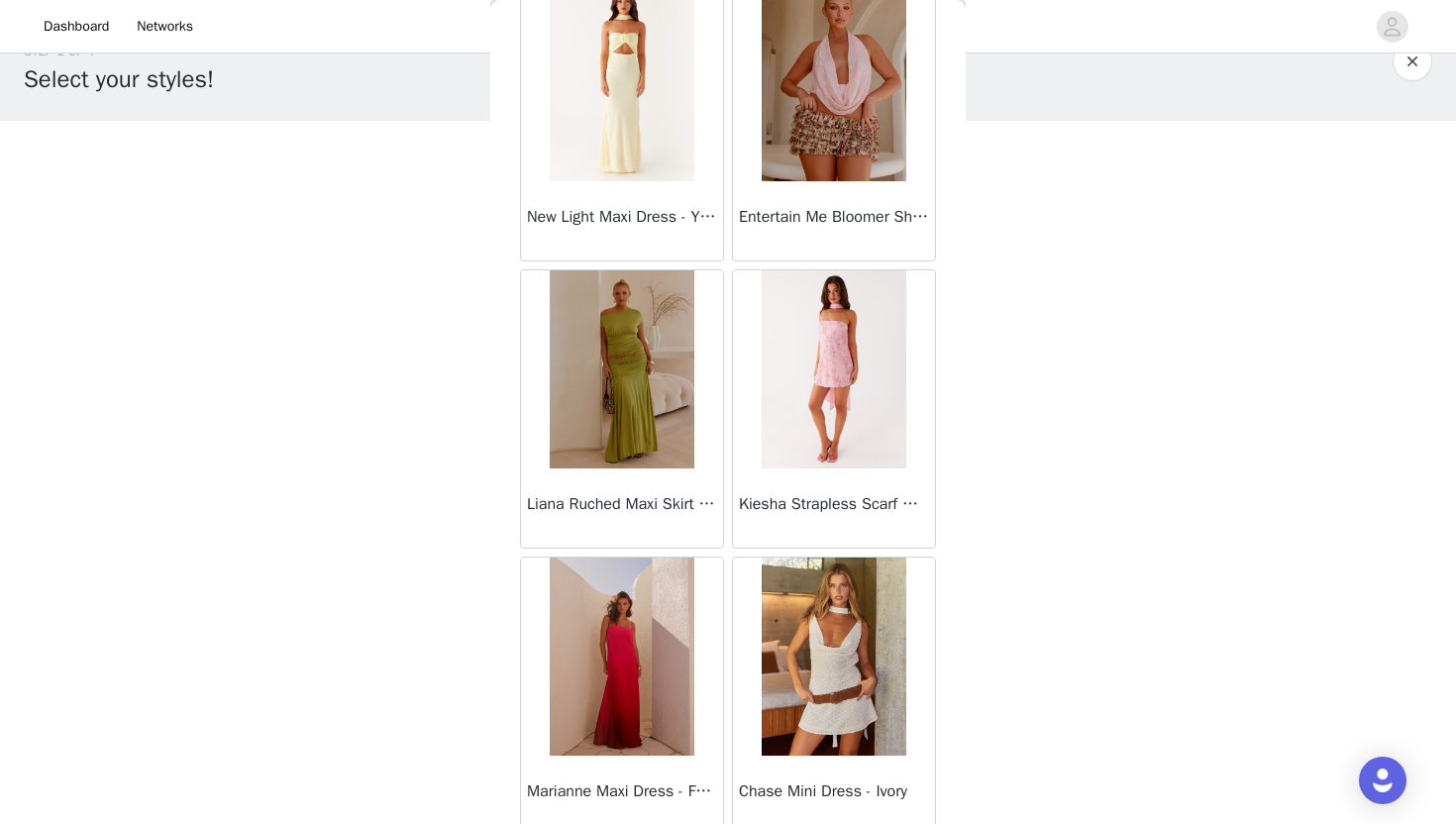 scroll, scrollTop: 59649, scrollLeft: 0, axis: vertical 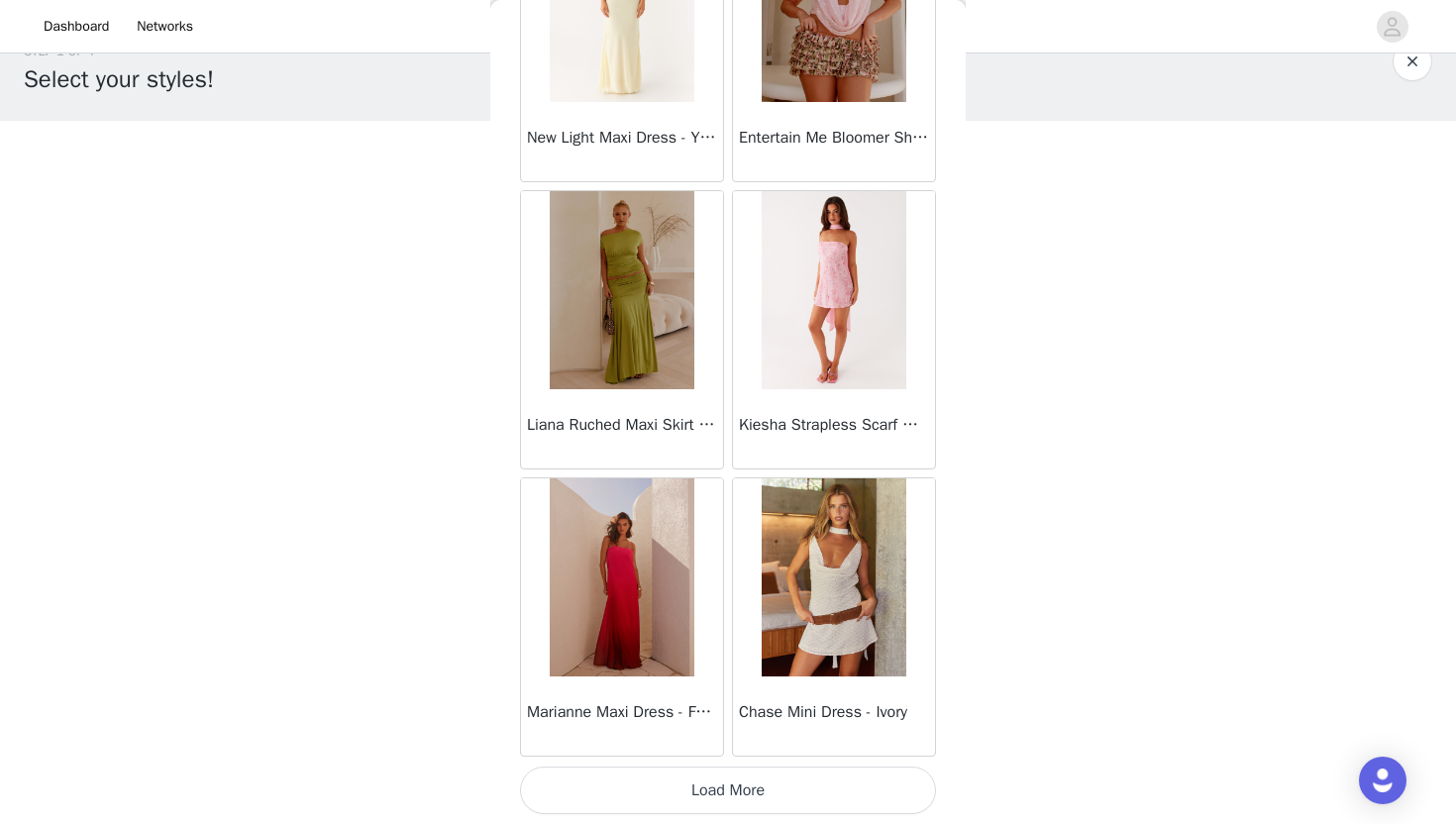 click on "Load More" at bounding box center (728, 790) 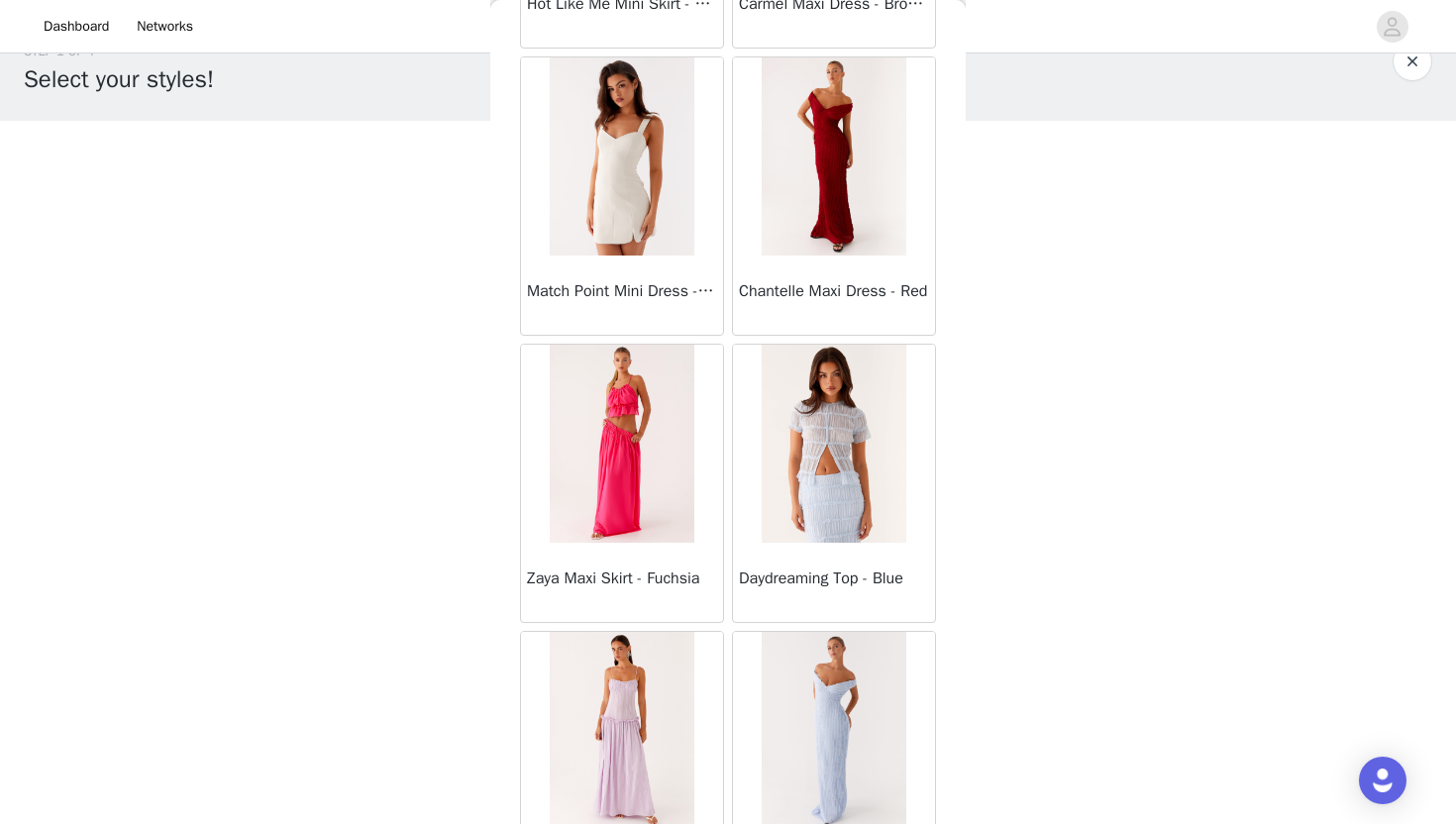 scroll, scrollTop: 62521, scrollLeft: 0, axis: vertical 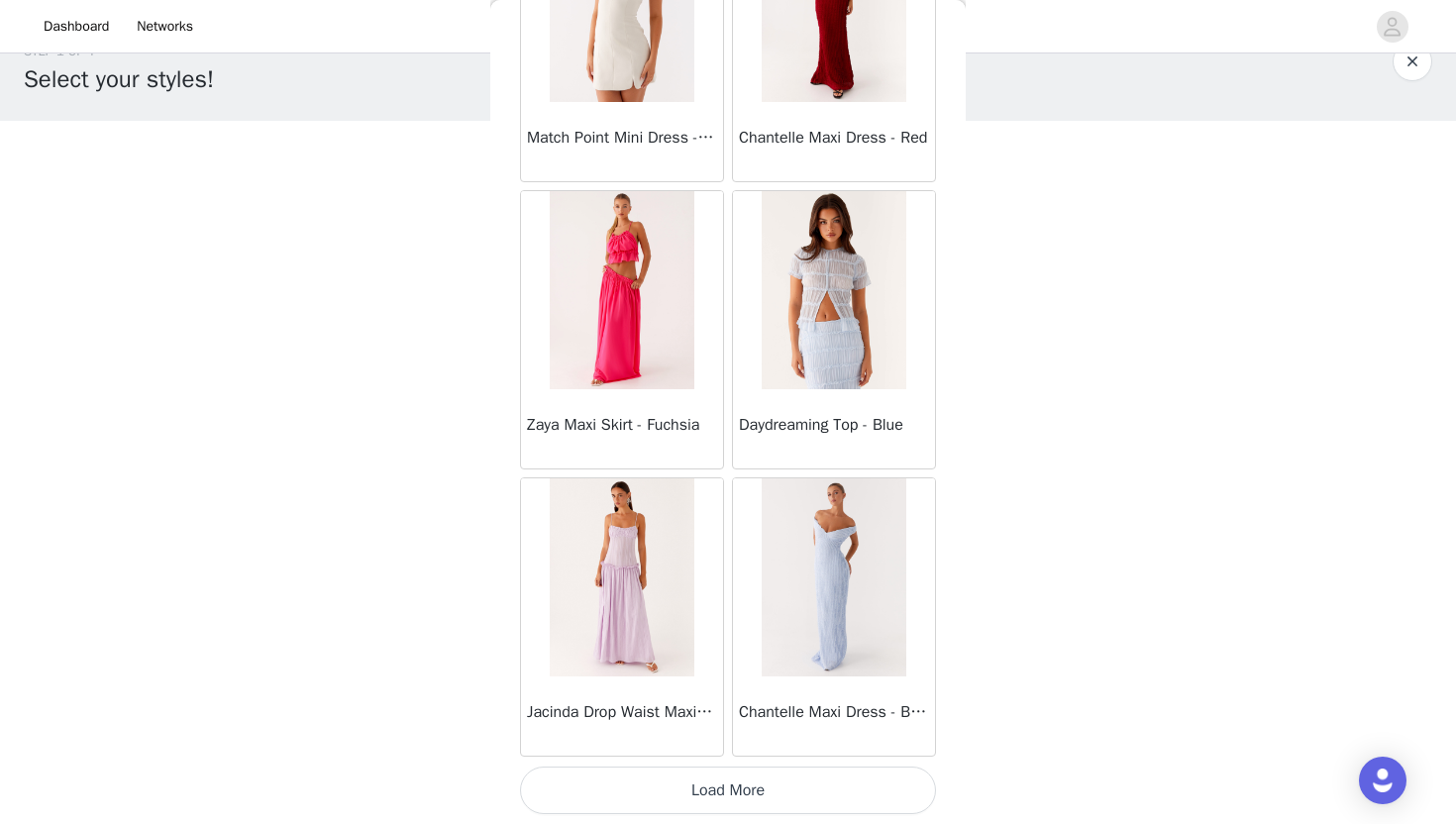 click on "Load More" at bounding box center (728, 790) 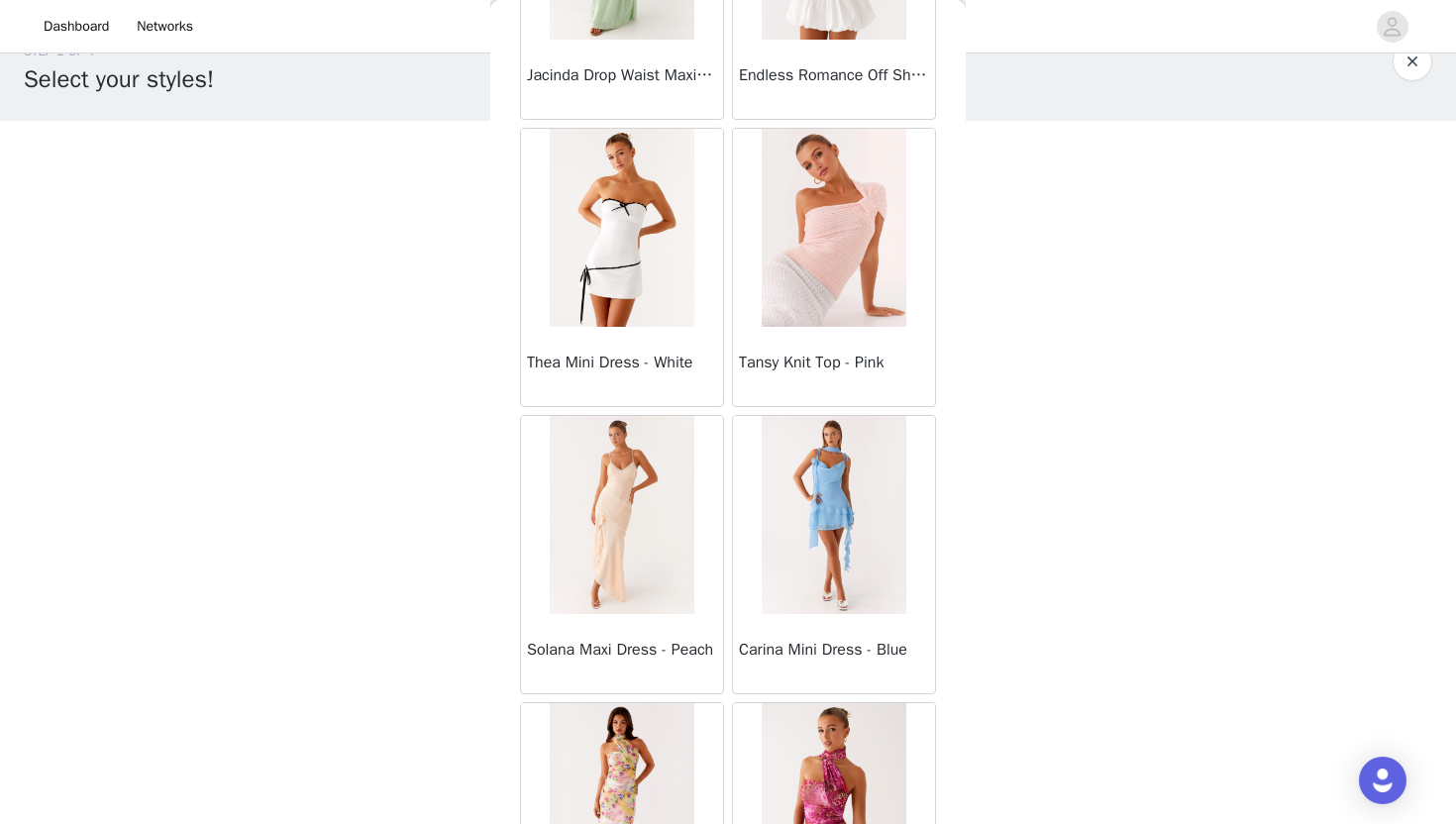 scroll, scrollTop: 65393, scrollLeft: 0, axis: vertical 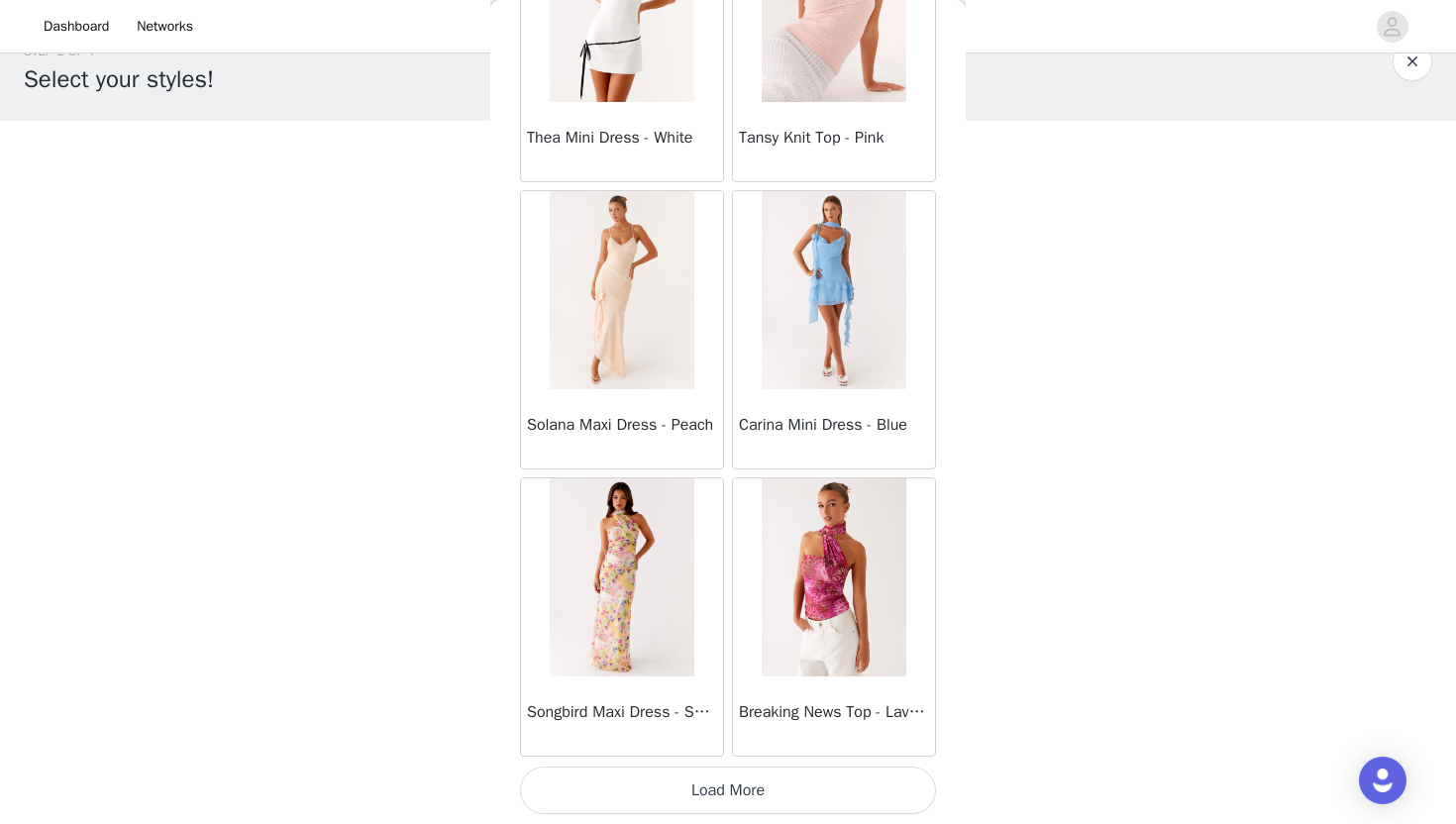 click on "Load More" at bounding box center (728, 790) 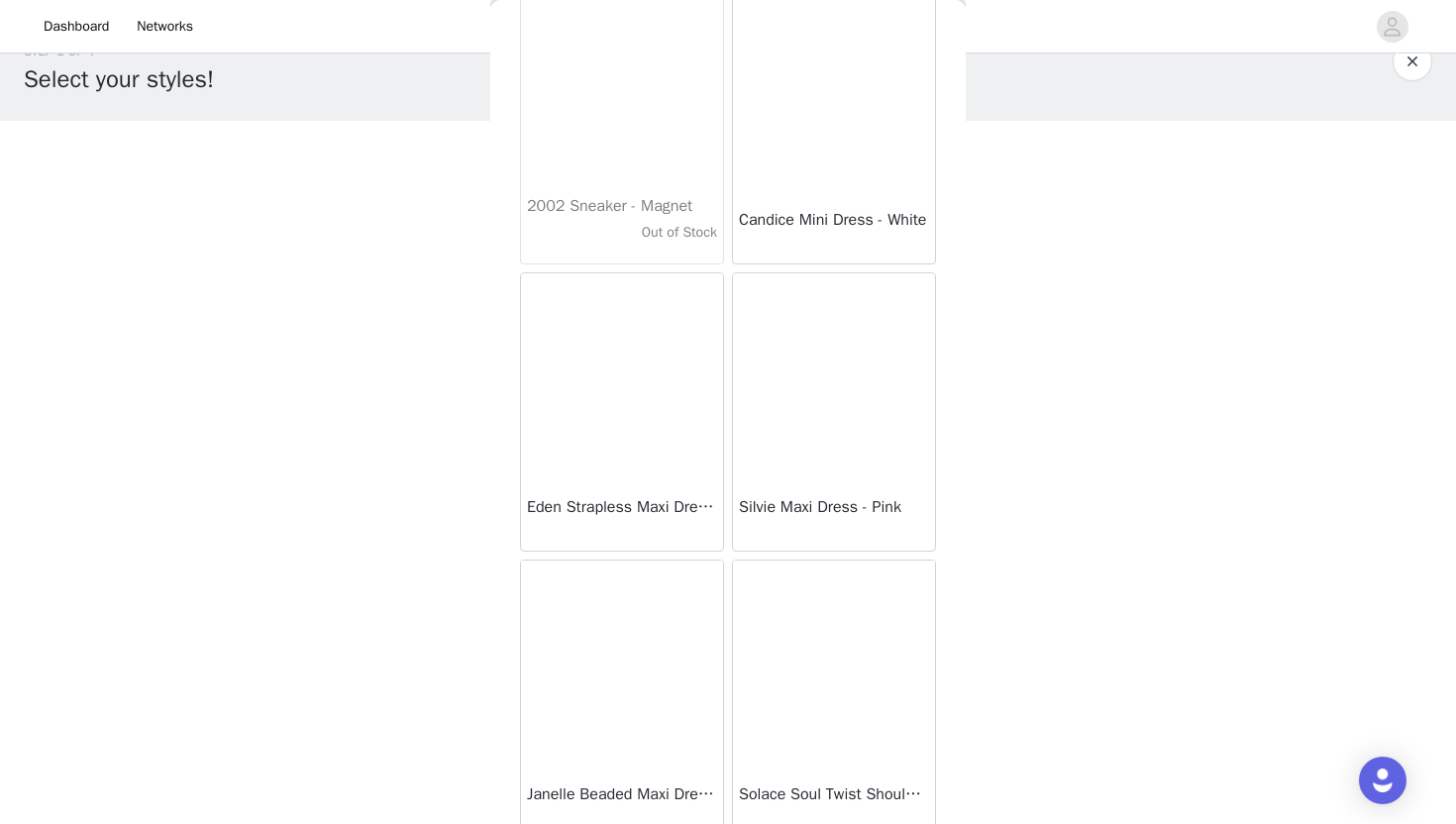 scroll, scrollTop: 67324, scrollLeft: 0, axis: vertical 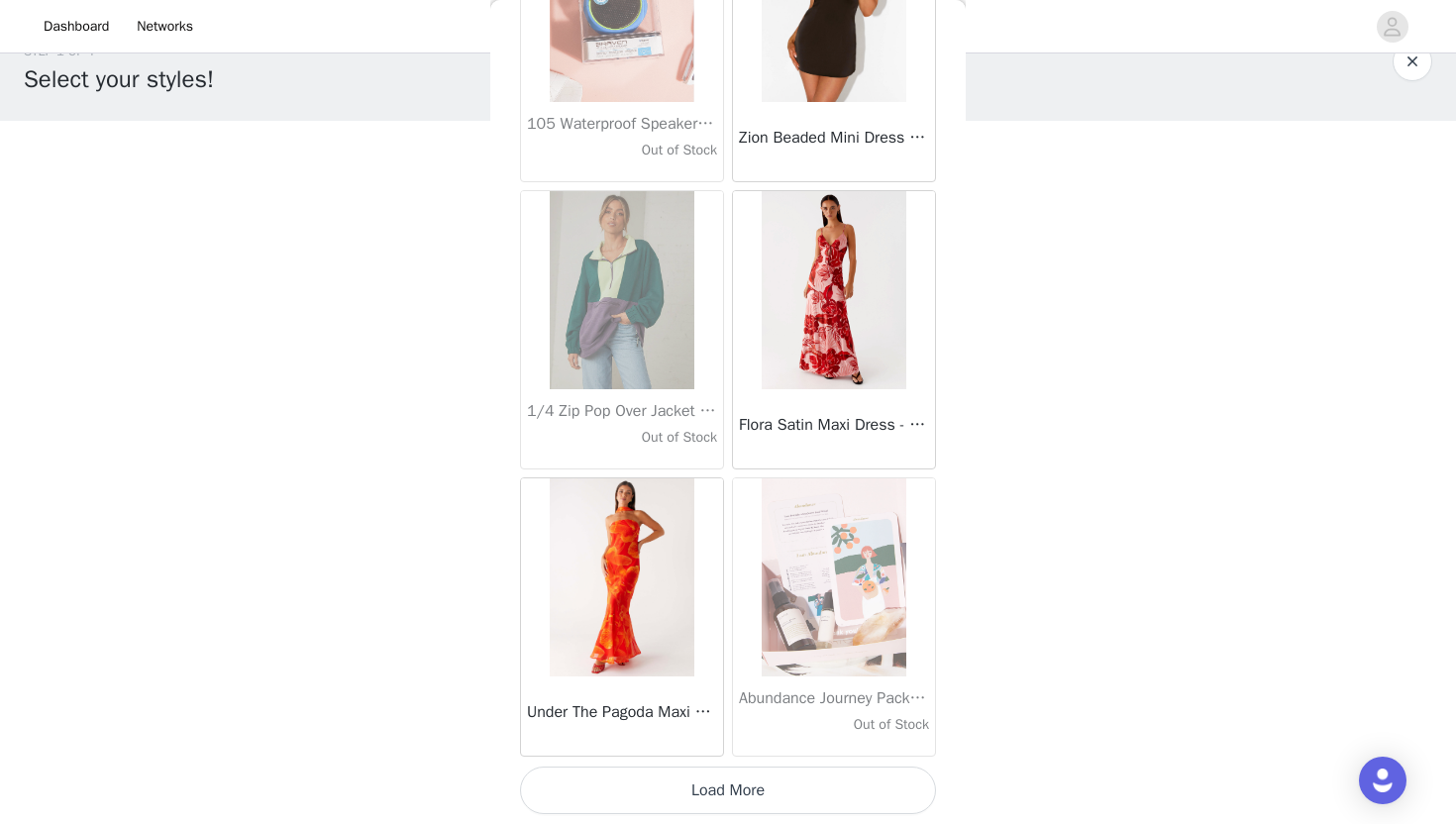 click on "Load More" at bounding box center [728, 790] 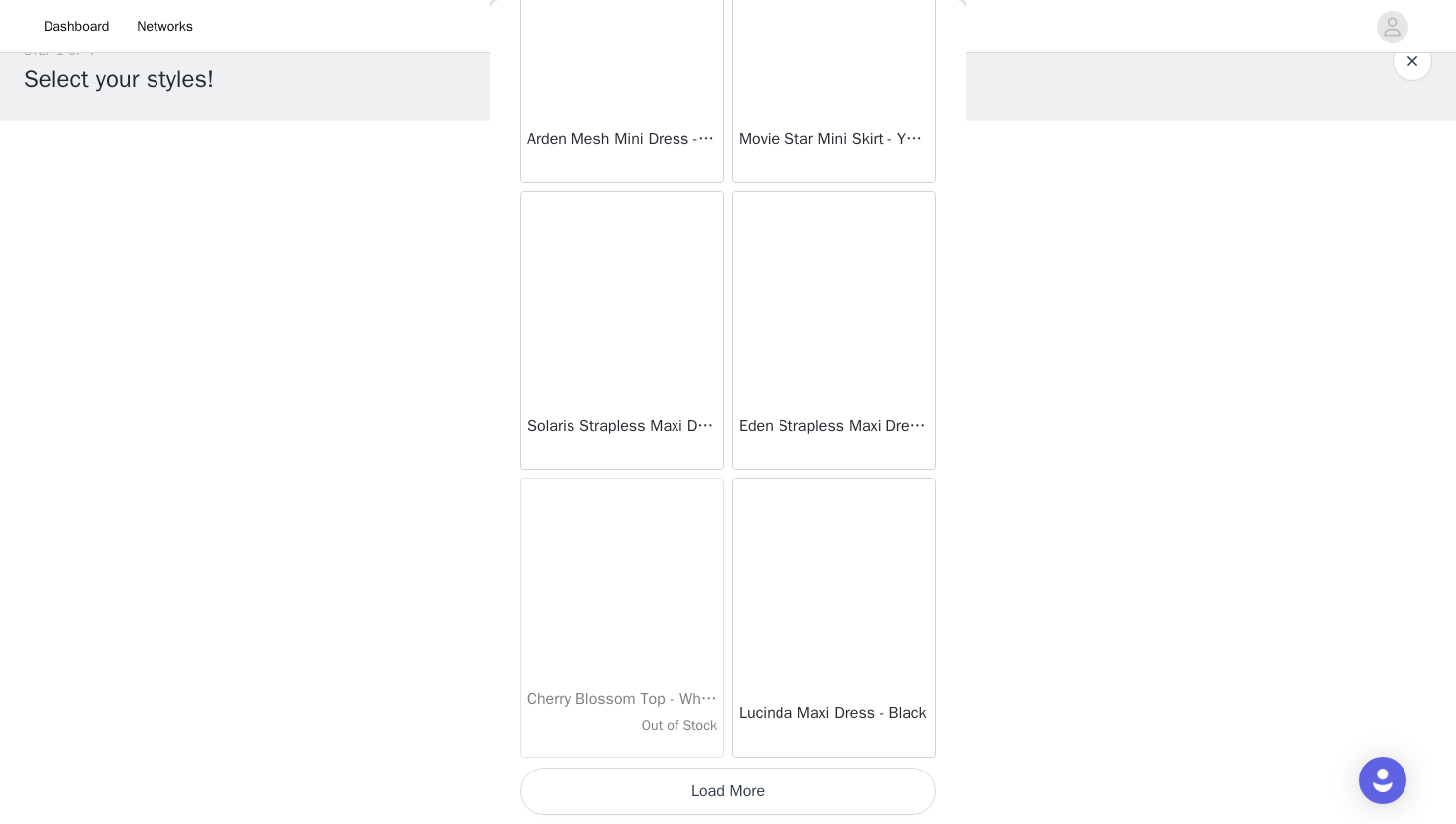 scroll, scrollTop: 71137, scrollLeft: 0, axis: vertical 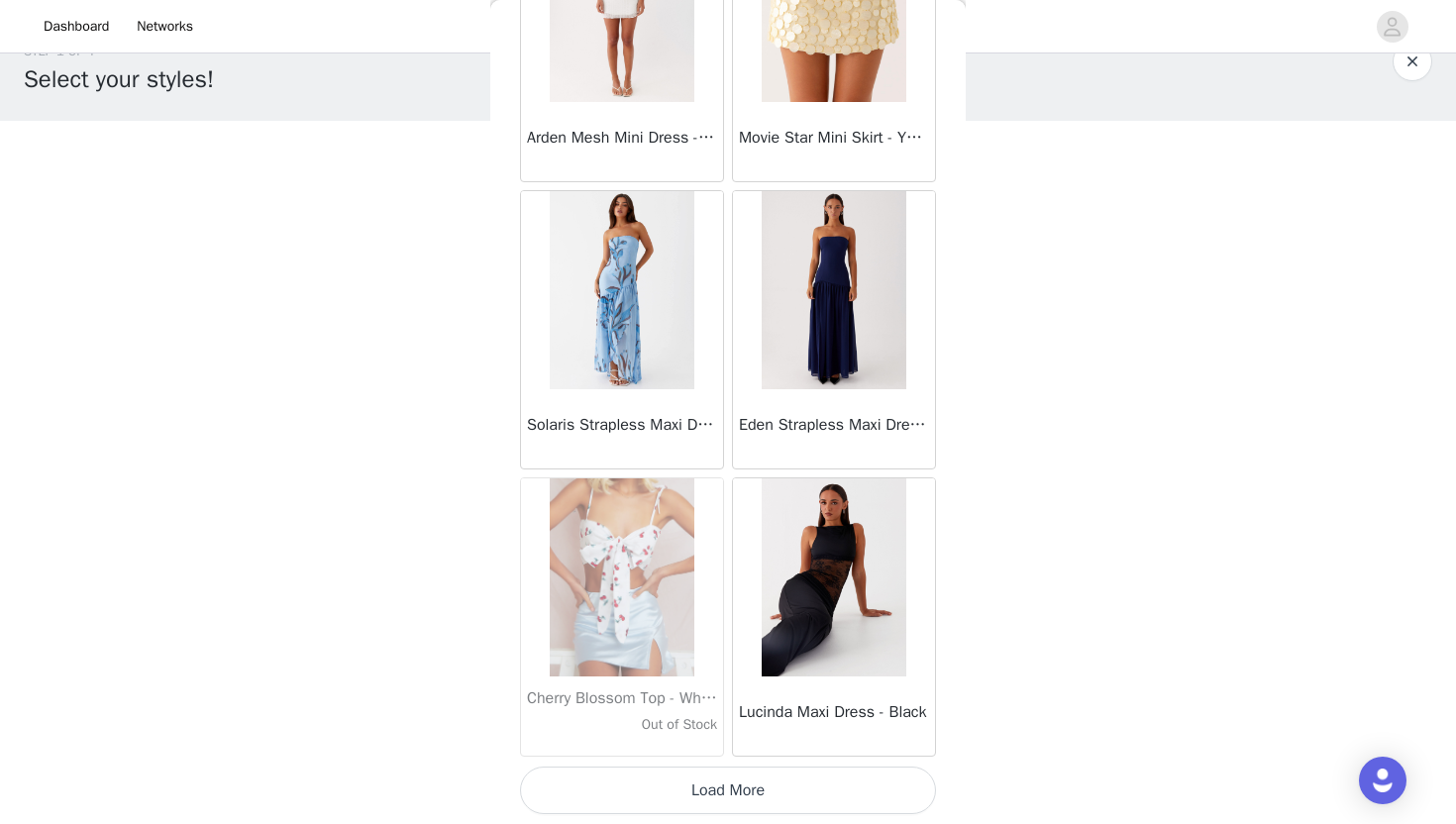 click on "Load More" at bounding box center [728, 790] 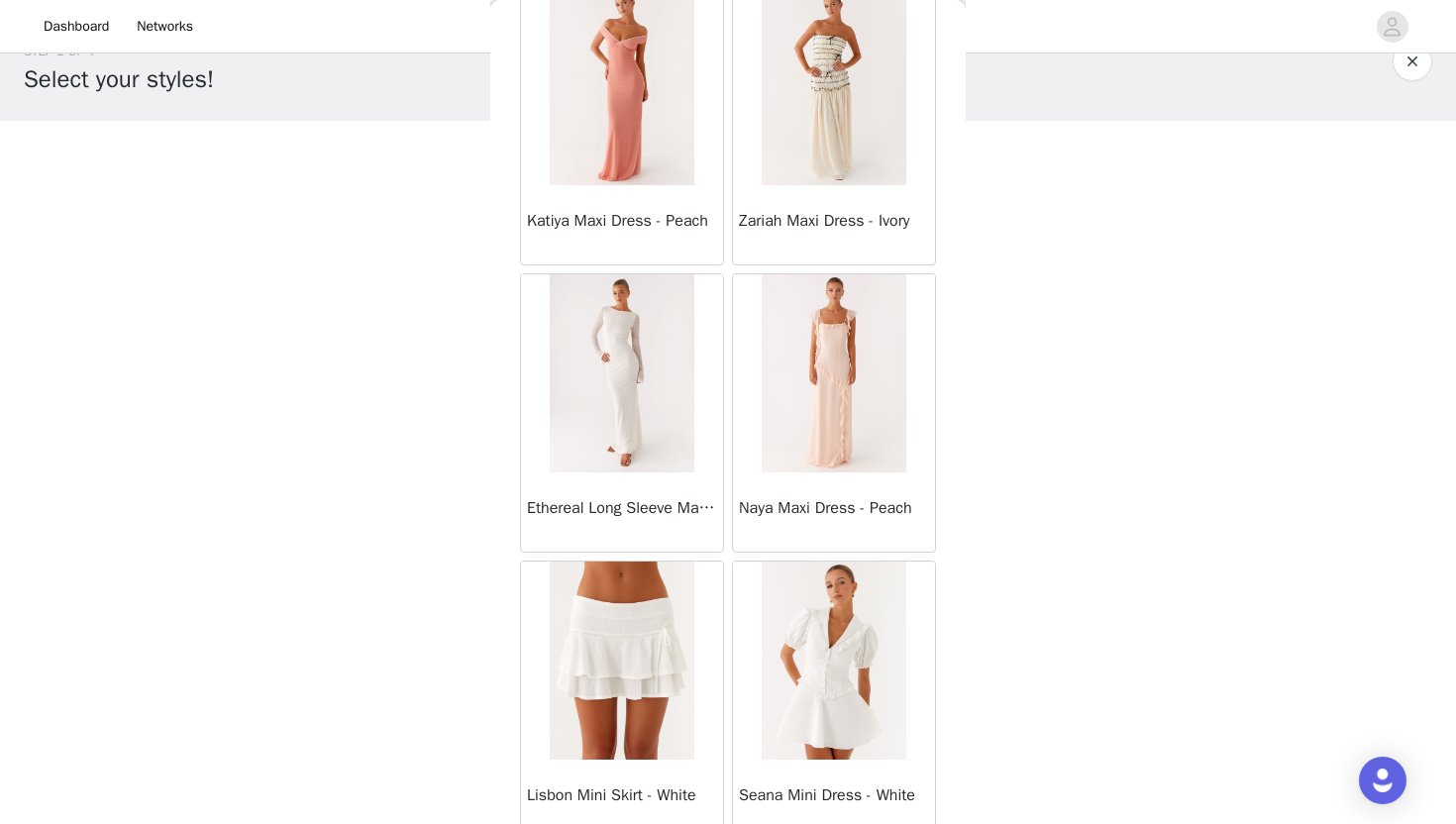 scroll, scrollTop: 74009, scrollLeft: 0, axis: vertical 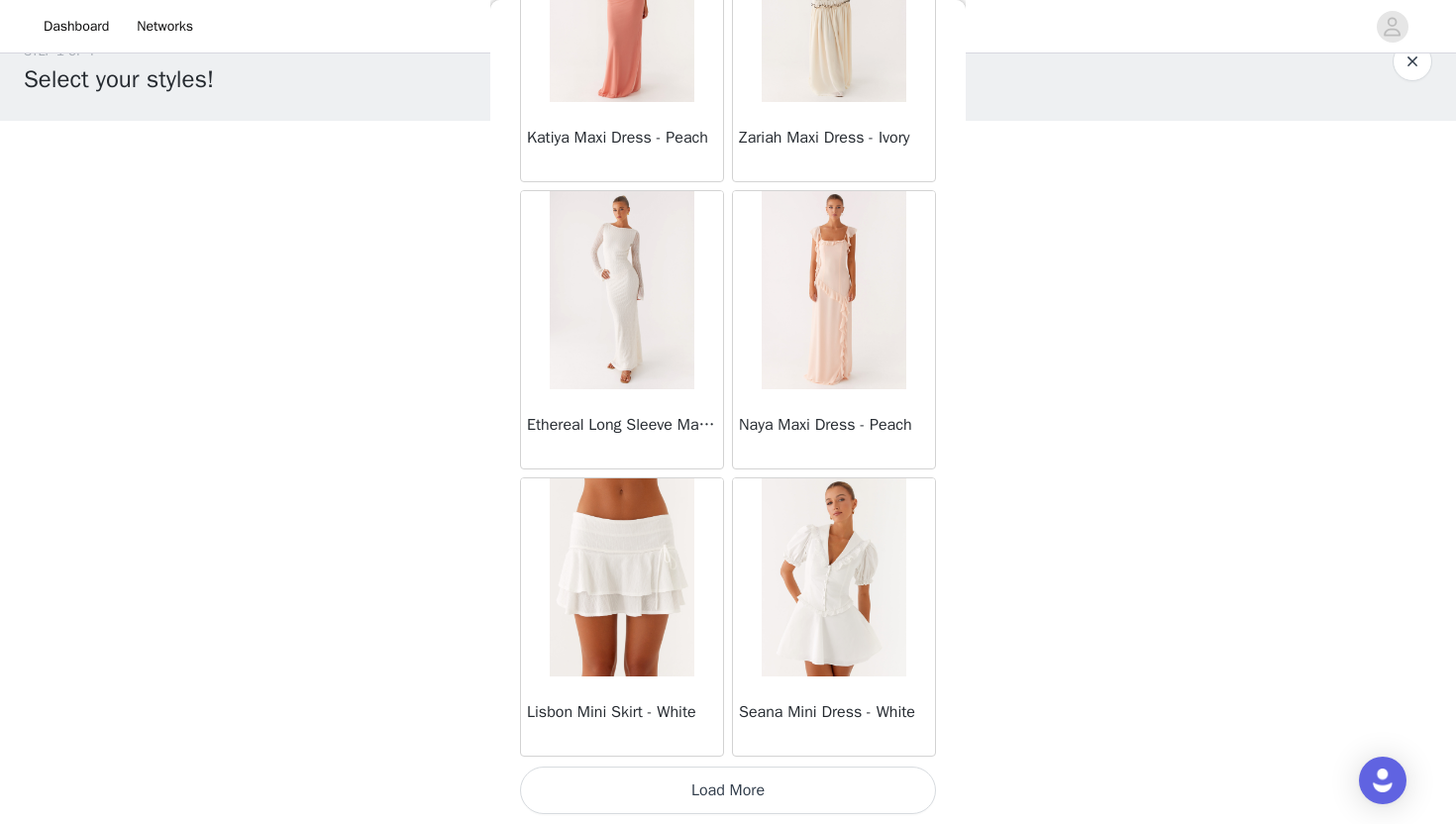 click on "Load More" at bounding box center (728, 790) 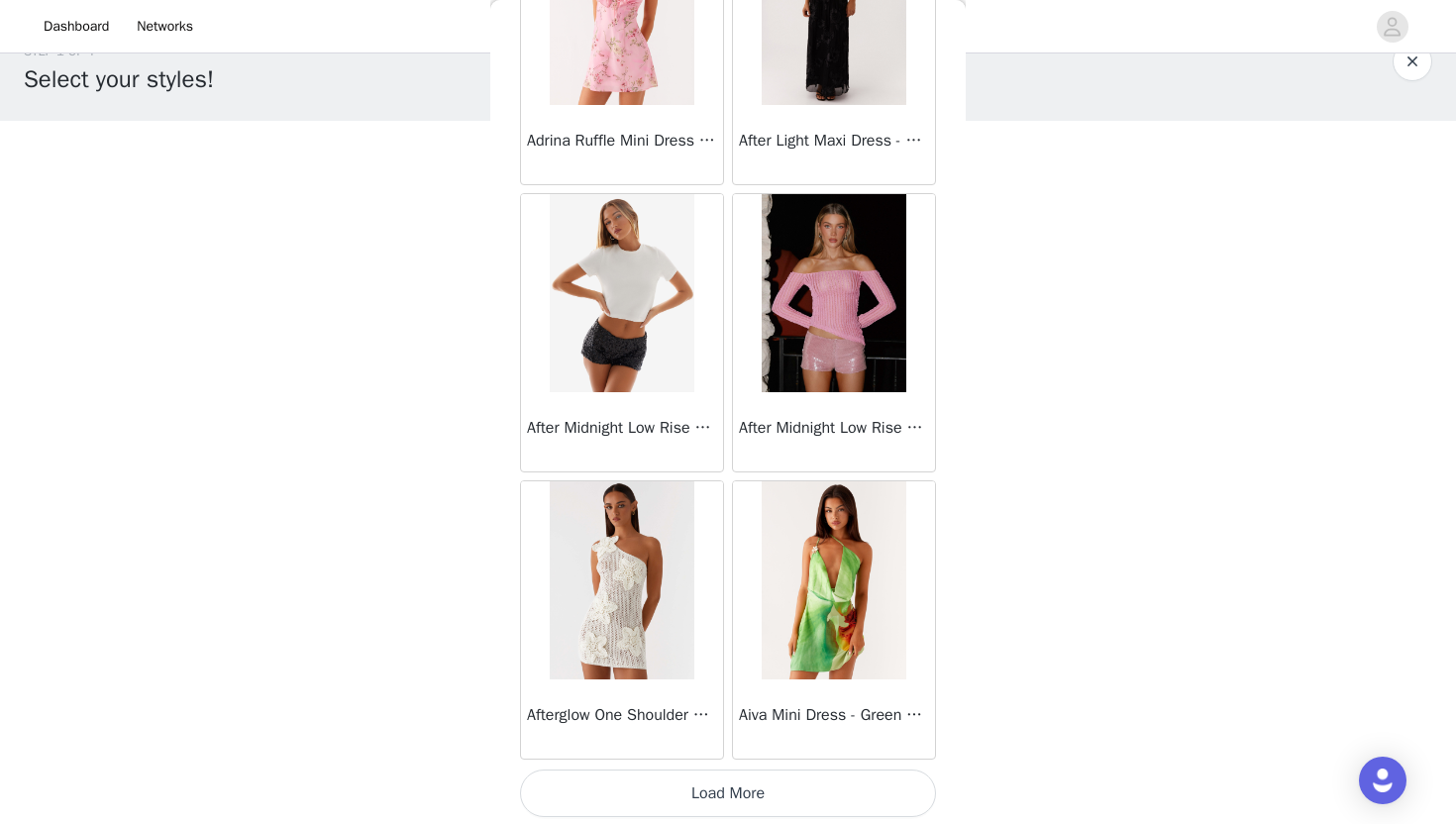 scroll, scrollTop: 76882, scrollLeft: 0, axis: vertical 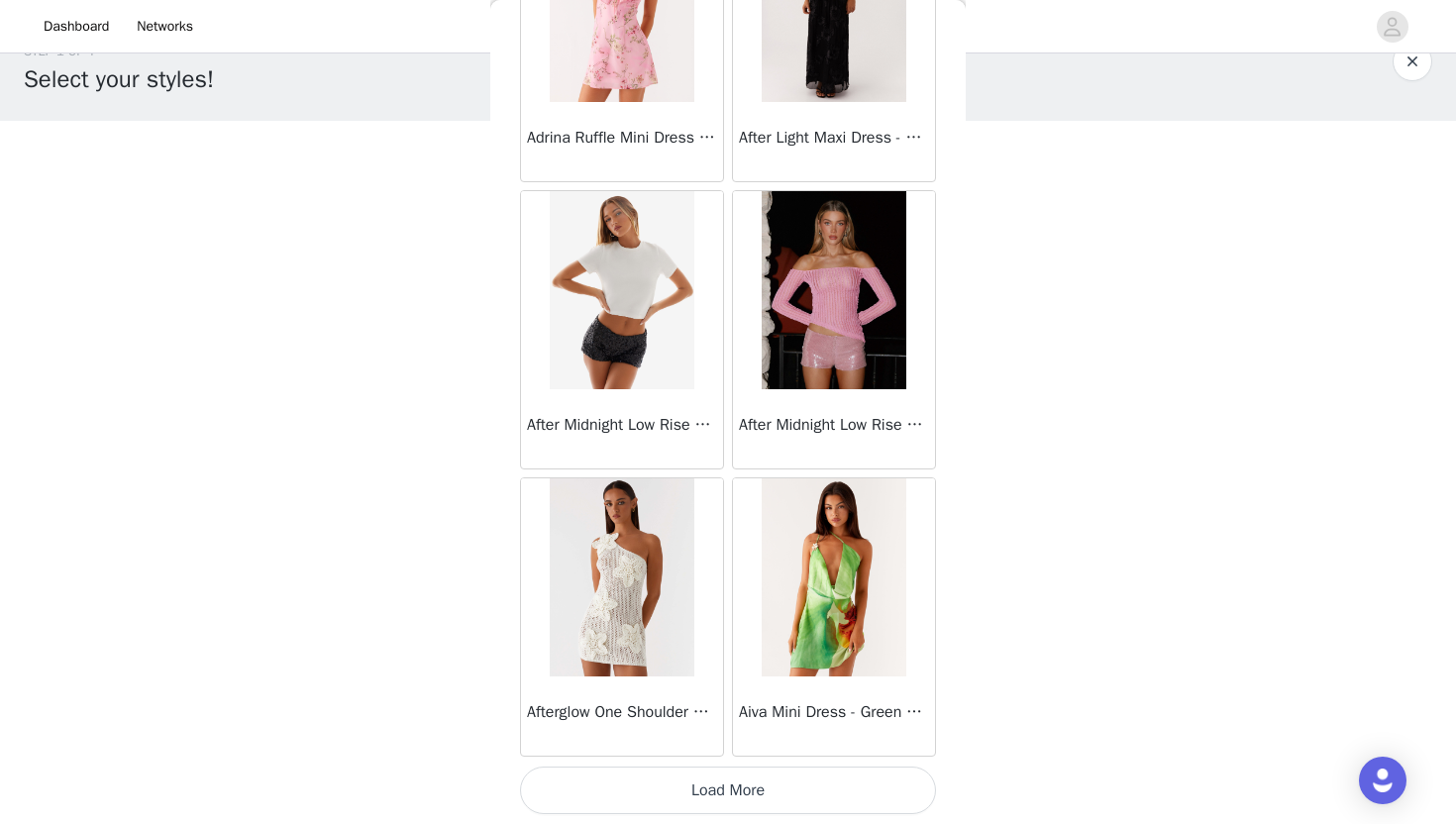 click on "Load More" at bounding box center (728, 790) 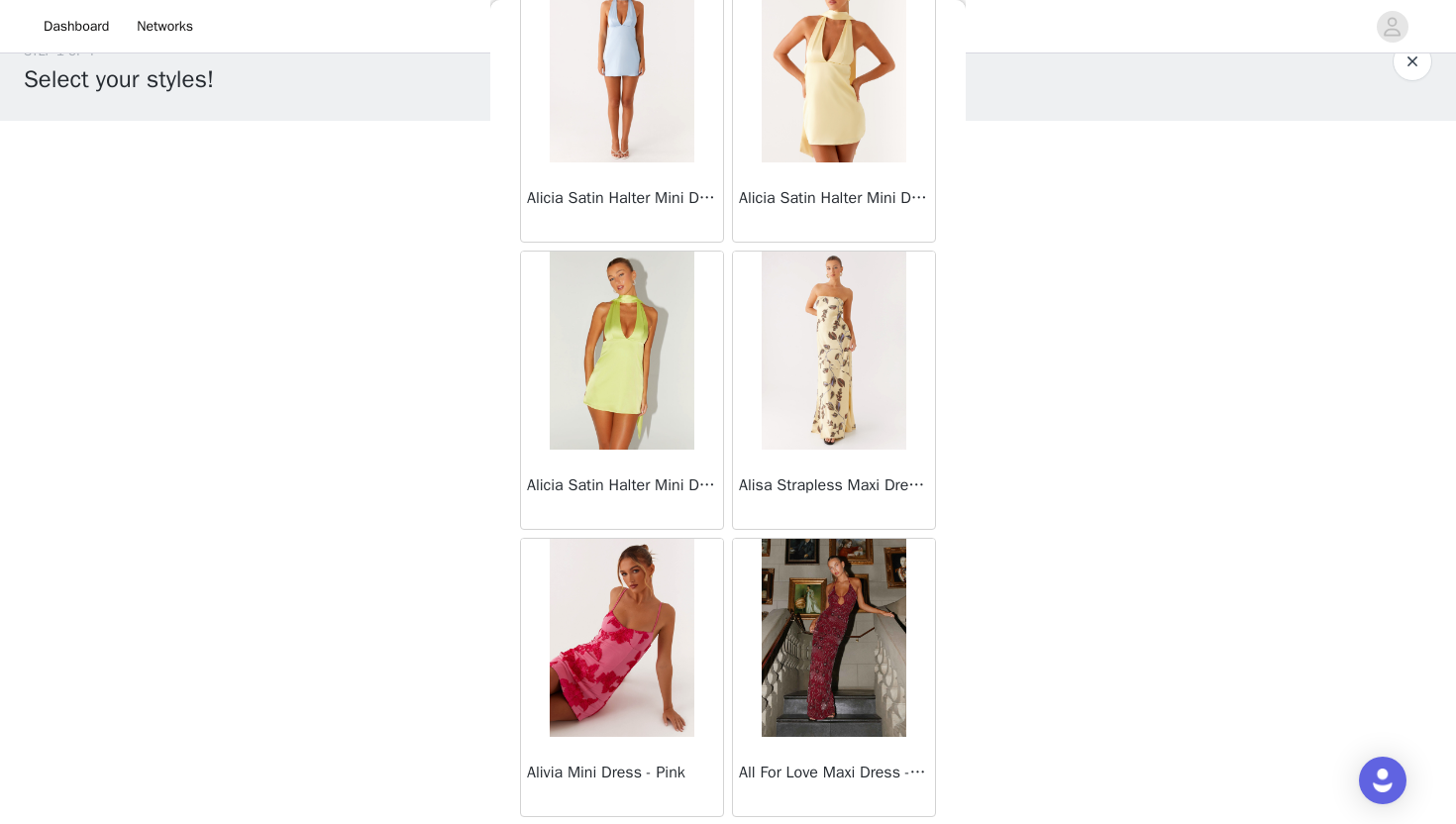 scroll, scrollTop: 79754, scrollLeft: 0, axis: vertical 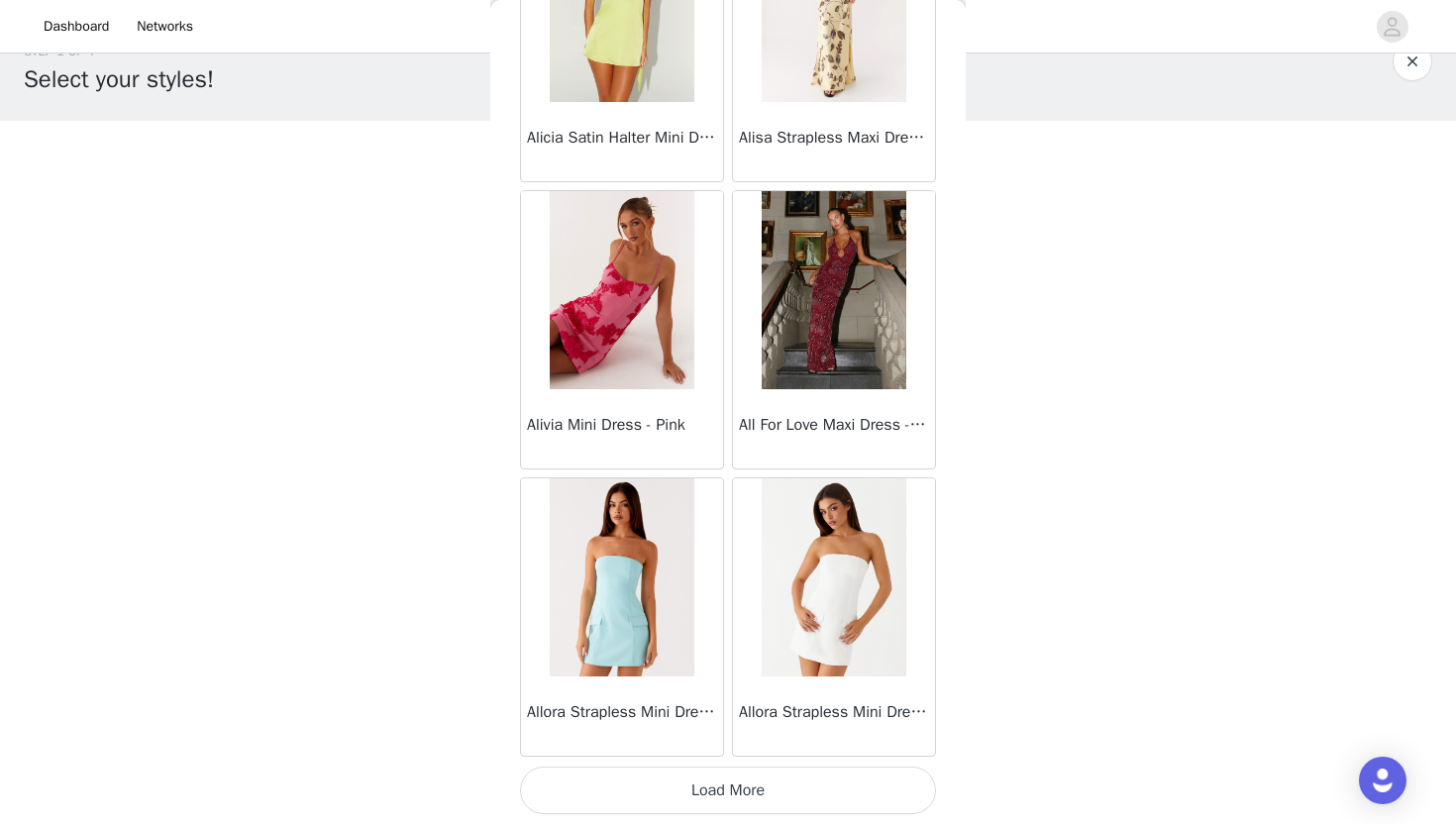 click on "Load More" at bounding box center (728, 790) 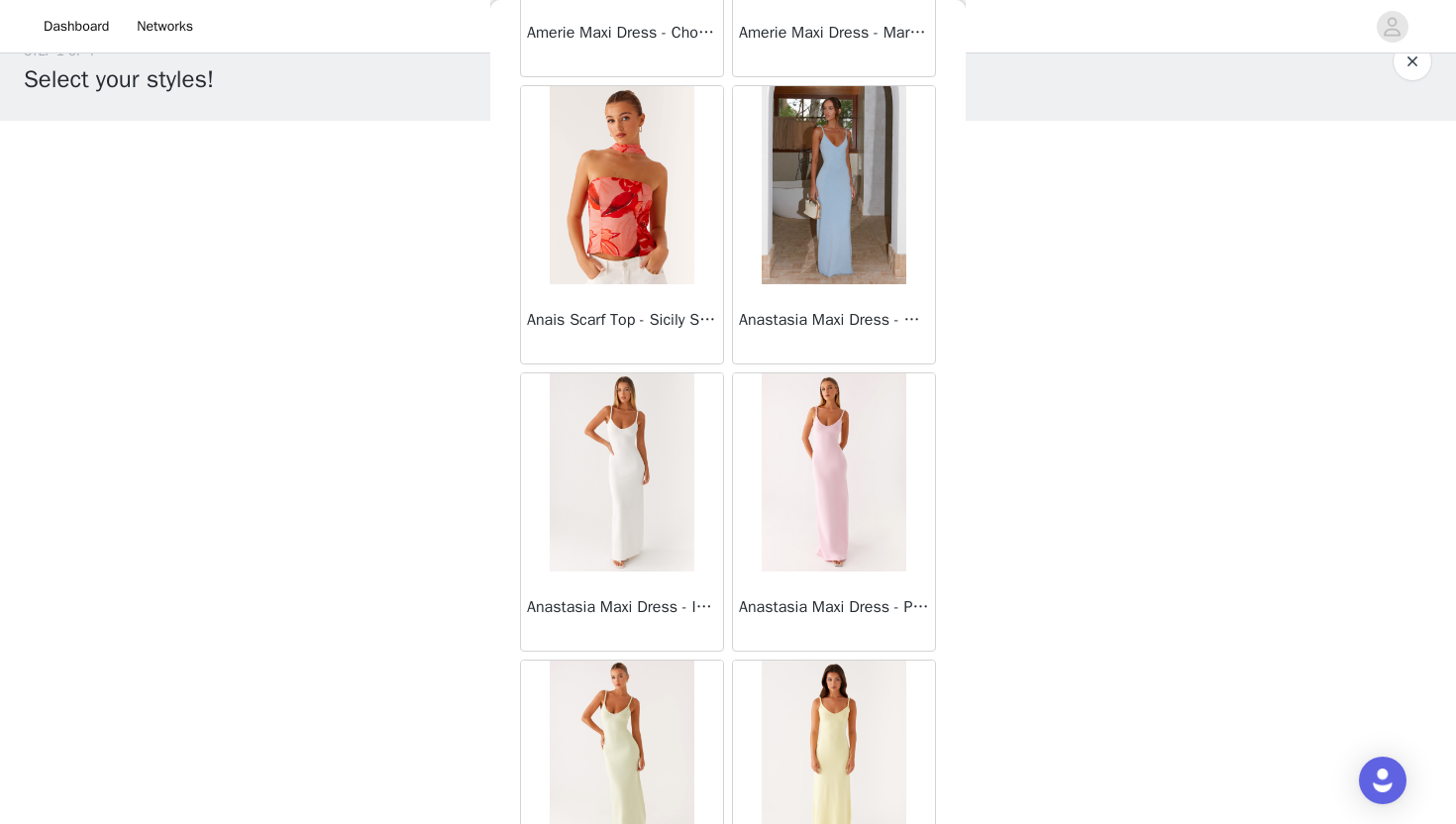 scroll, scrollTop: 82562, scrollLeft: 0, axis: vertical 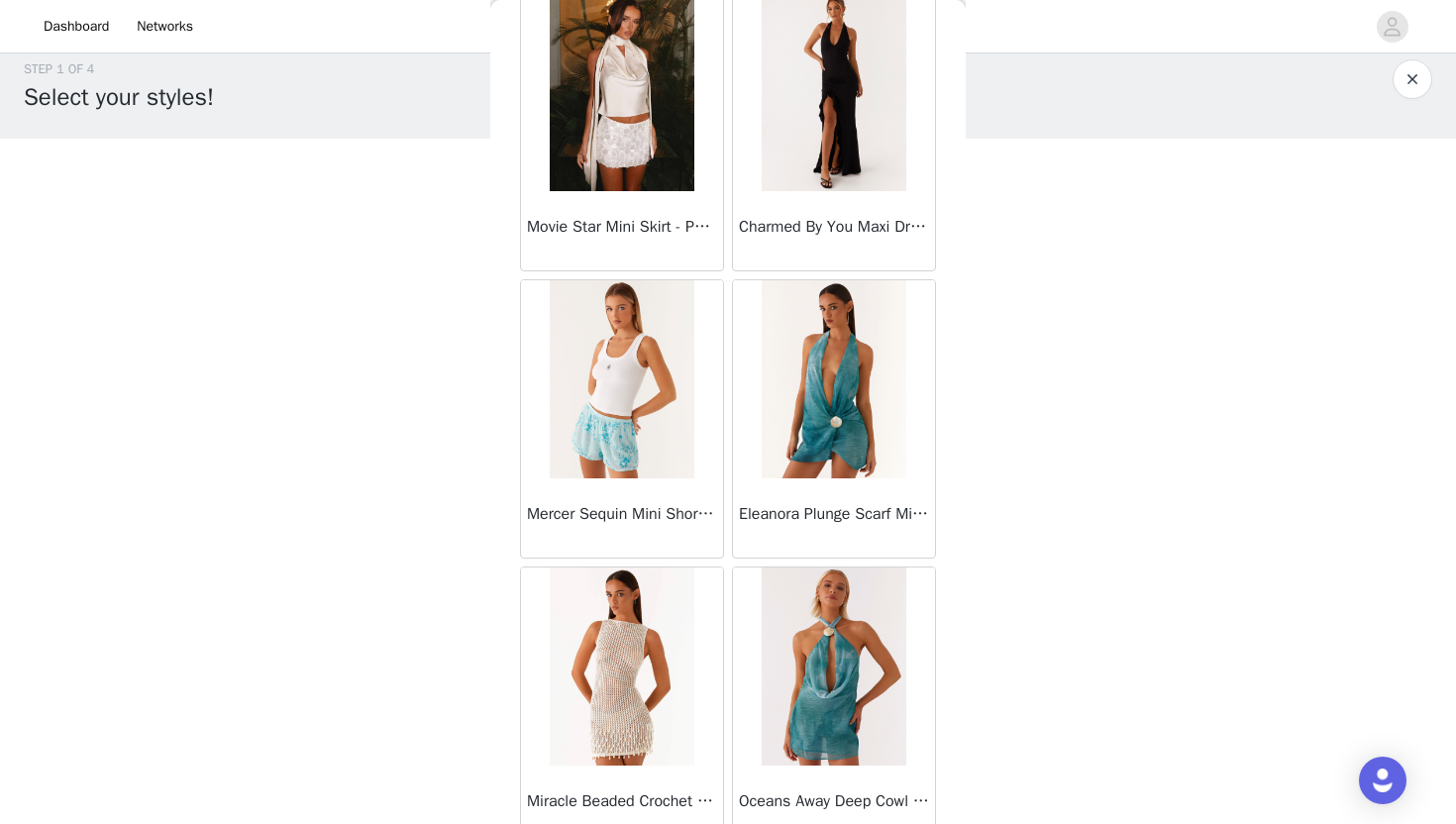 click at bounding box center [621, 92] 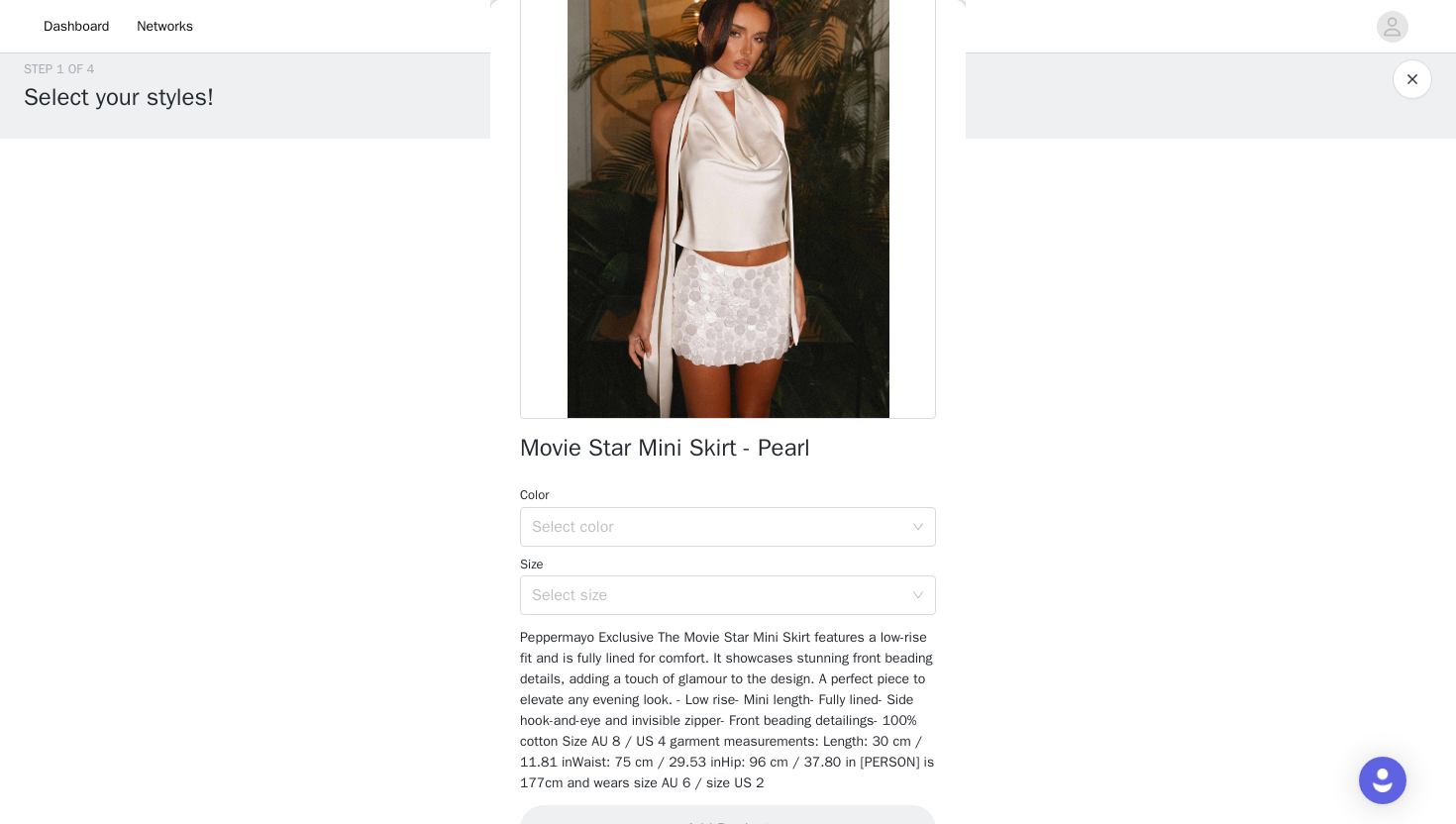 scroll, scrollTop: 127, scrollLeft: 0, axis: vertical 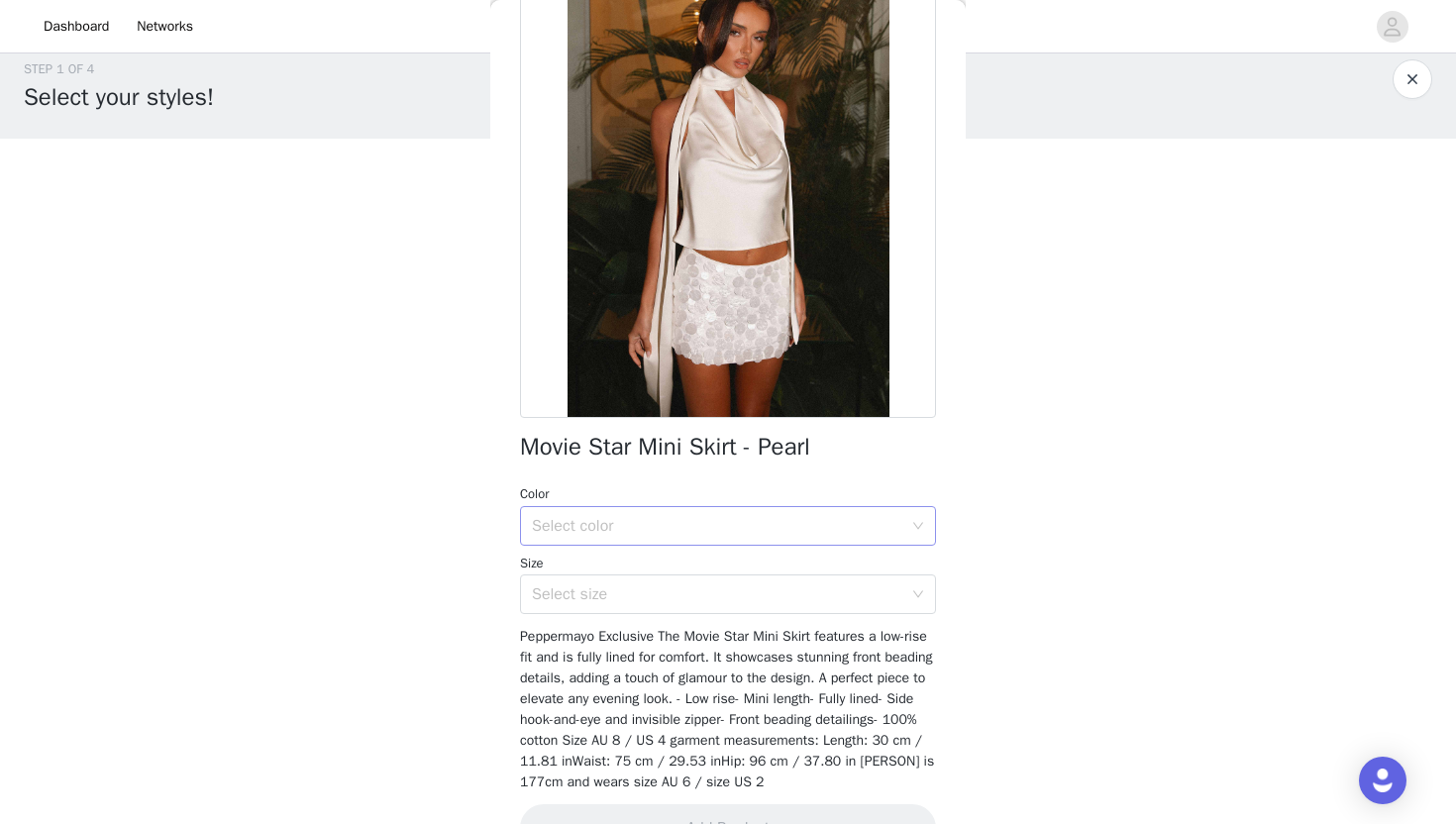 click on "Select color" at bounding box center [717, 526] 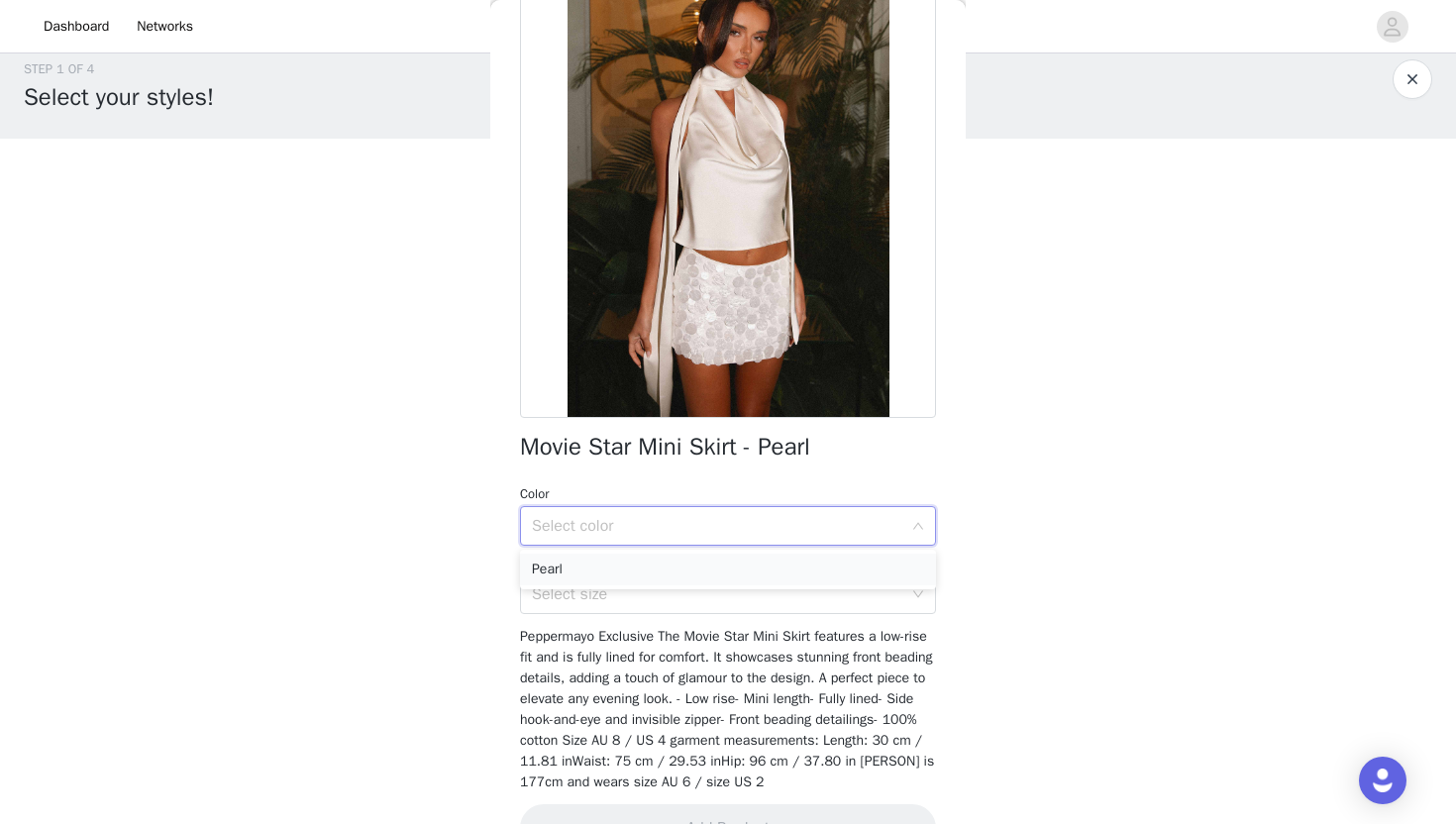 click on "Pearl" at bounding box center [728, 569] 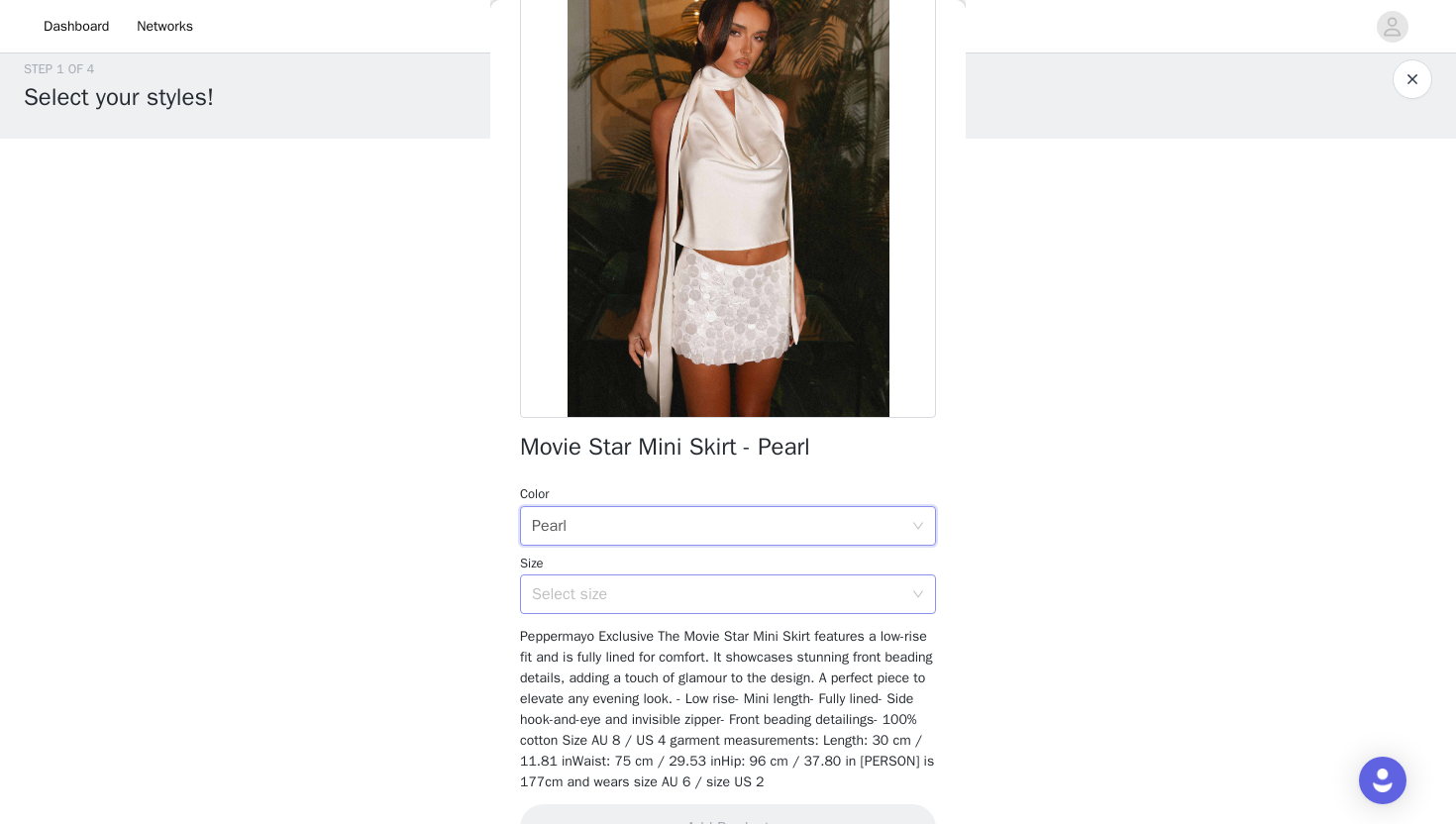 click on "Select size" at bounding box center [717, 594] 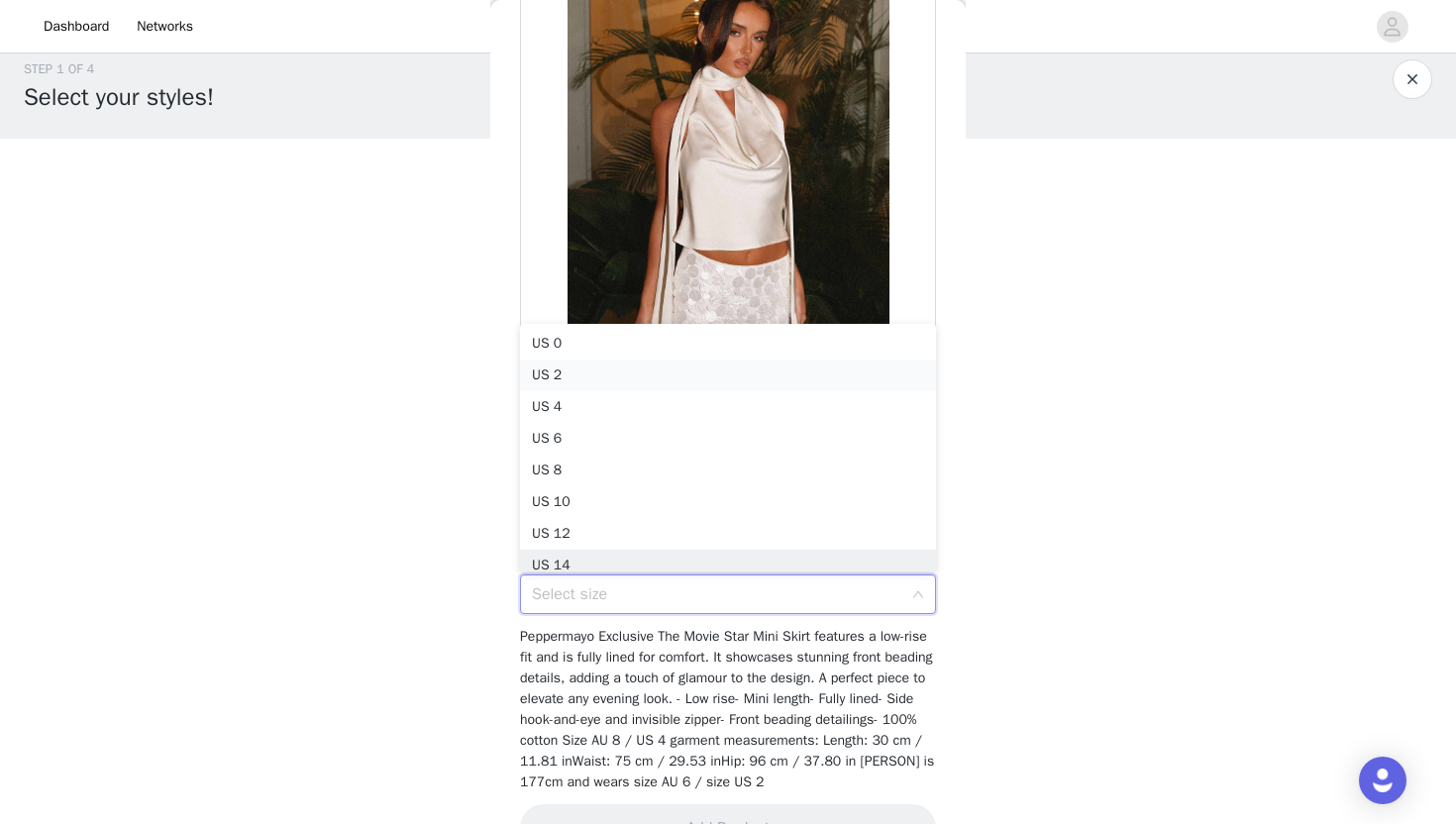 scroll, scrollTop: 4, scrollLeft: 0, axis: vertical 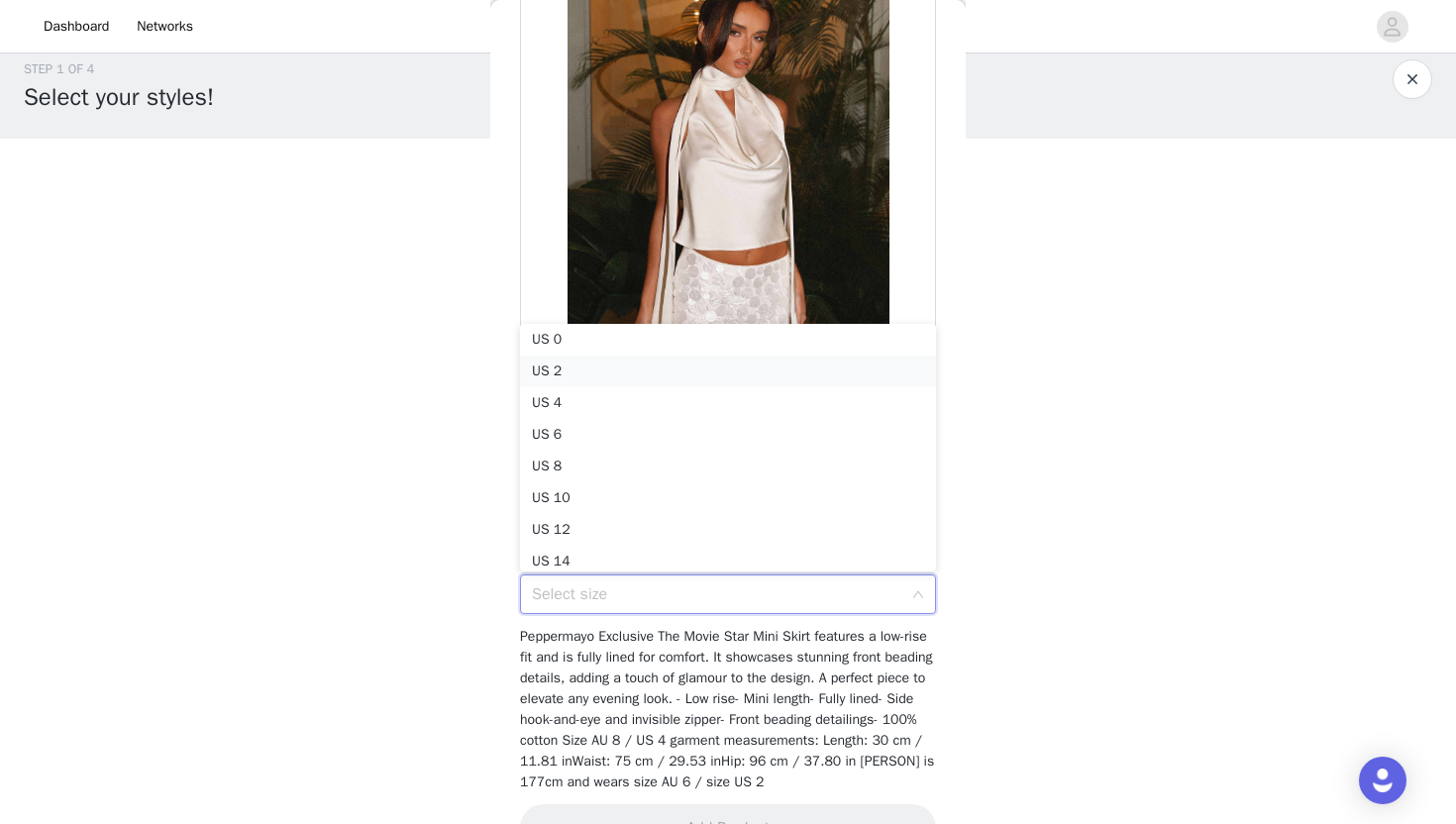 click on "US 2" at bounding box center (728, 371) 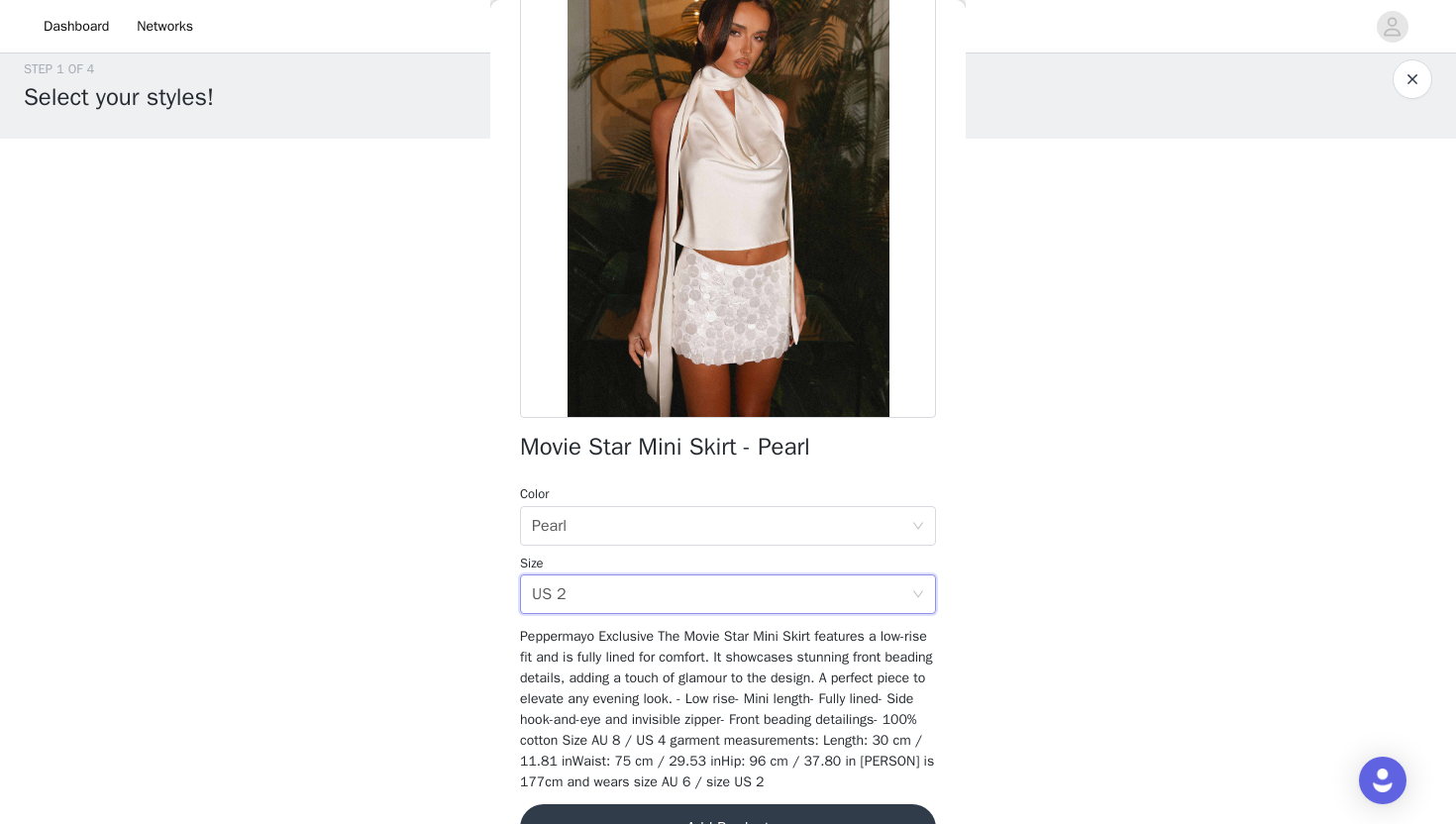 click on "STEP 1 OF 4
Select your styles!
You will receive 3 products.       2/3 Selected           Whiplash Sequin Mini Dress - Blue           Blue, US 0       Edit   Remove     Tampa Micro Short - Heather Blue           Heather Blue, US 2       Edit   Remove     Add Product       Back     Movie Star Mini Skirt - Pearl               Color   Select color Pearl Size   Select size US 2   Peppermayo Exclusive The Movie Star Mini Skirt features a low-rise fit and is fully lined for comfort. It showcases stunning front beading details, adding a touch of glamour to the design. A perfect piece to elevate any evening look. - Low rise- Mini length- Fully lined- Side hook-and-eye and invisible zipper- Front beading detailings- 100% cotton Size AU 8 / US 4 garment measurements: Length: 30 cm / 11.81 inWaist: 75 cm / 29.53 inHip: 96 cm / 37.80 in [PERSON] is 177cm and wears size AU 6 / size US 2   Add Product" at bounding box center (728, 367) 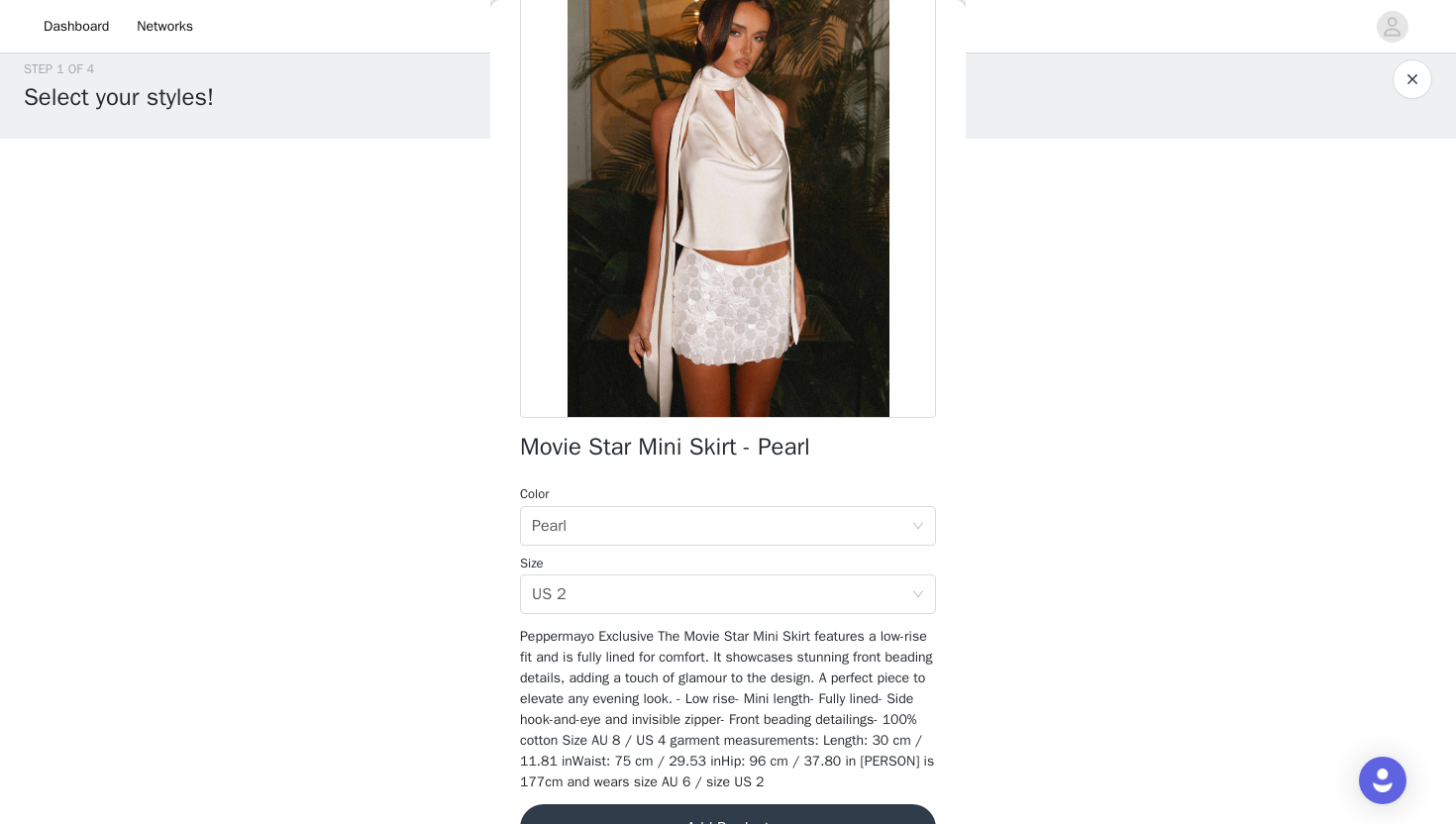 scroll, scrollTop: 40, scrollLeft: 0, axis: vertical 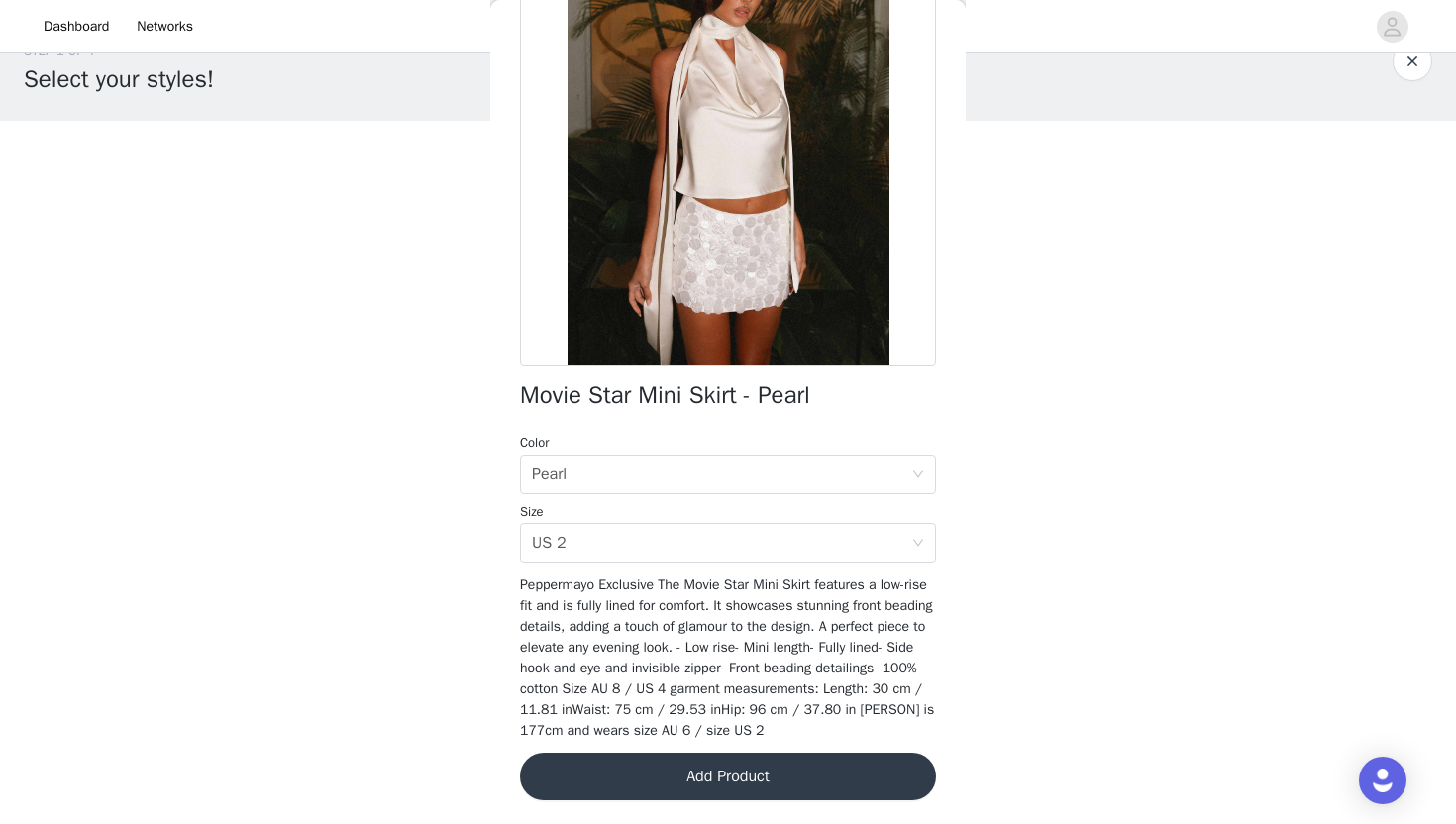 click on "Add Product" at bounding box center (728, 776) 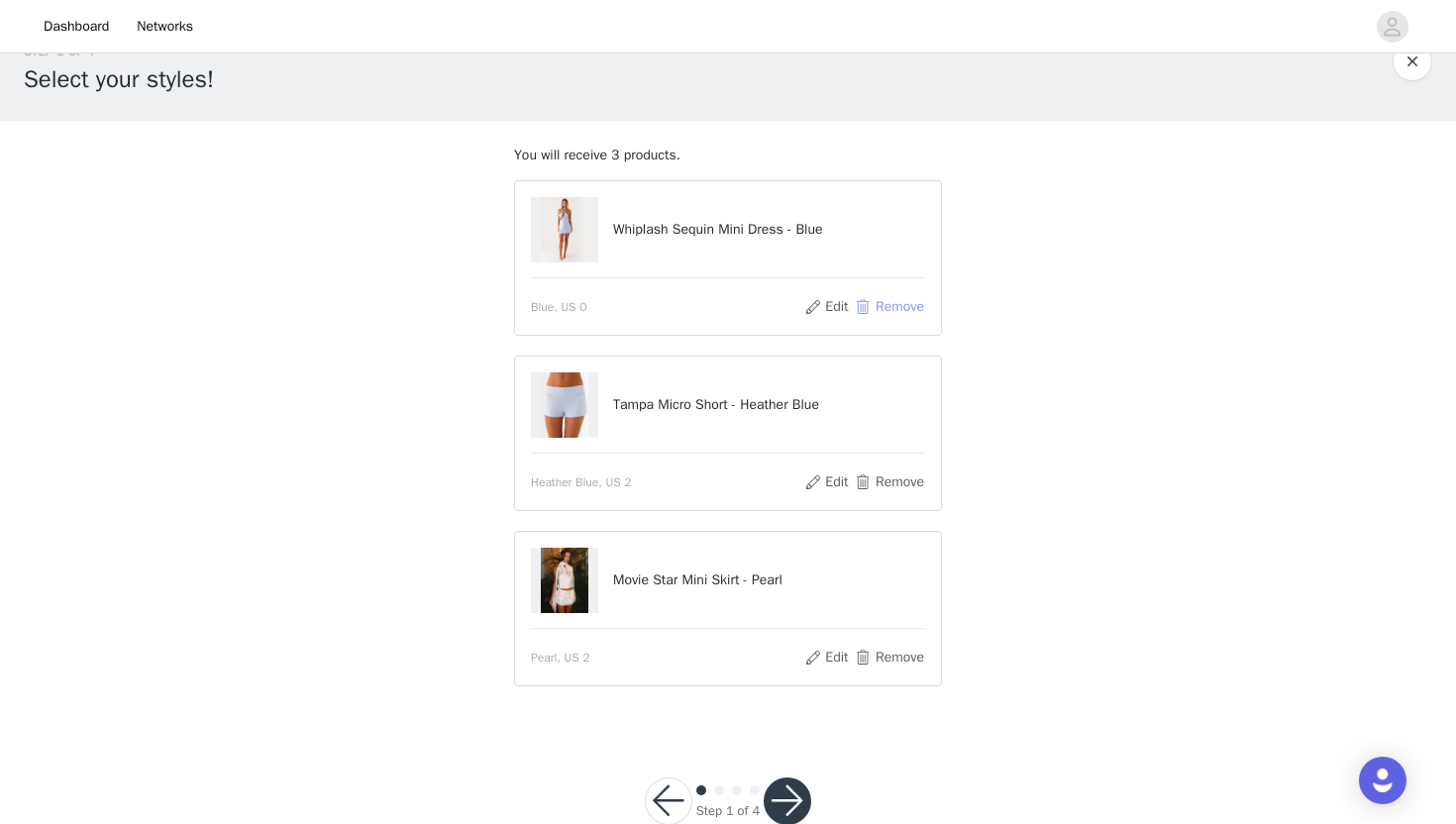 click on "Remove" at bounding box center (889, 307) 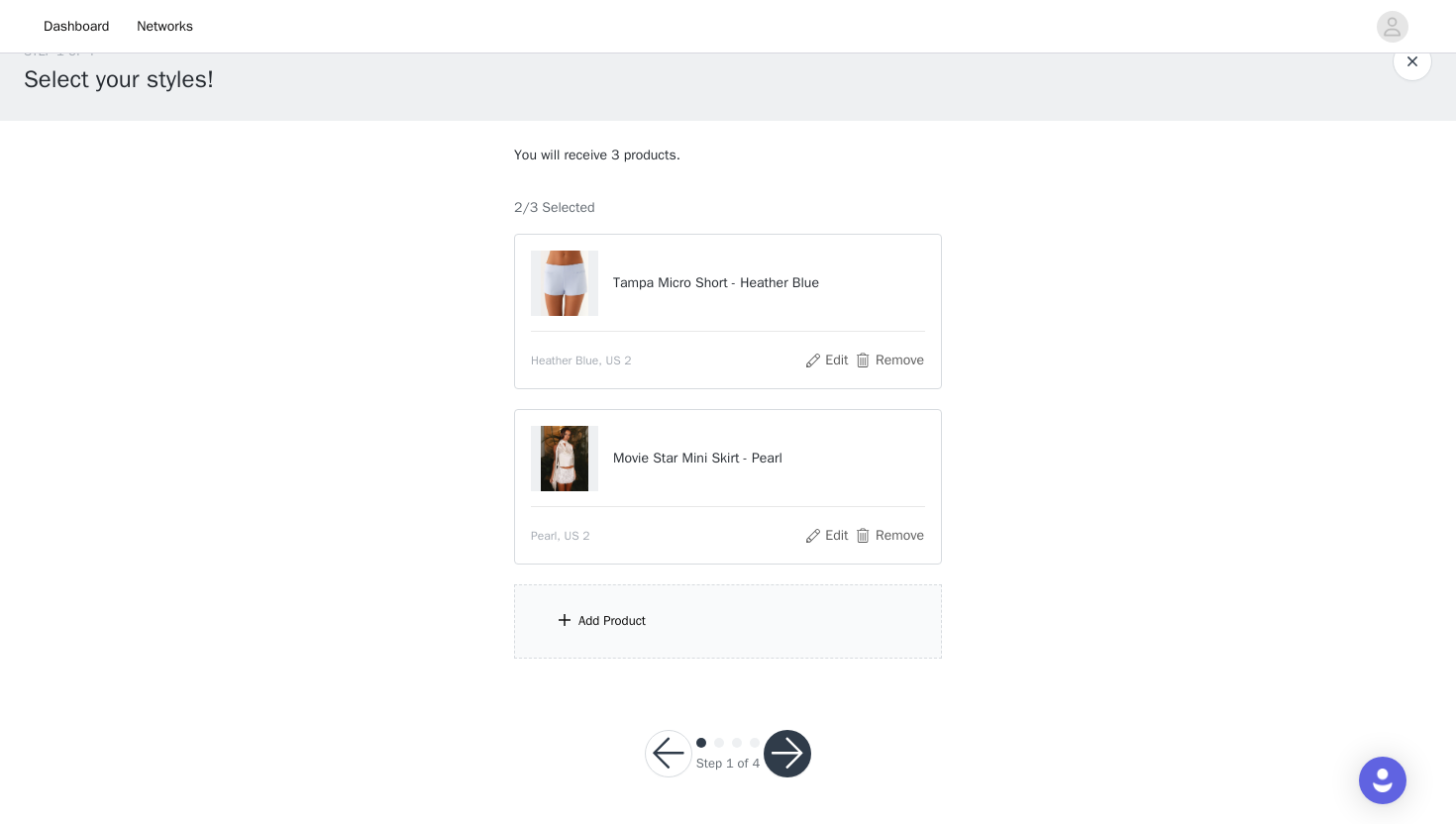 click on "Add Product" at bounding box center (728, 621) 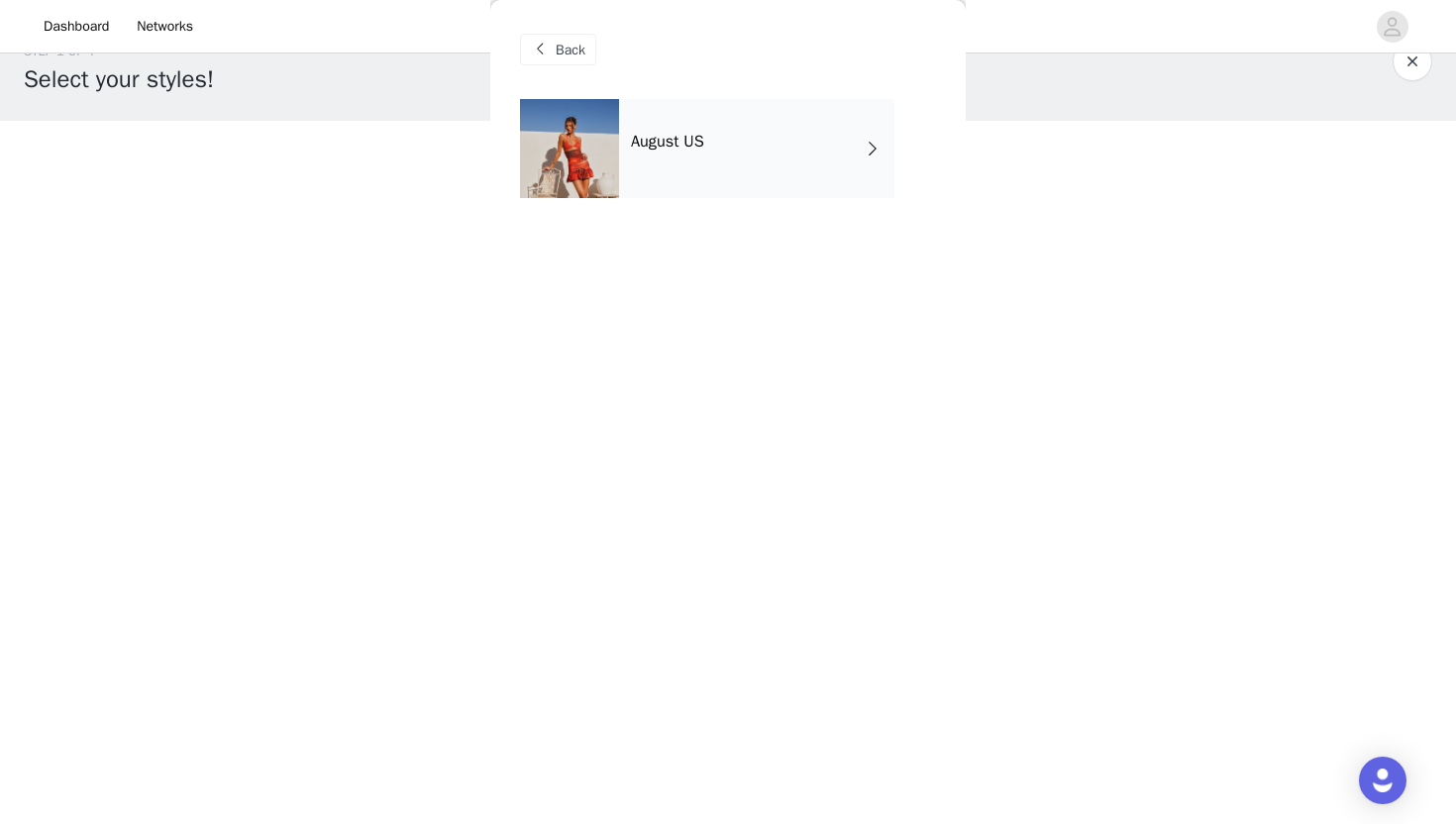 click on "August US" at bounding box center (757, 149) 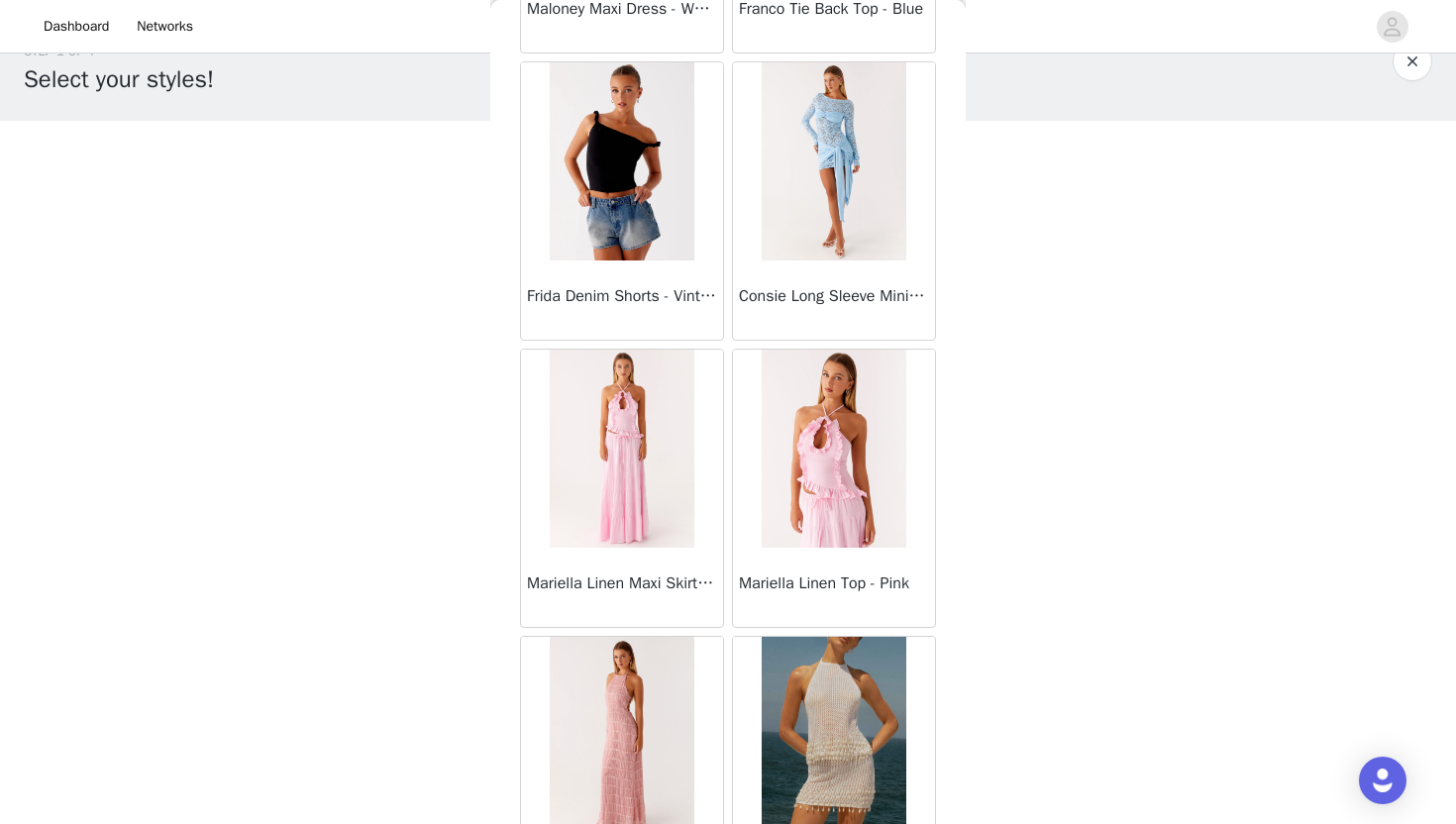 scroll, scrollTop: 2207, scrollLeft: 0, axis: vertical 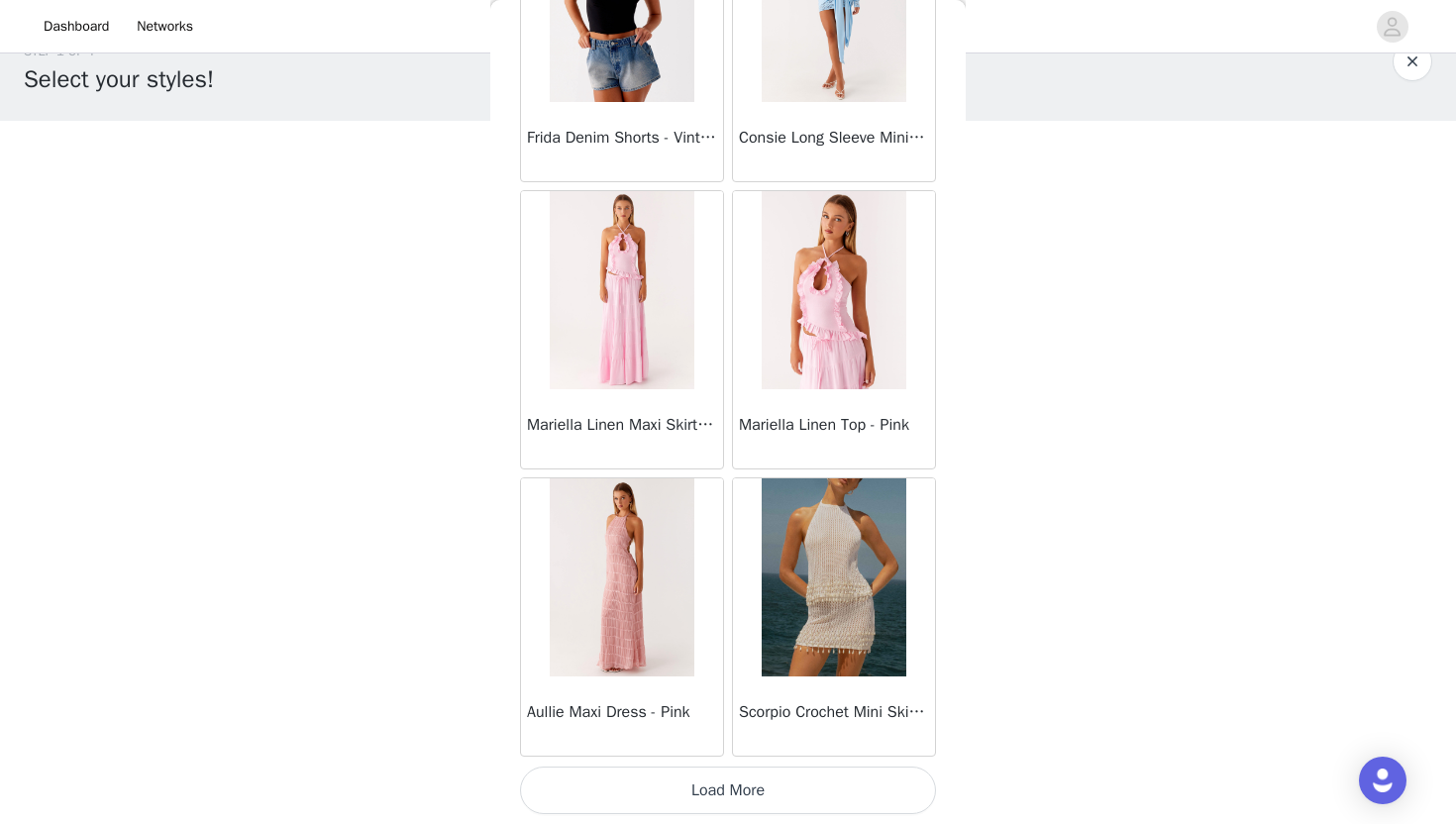 click on "Load More" at bounding box center (728, 790) 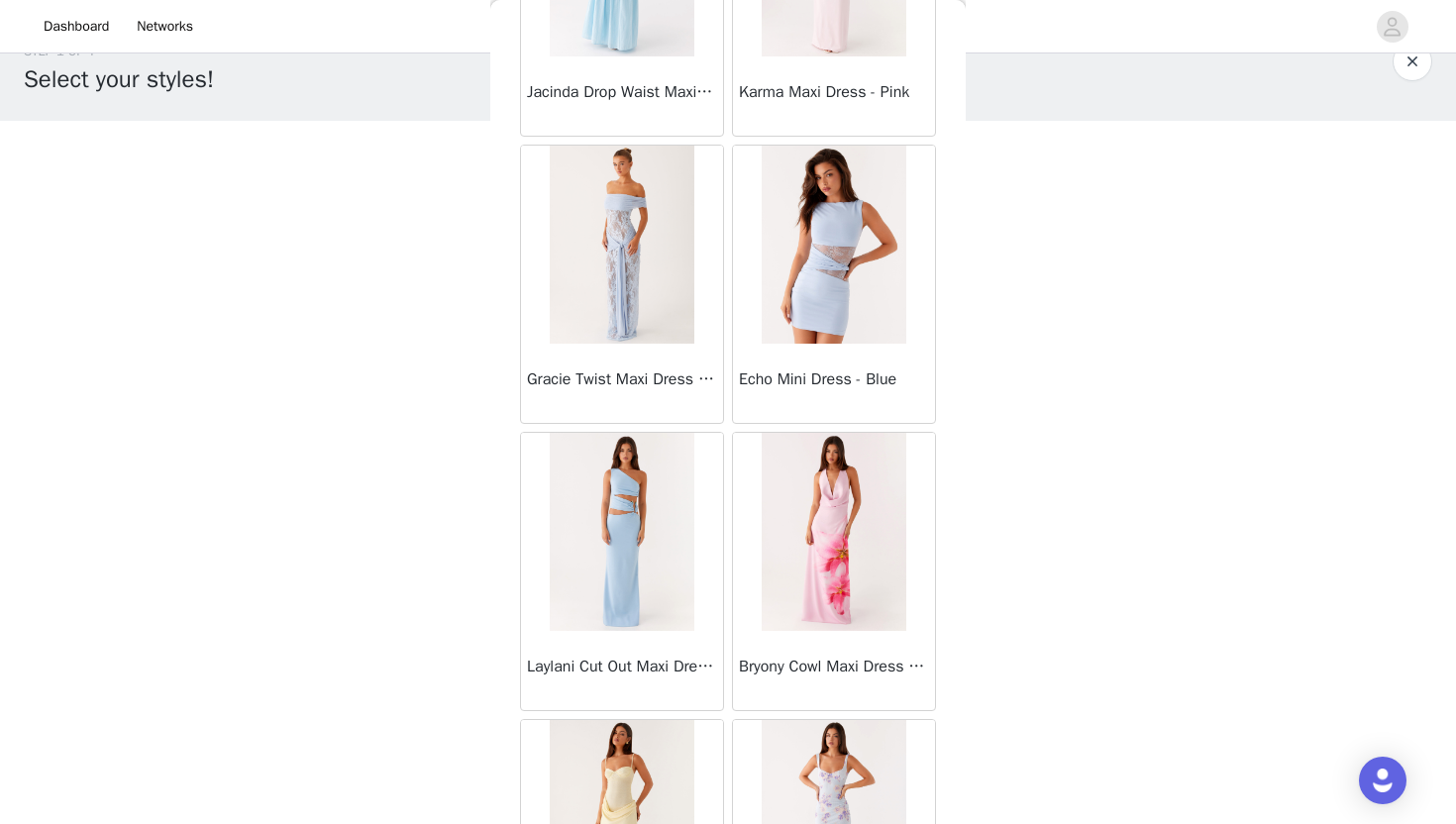 scroll, scrollTop: 5079, scrollLeft: 0, axis: vertical 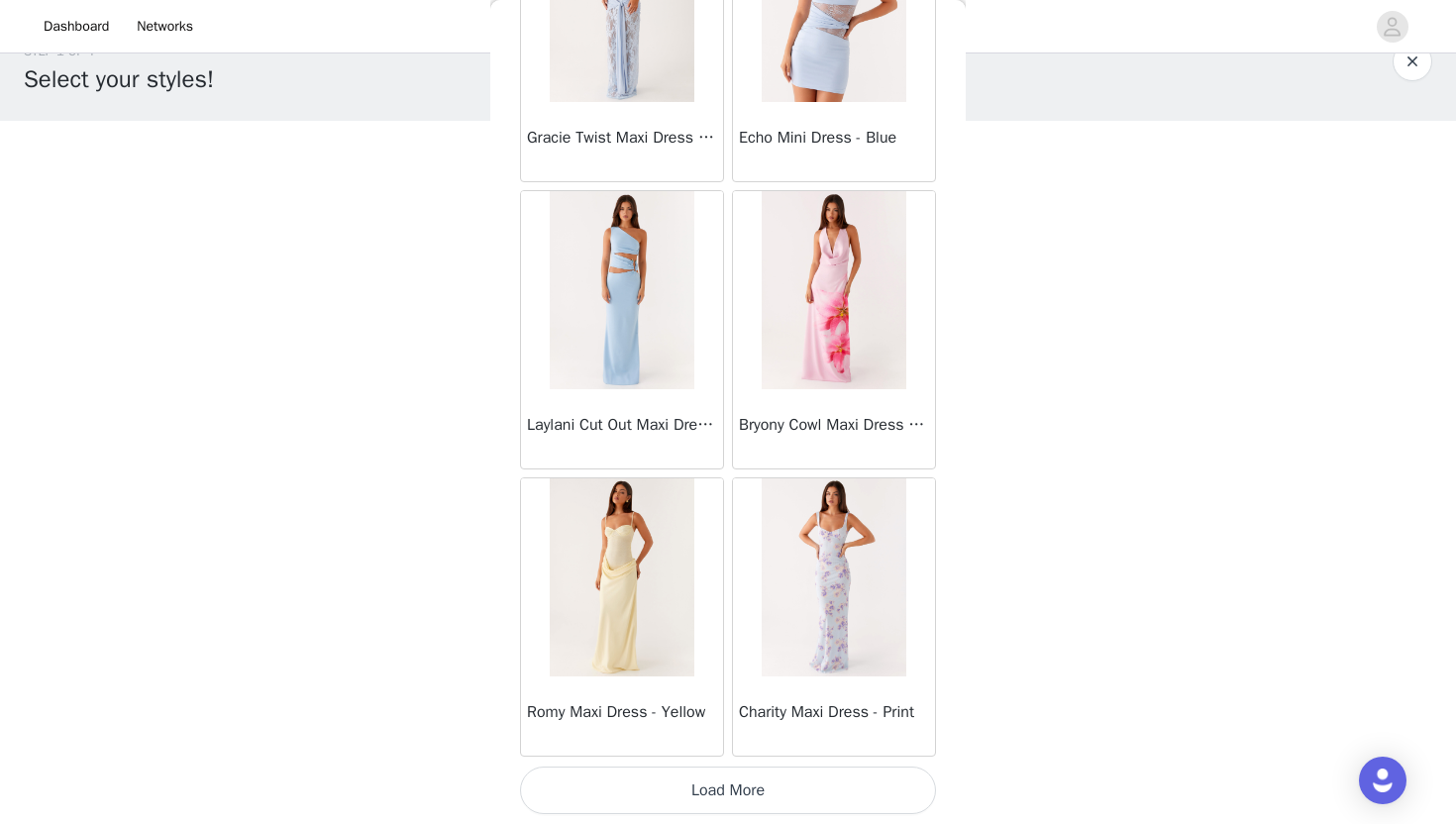 click on "Load More" at bounding box center (728, 790) 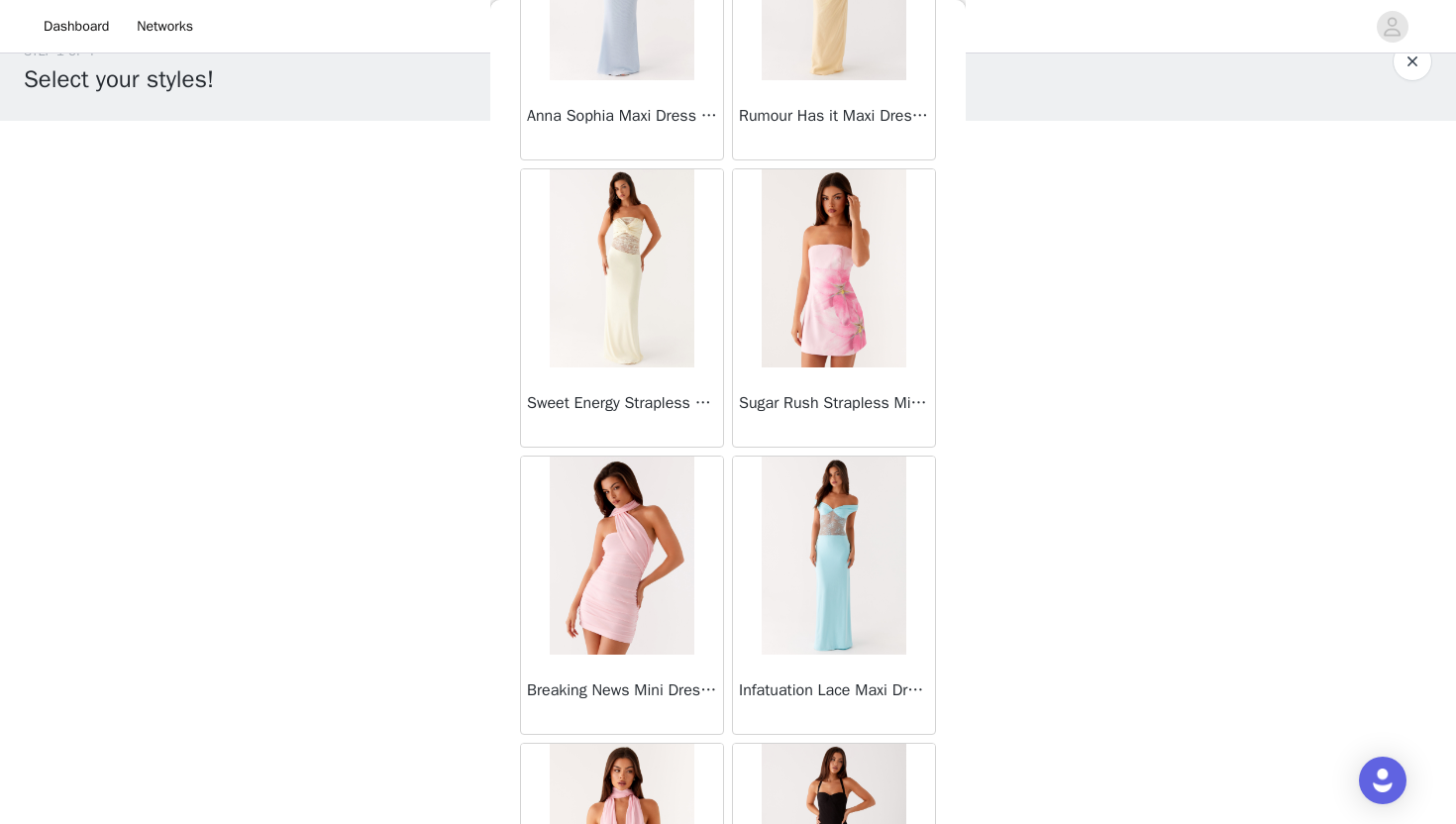 scroll, scrollTop: 7951, scrollLeft: 0, axis: vertical 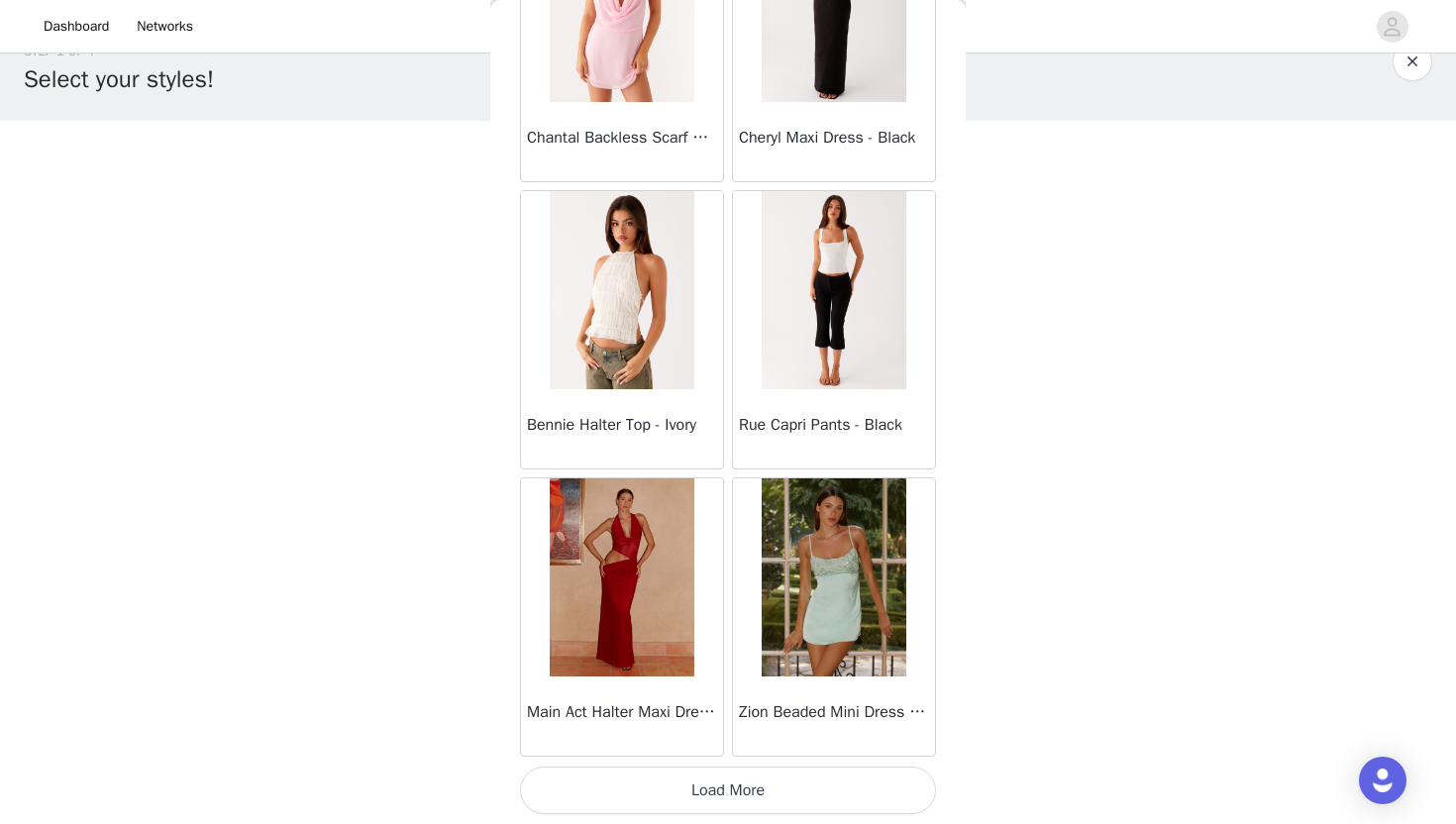 click on "Load More" at bounding box center (728, 790) 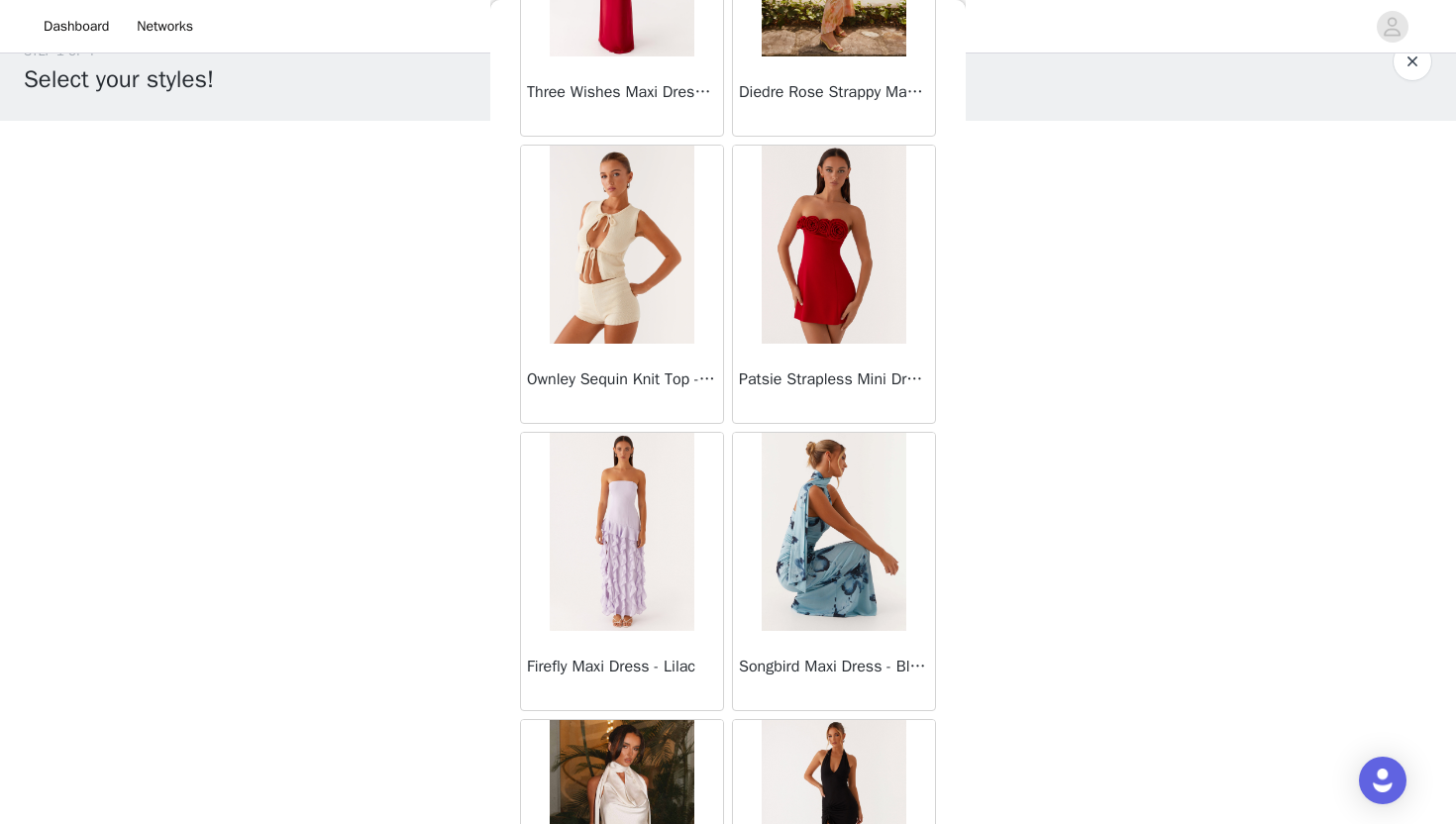 scroll, scrollTop: 10823, scrollLeft: 0, axis: vertical 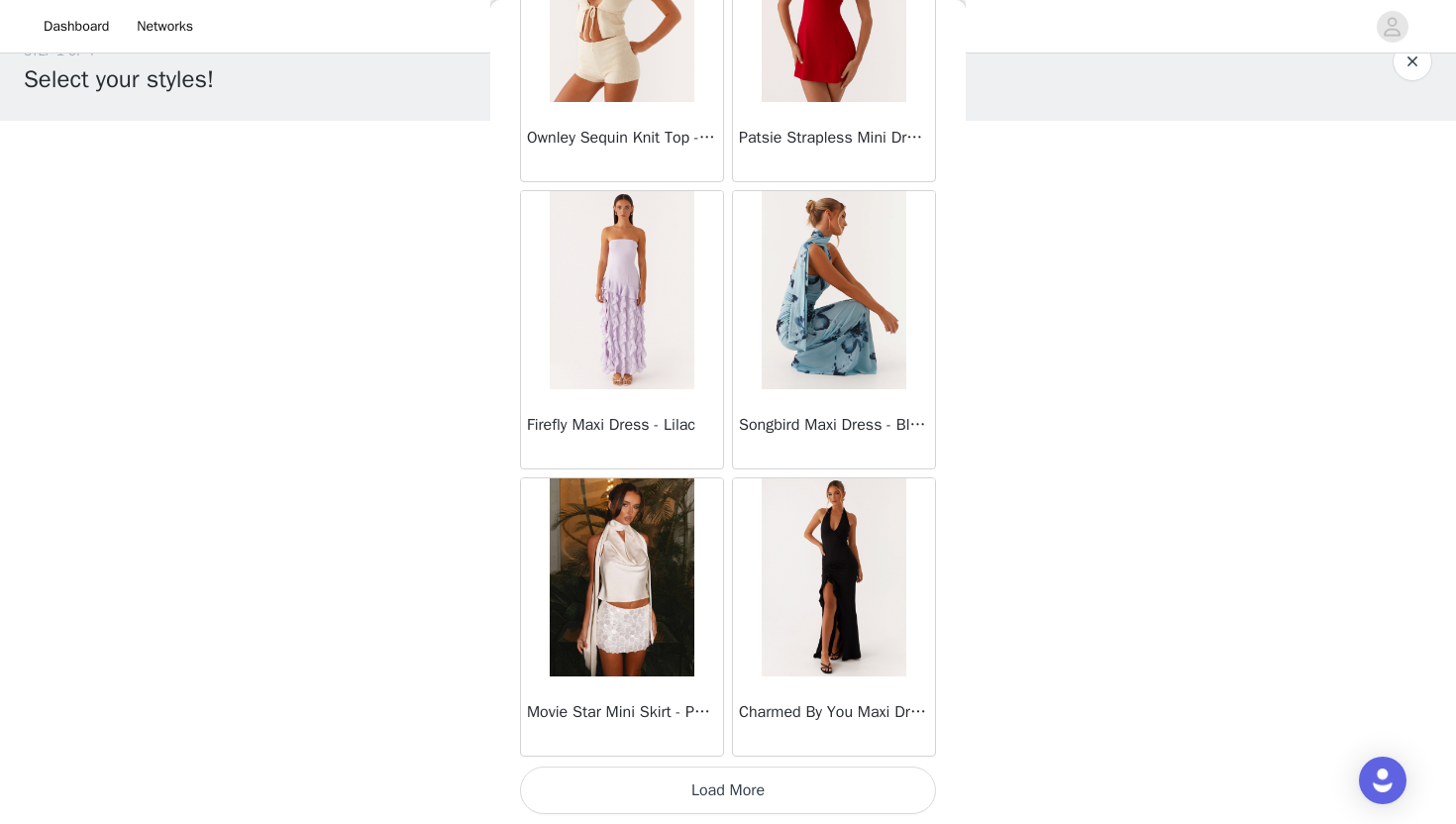 click on "Load More" at bounding box center [728, 790] 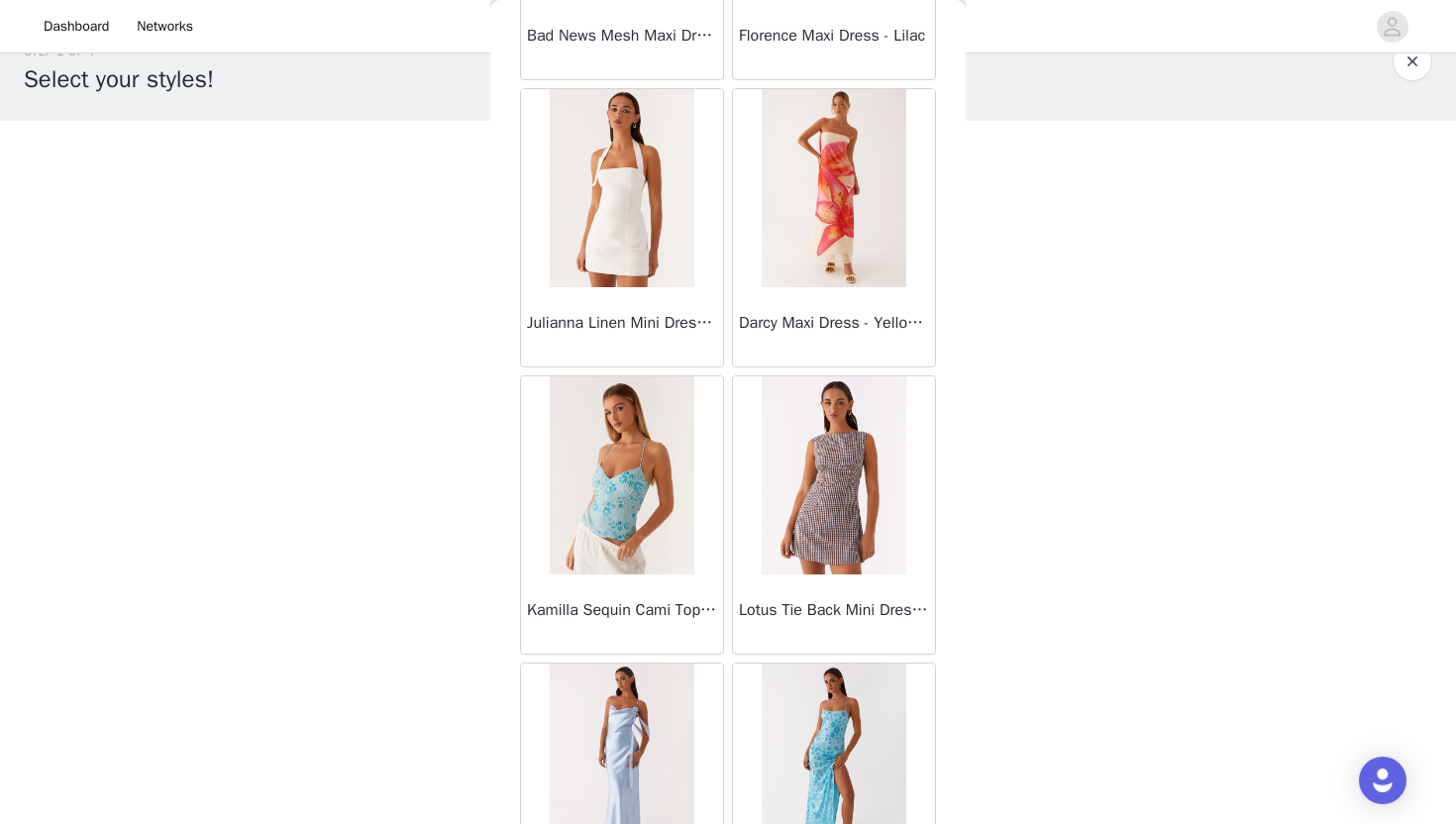 scroll, scrollTop: 13695, scrollLeft: 0, axis: vertical 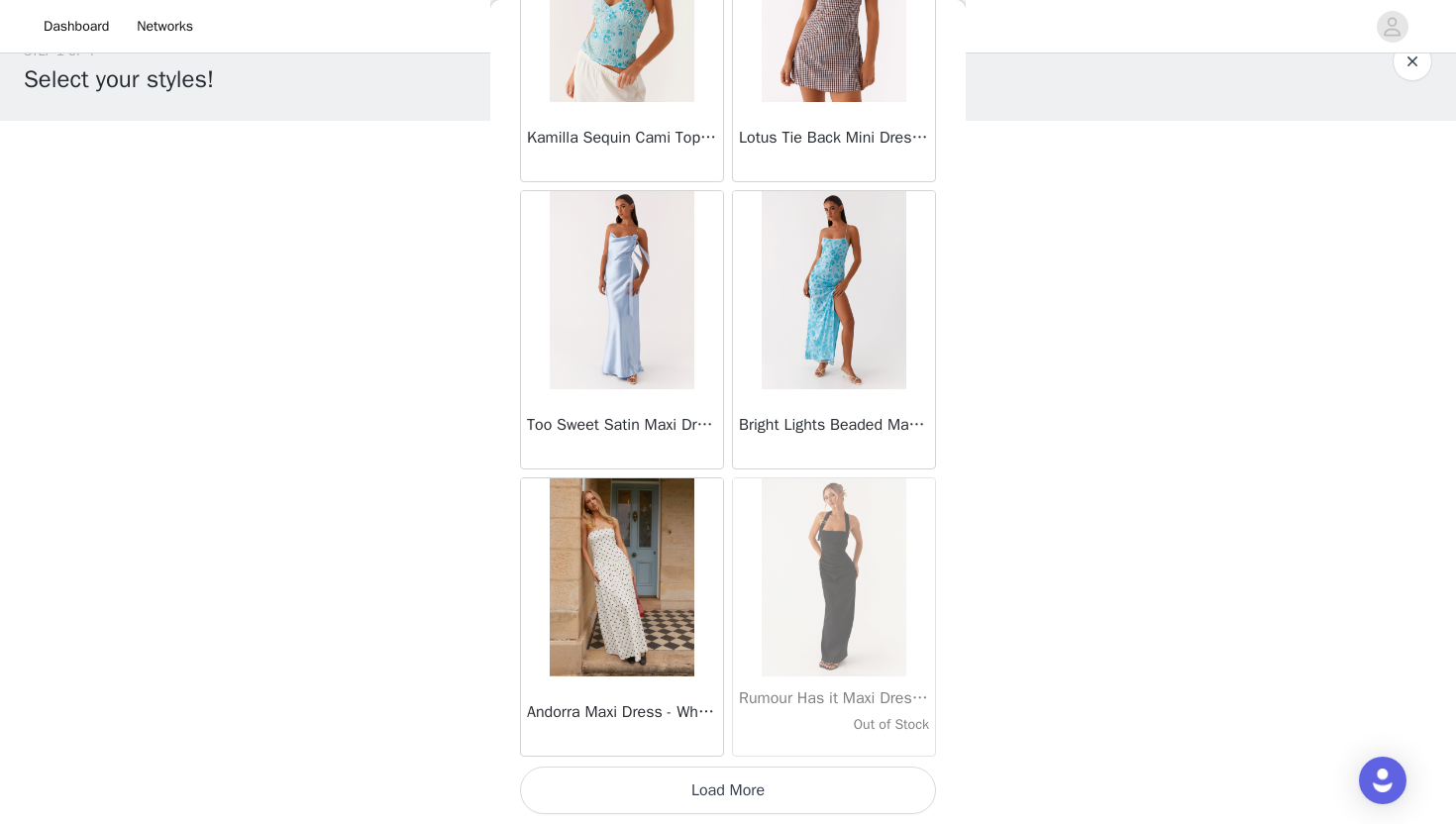 click on "Load More" at bounding box center [728, 790] 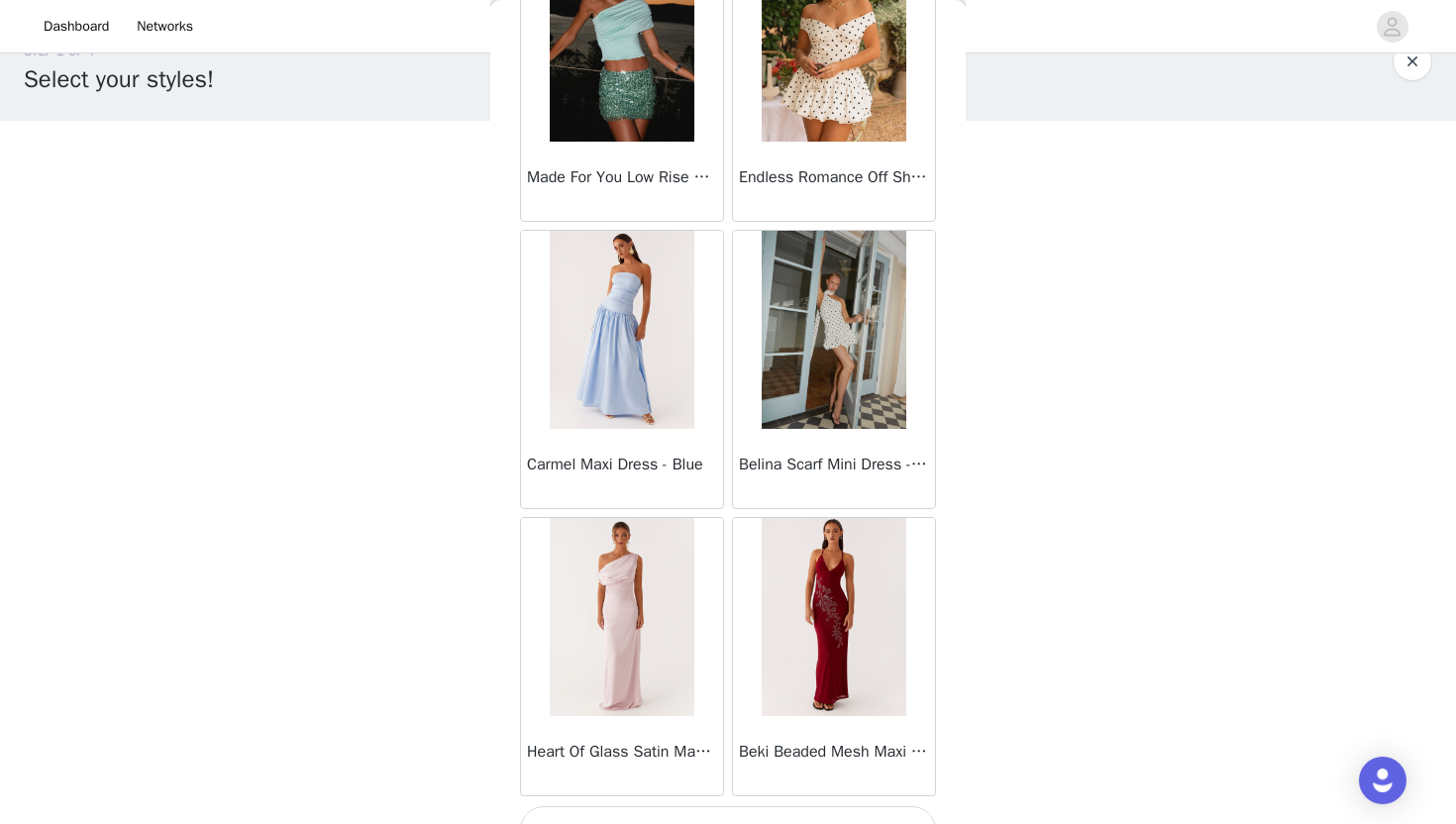 scroll, scrollTop: 16567, scrollLeft: 0, axis: vertical 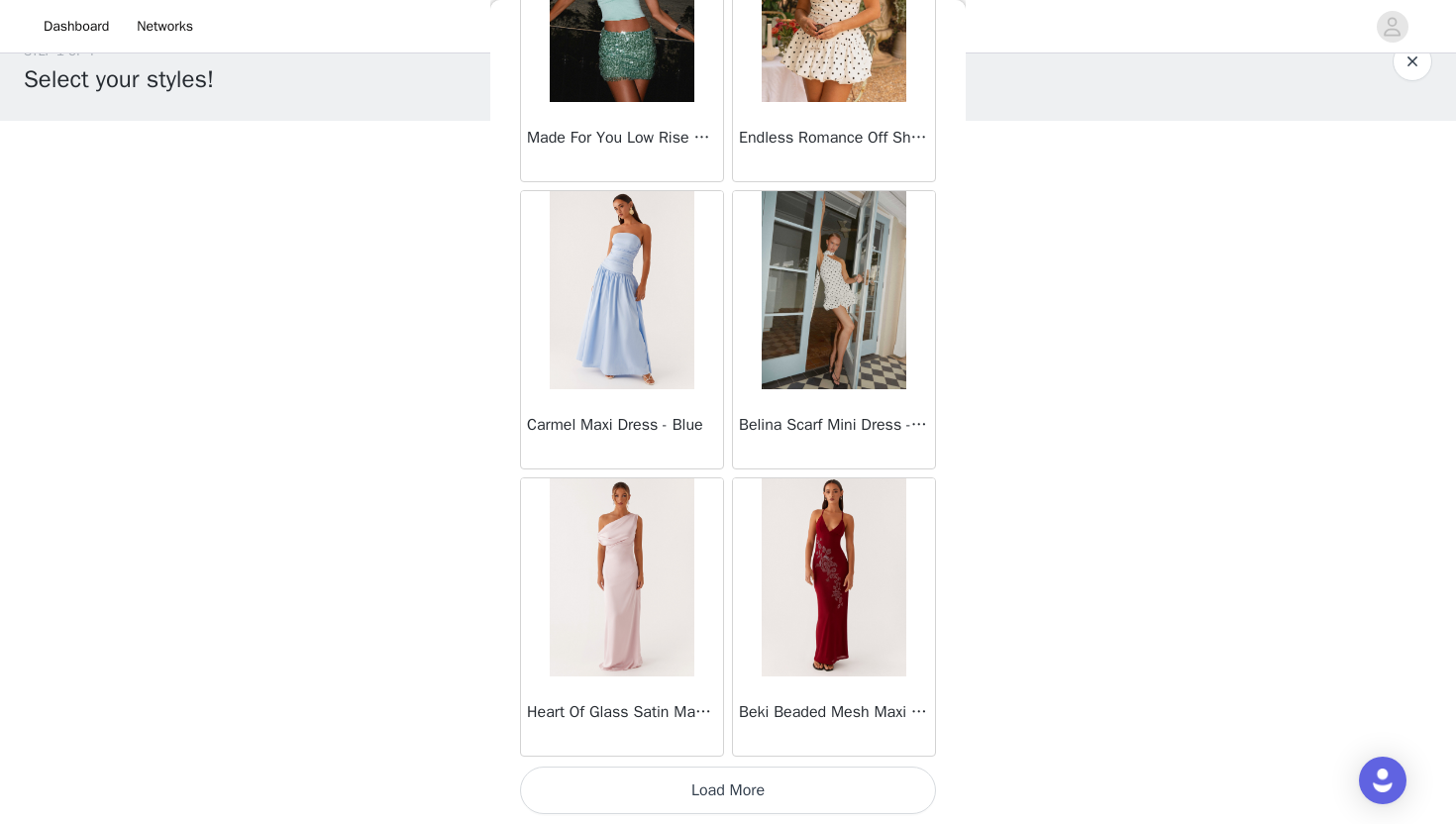 click on "Load More" at bounding box center [728, 790] 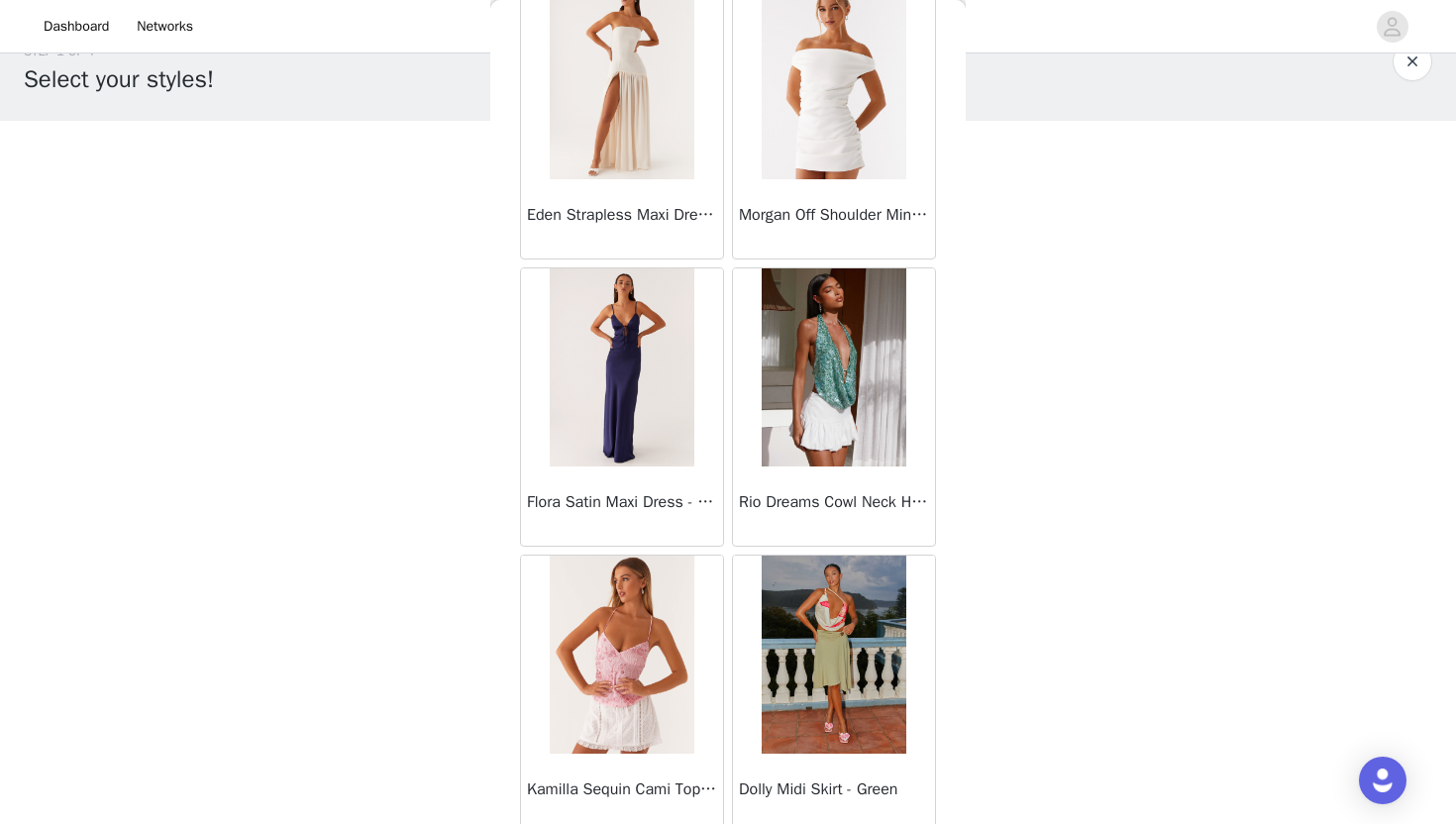 scroll, scrollTop: 19439, scrollLeft: 0, axis: vertical 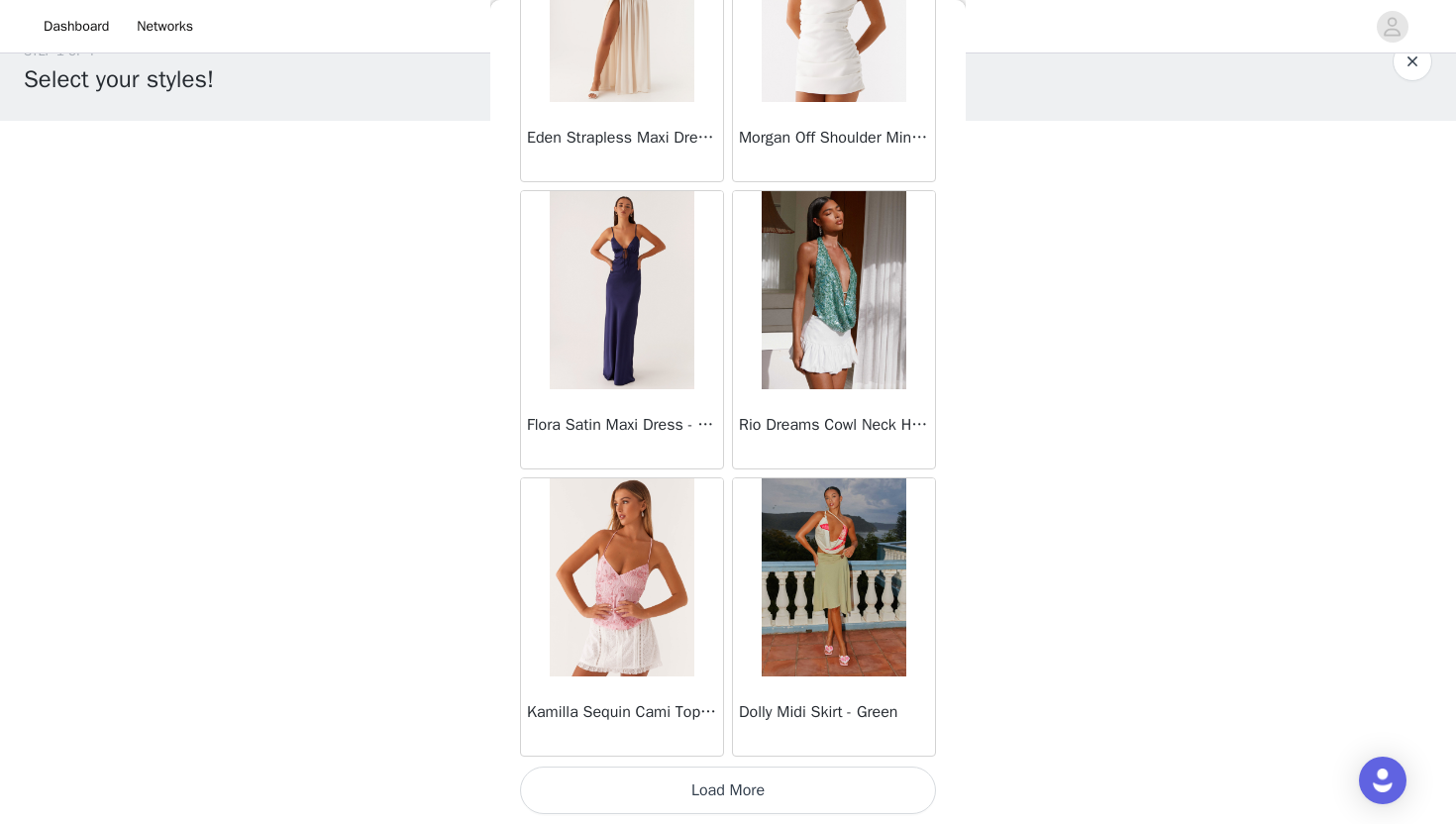 click on "Load More" at bounding box center [728, 790] 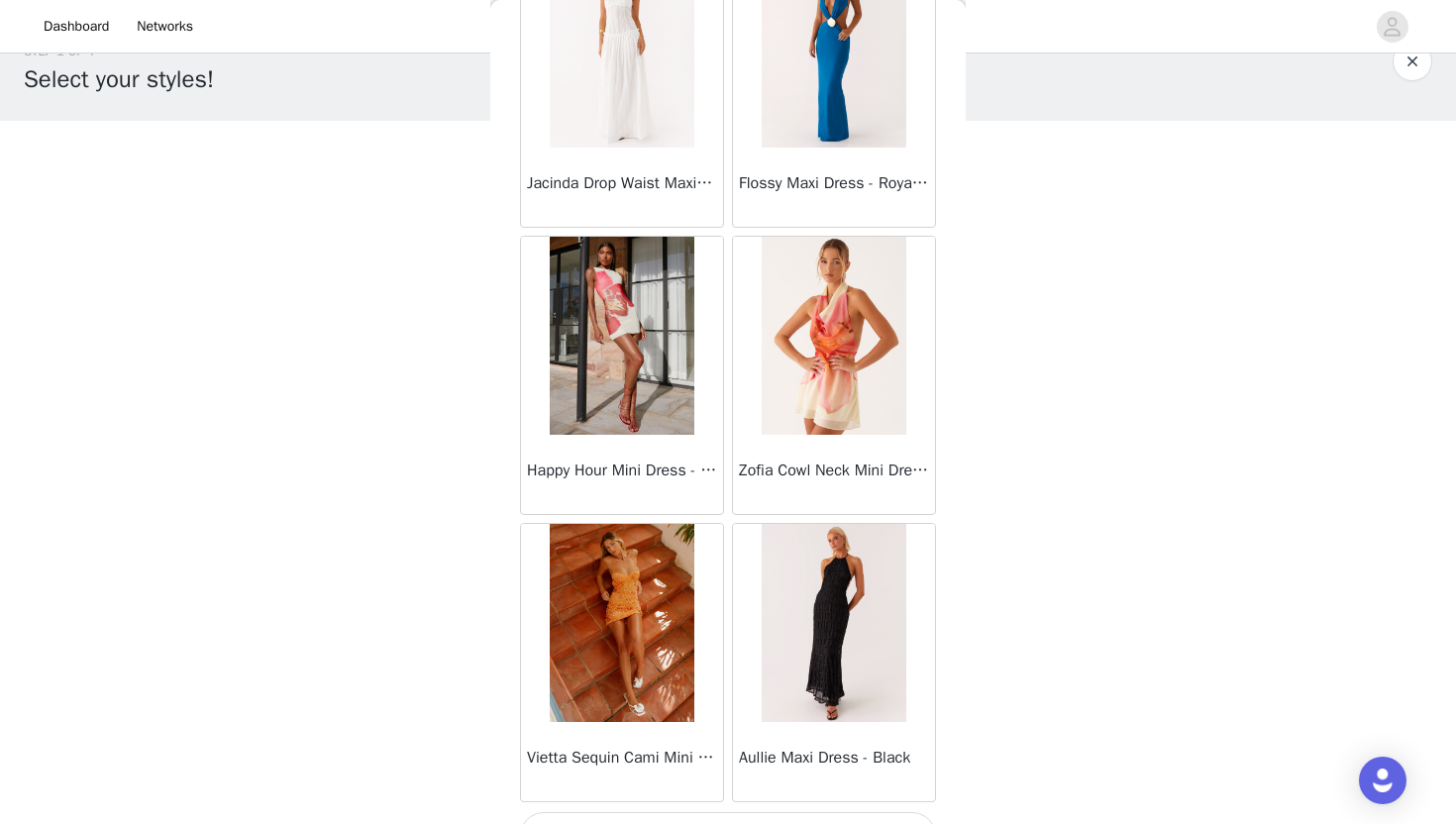 scroll, scrollTop: 22311, scrollLeft: 0, axis: vertical 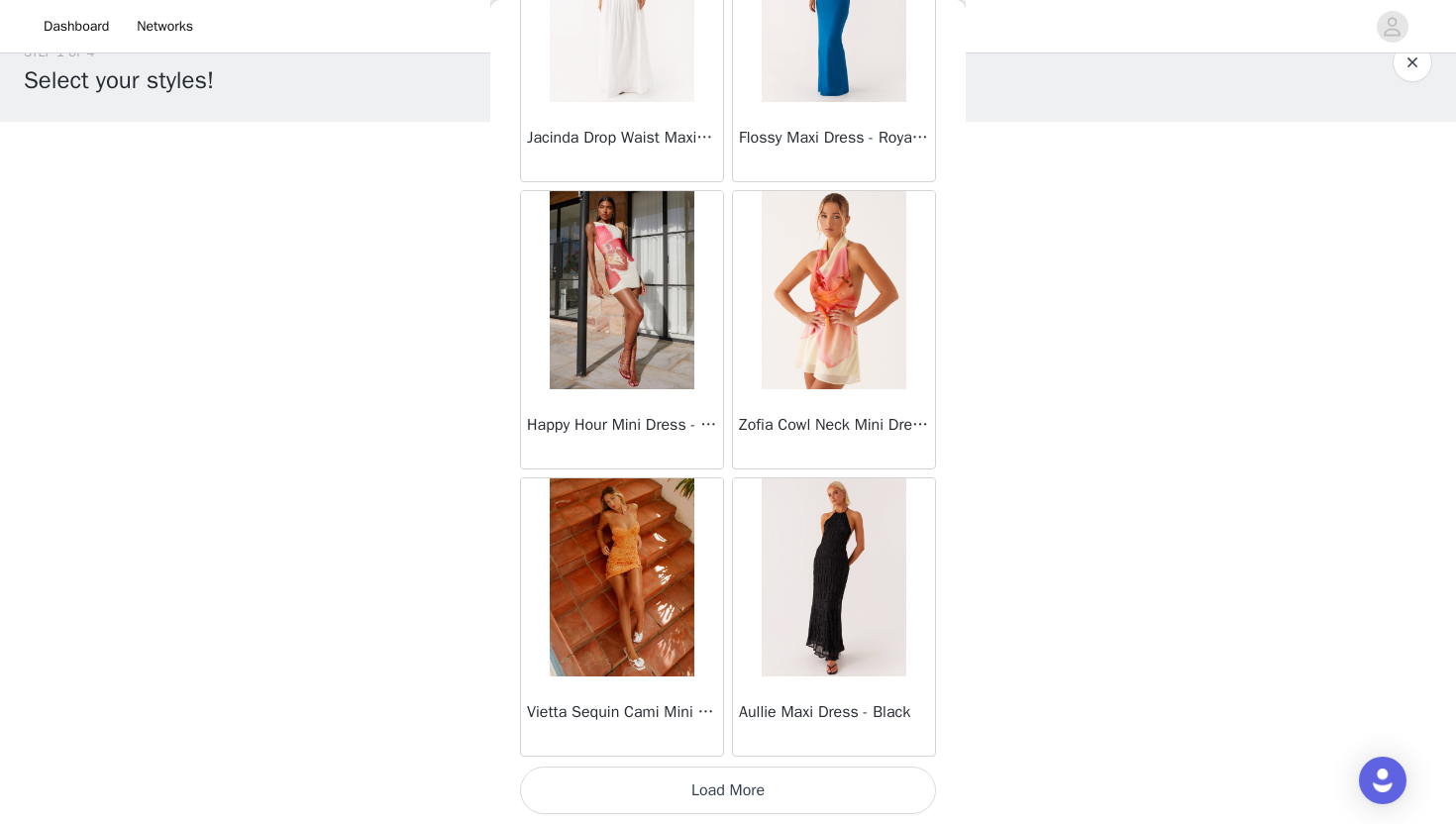 click on "Load More" at bounding box center (728, 790) 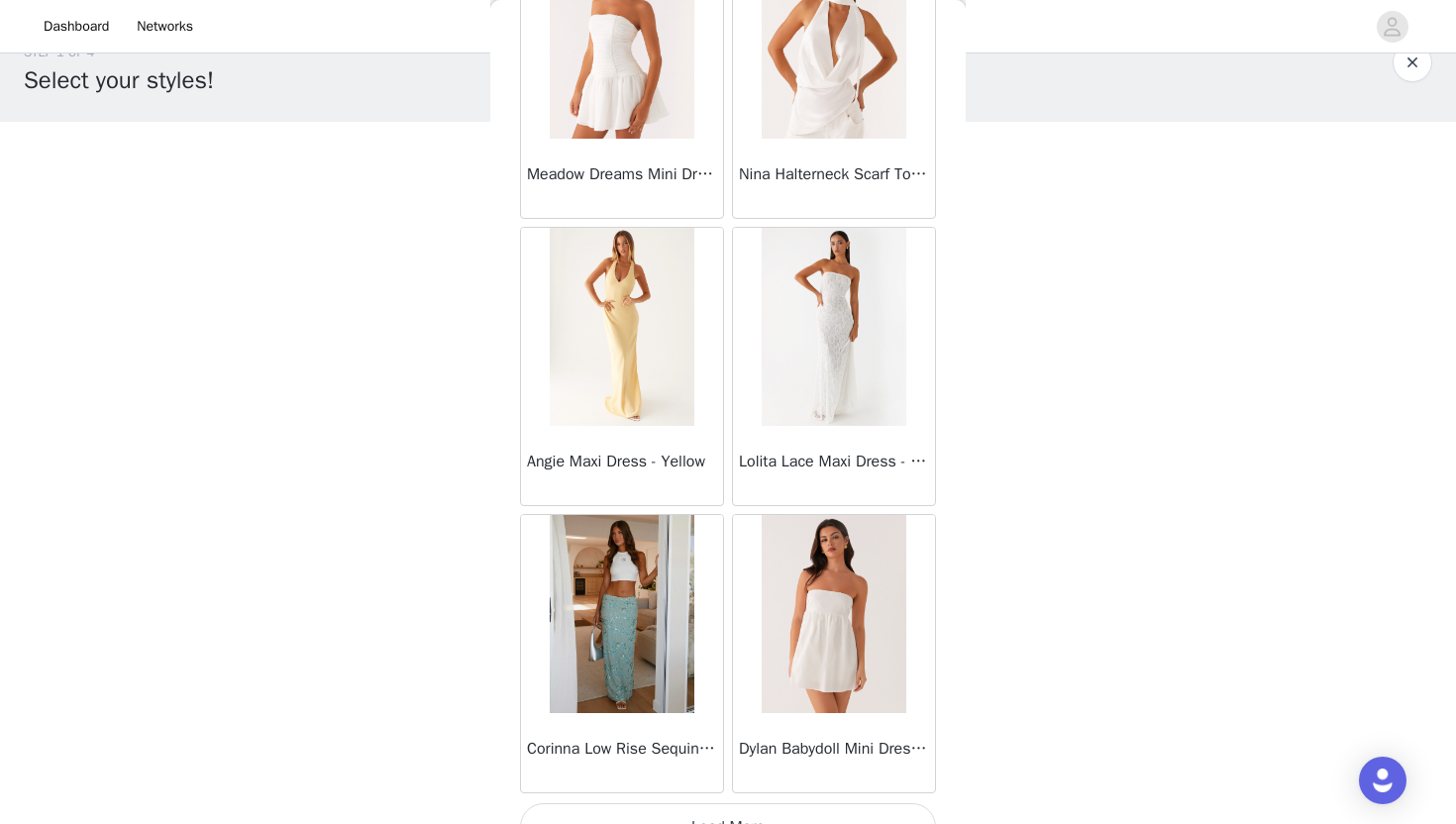scroll, scrollTop: 25184, scrollLeft: 0, axis: vertical 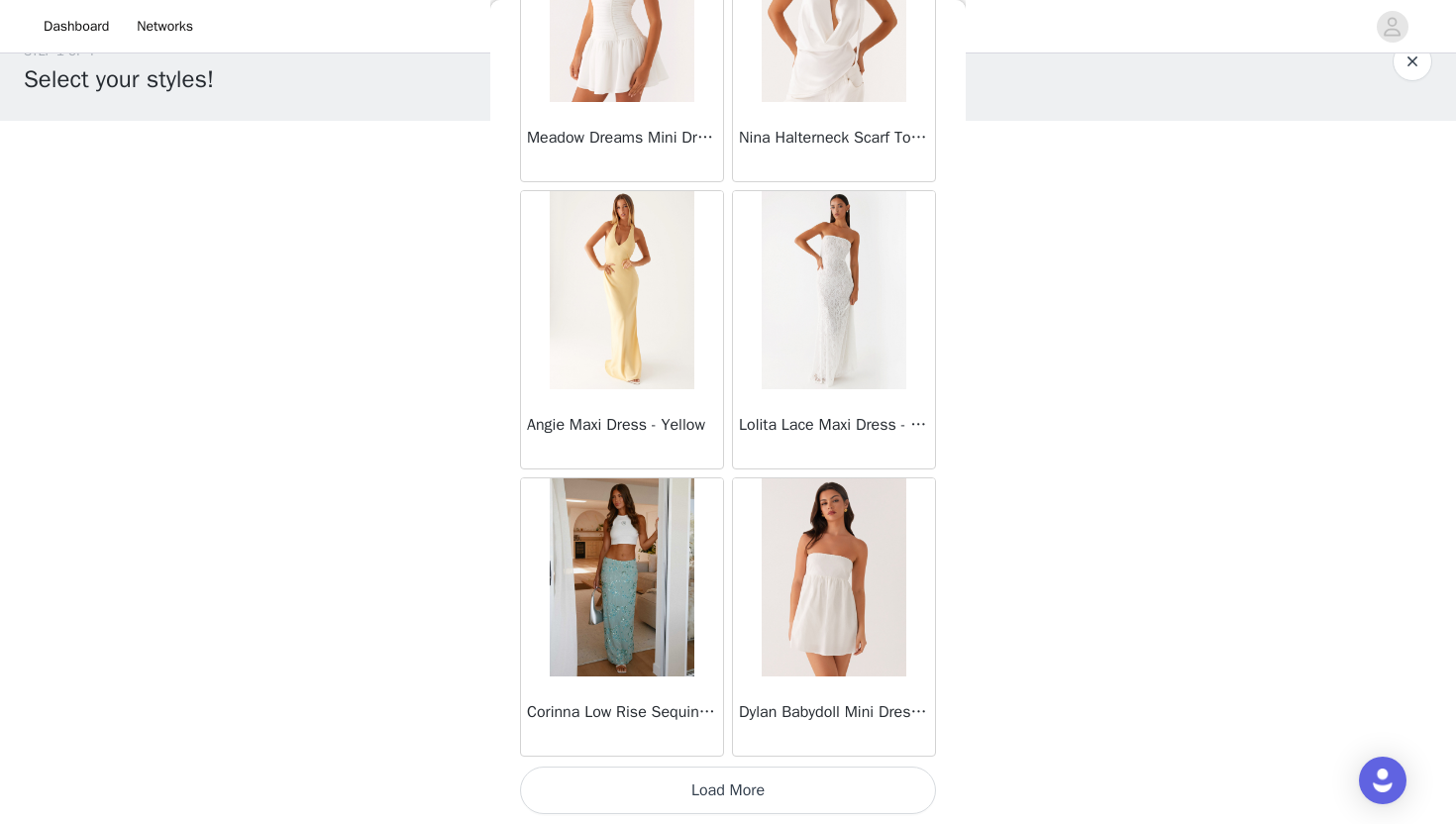 click on "Load More" at bounding box center [728, 790] 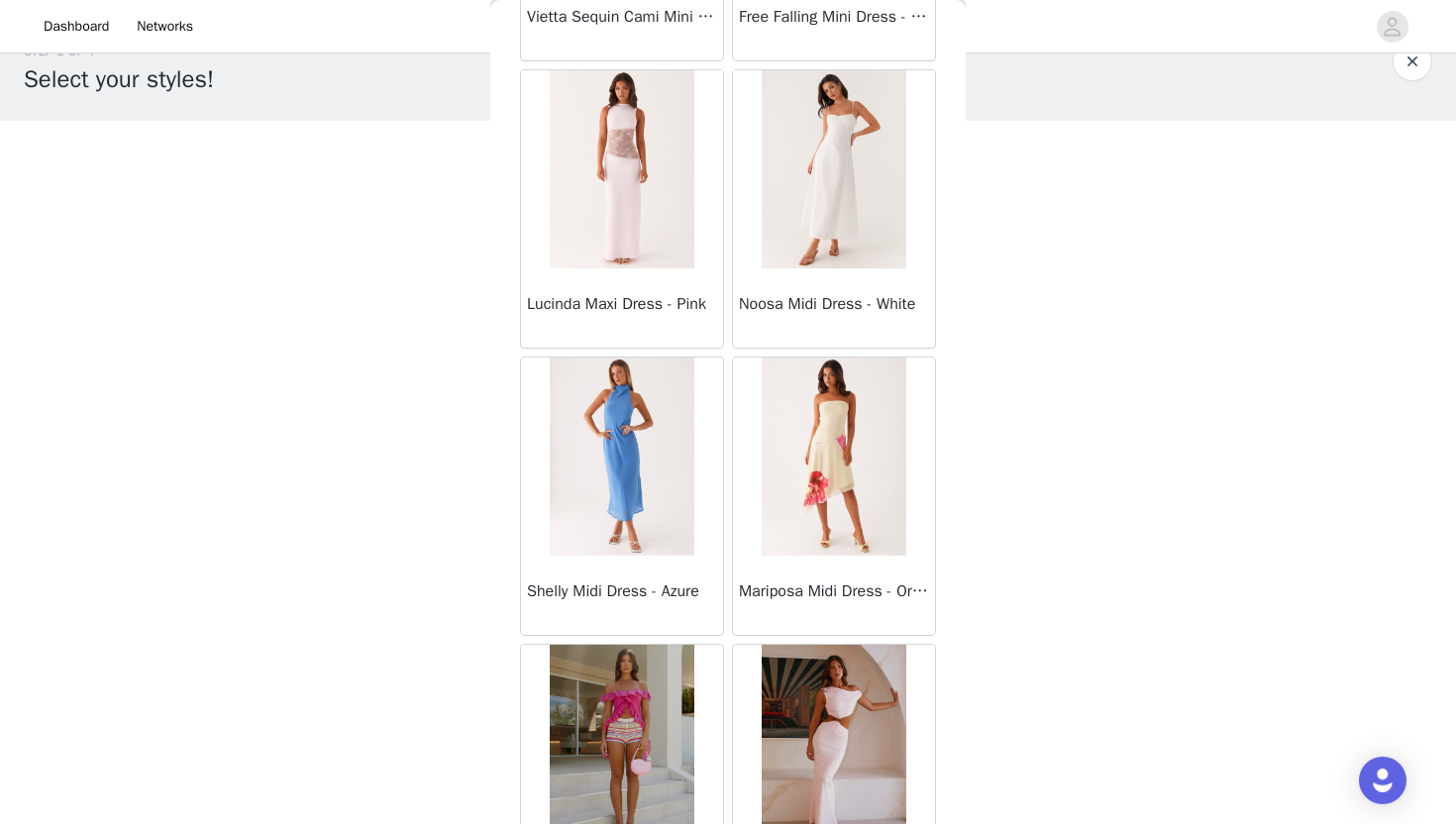 scroll, scrollTop: 28056, scrollLeft: 0, axis: vertical 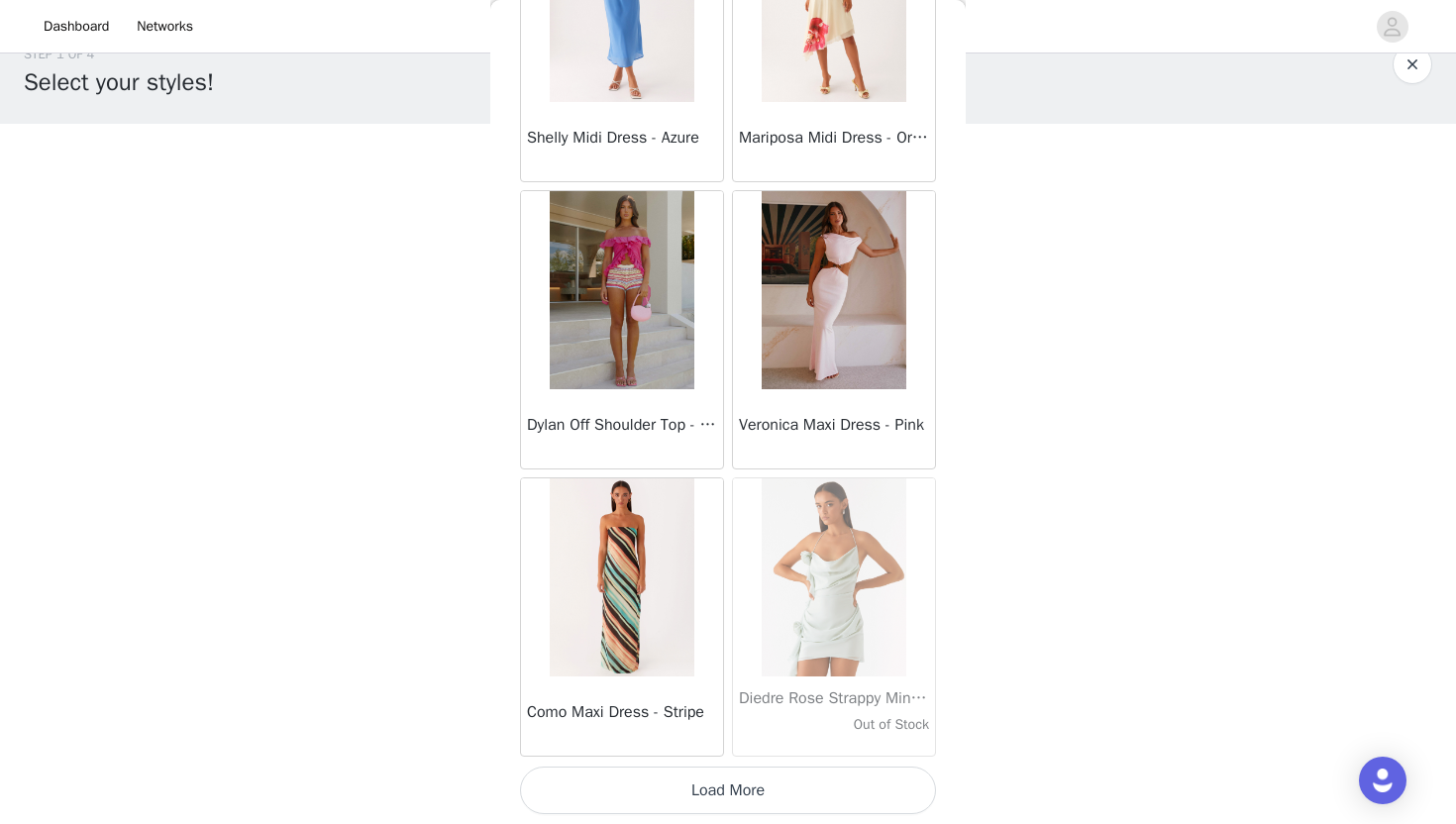 click on "Load More" at bounding box center [728, 790] 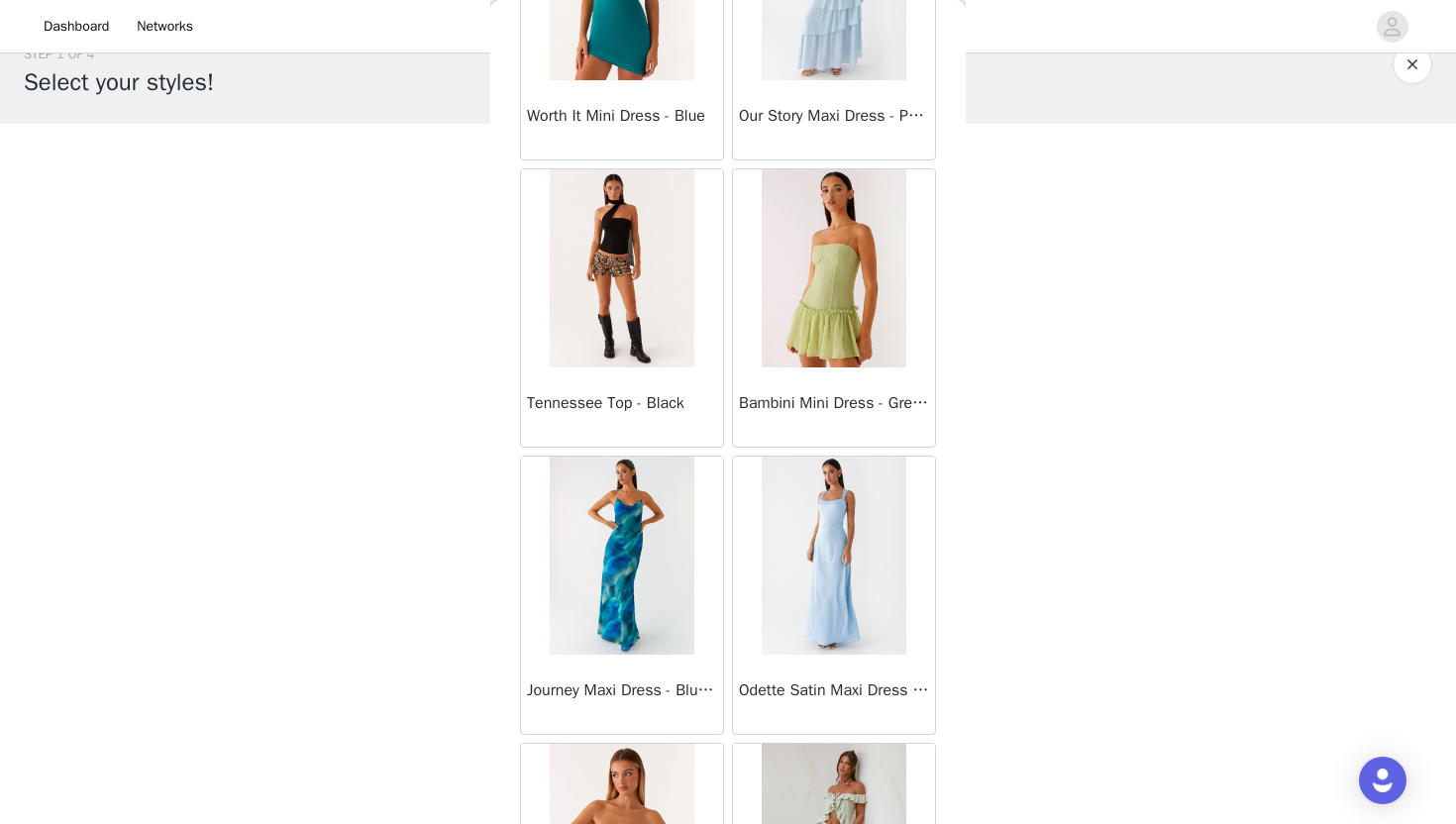 scroll, scrollTop: 30928, scrollLeft: 0, axis: vertical 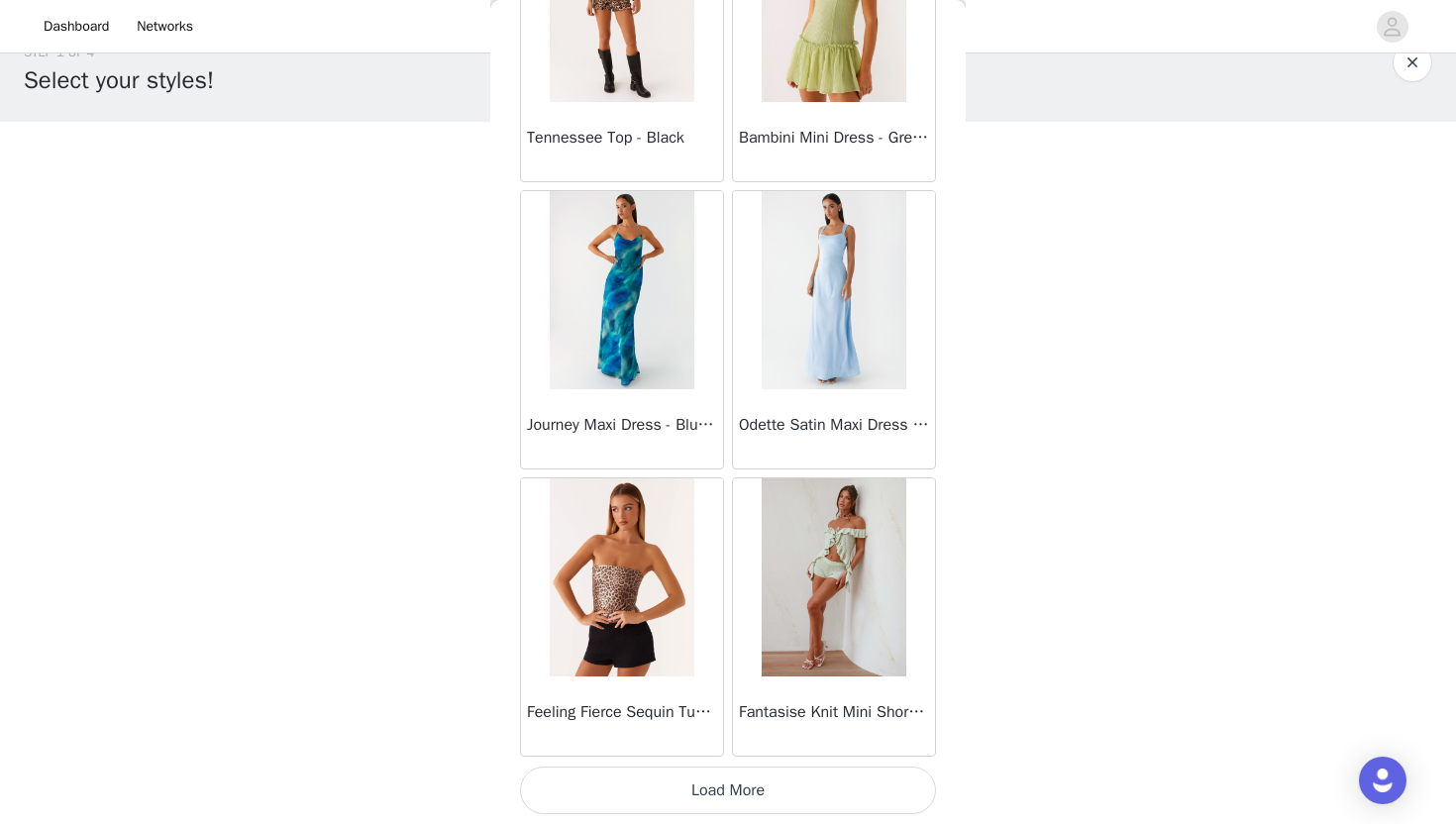 click on "Load More" at bounding box center (728, 790) 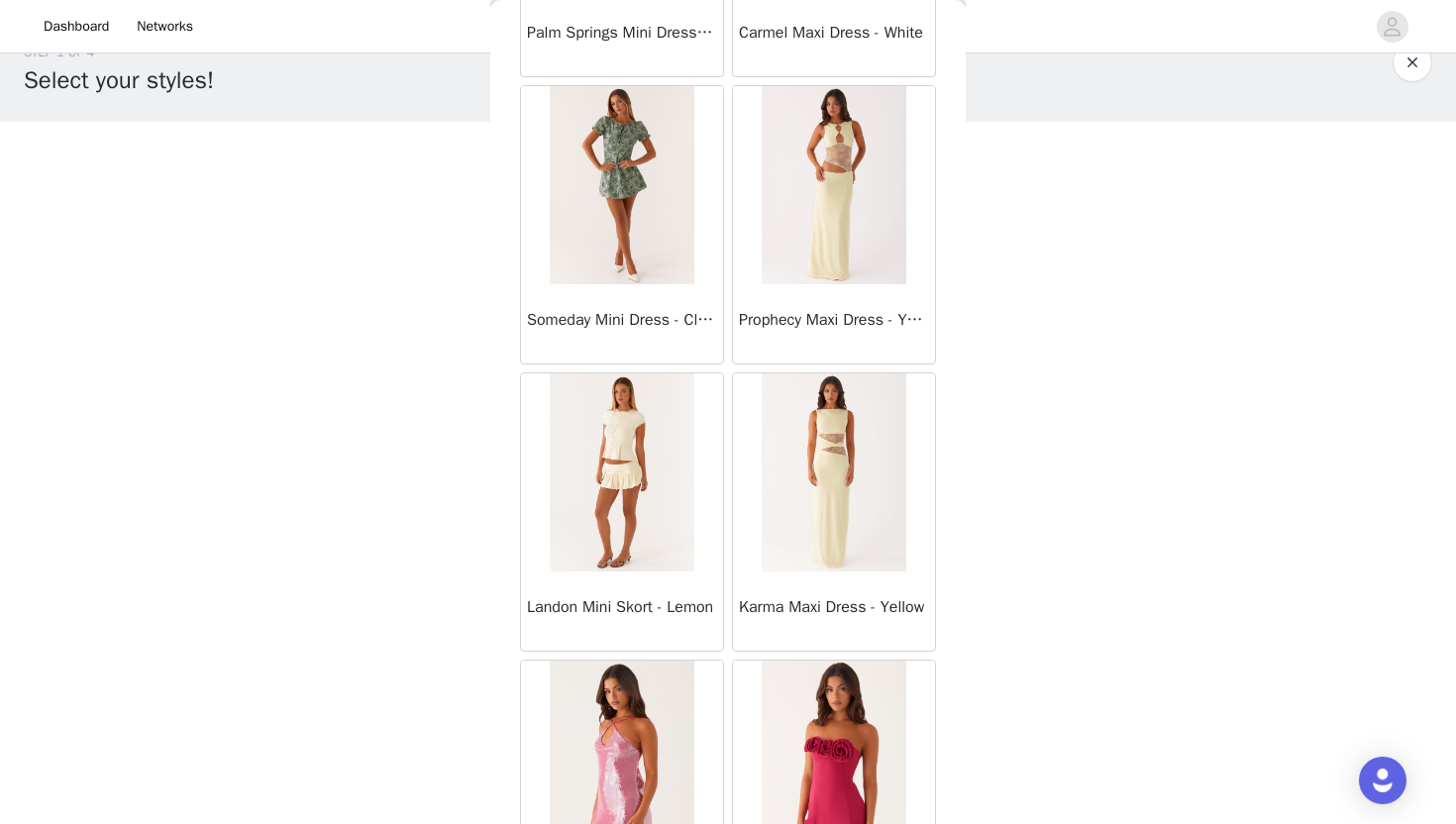 scroll, scrollTop: 33715, scrollLeft: 0, axis: vertical 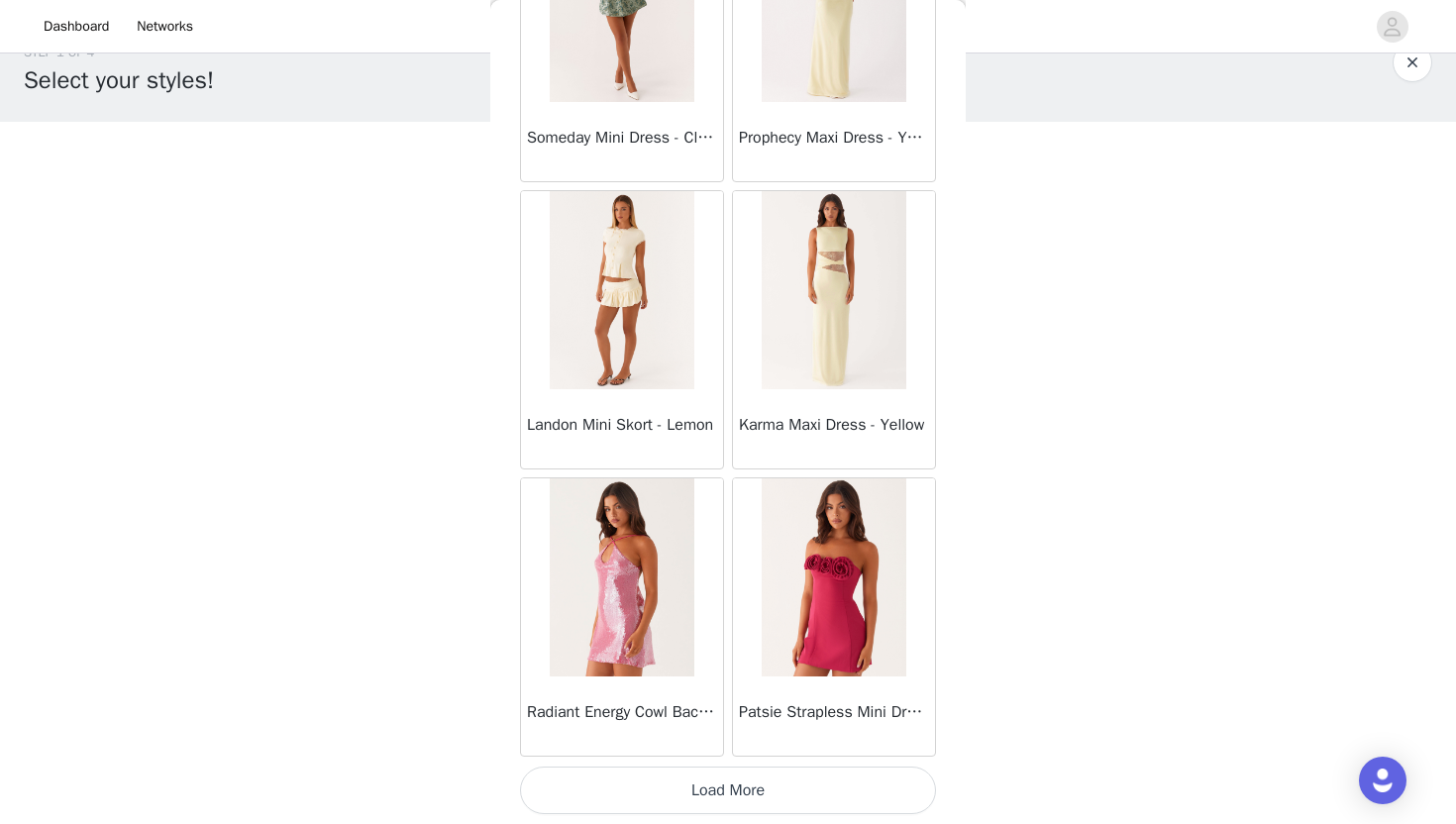 click on "Load More" at bounding box center (728, 790) 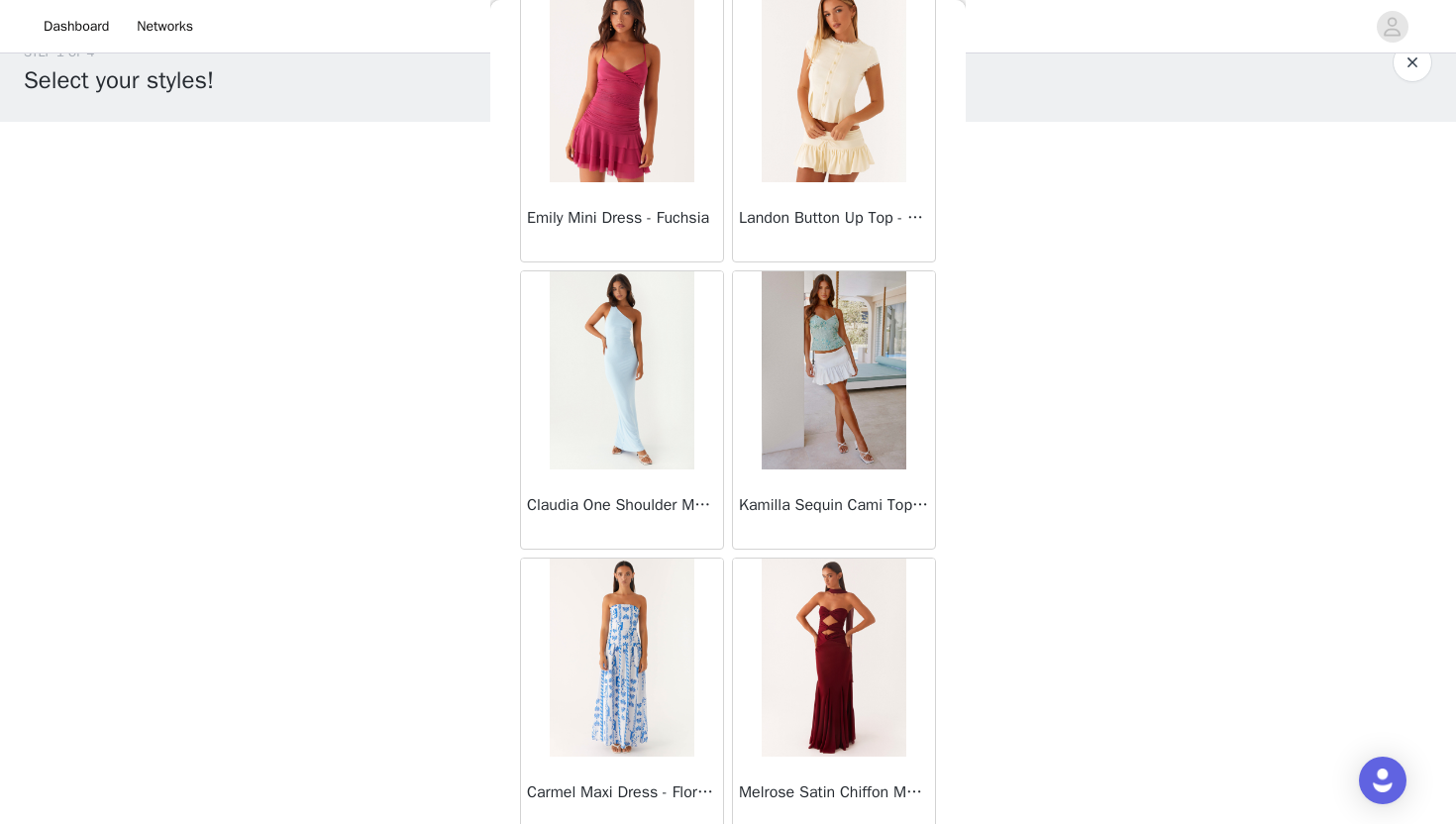 scroll, scrollTop: 36672, scrollLeft: 0, axis: vertical 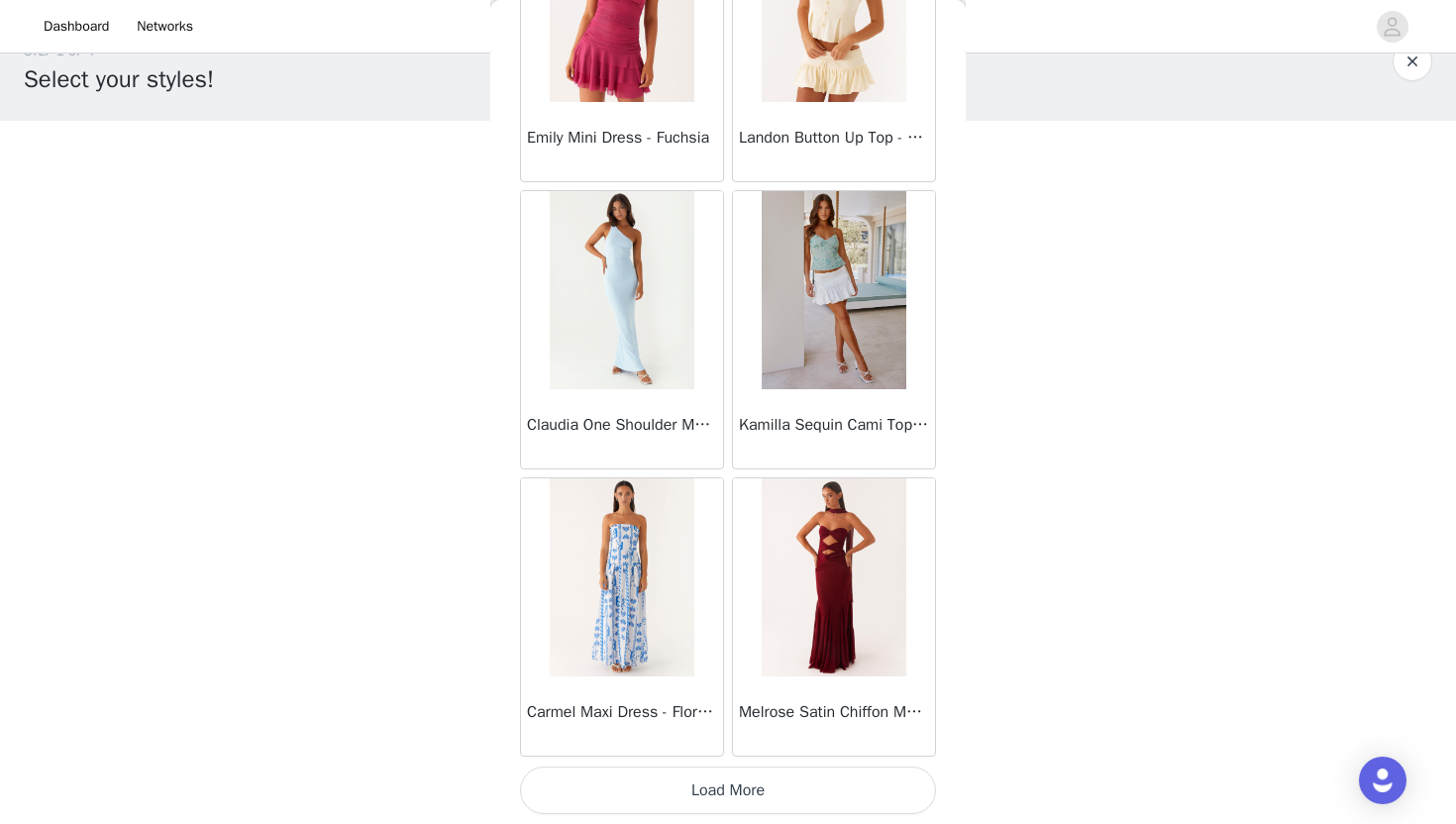 click on "Load More" at bounding box center [728, 790] 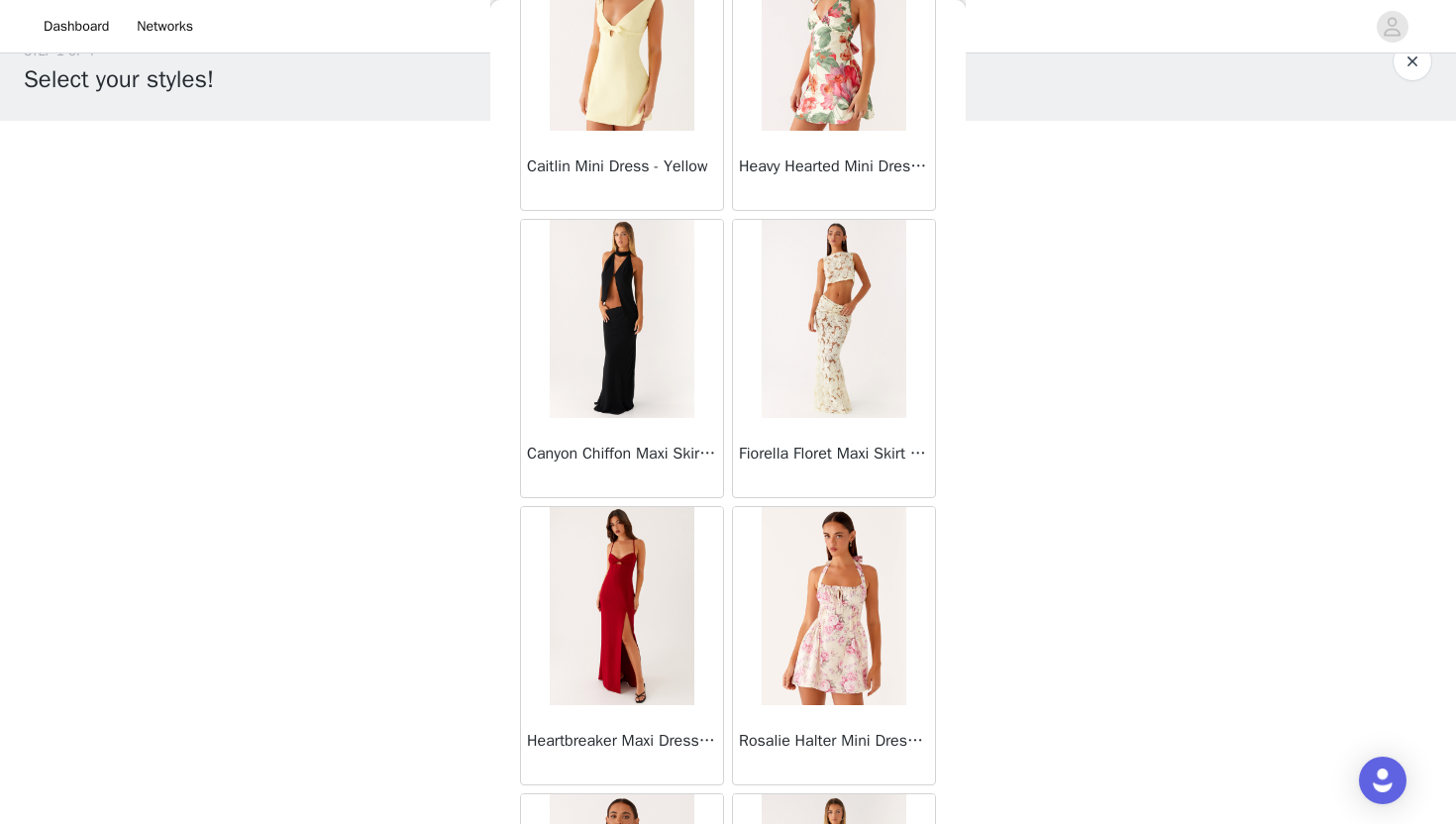 scroll, scrollTop: 39544, scrollLeft: 0, axis: vertical 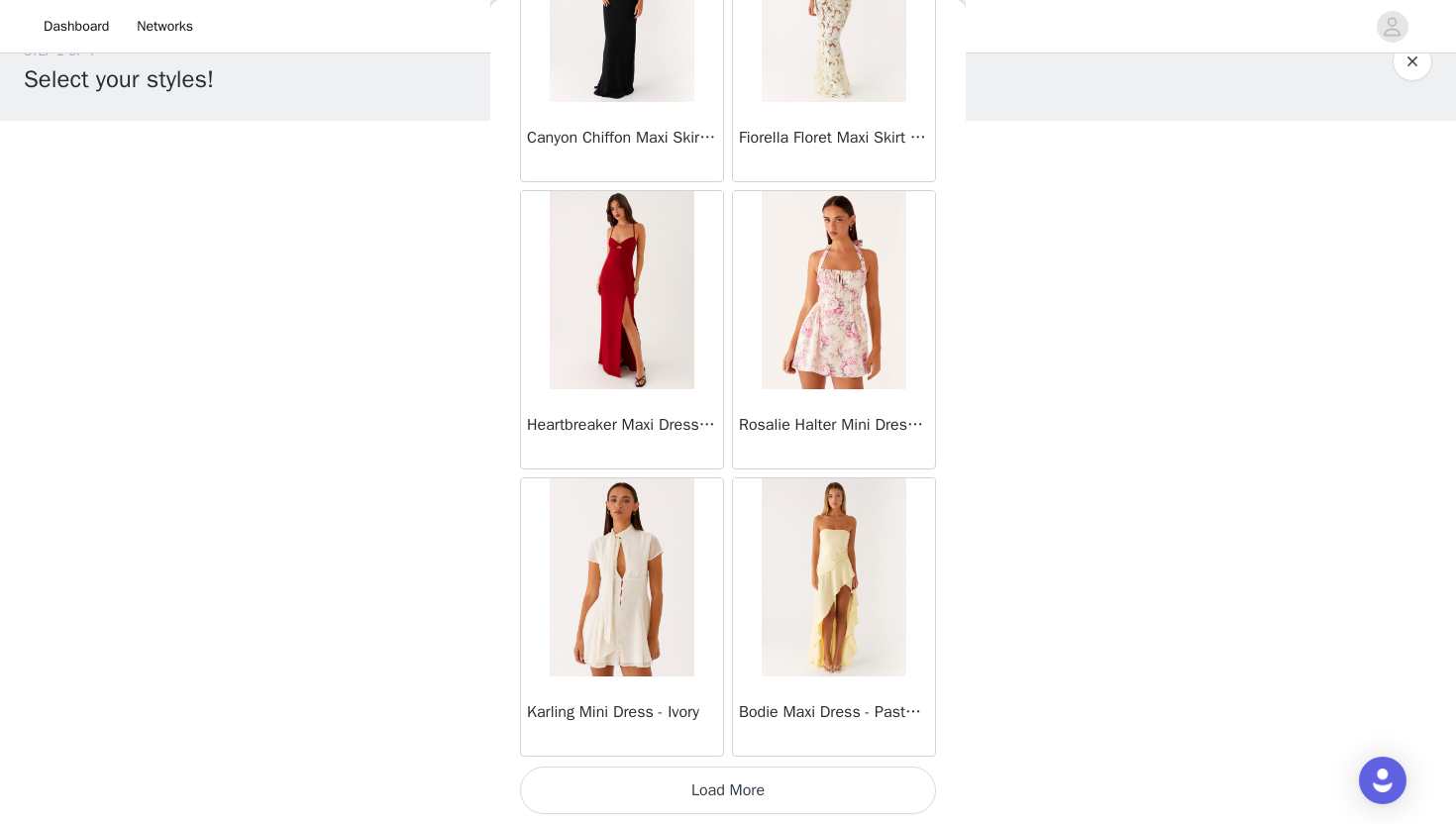 click on "Load More" at bounding box center [728, 790] 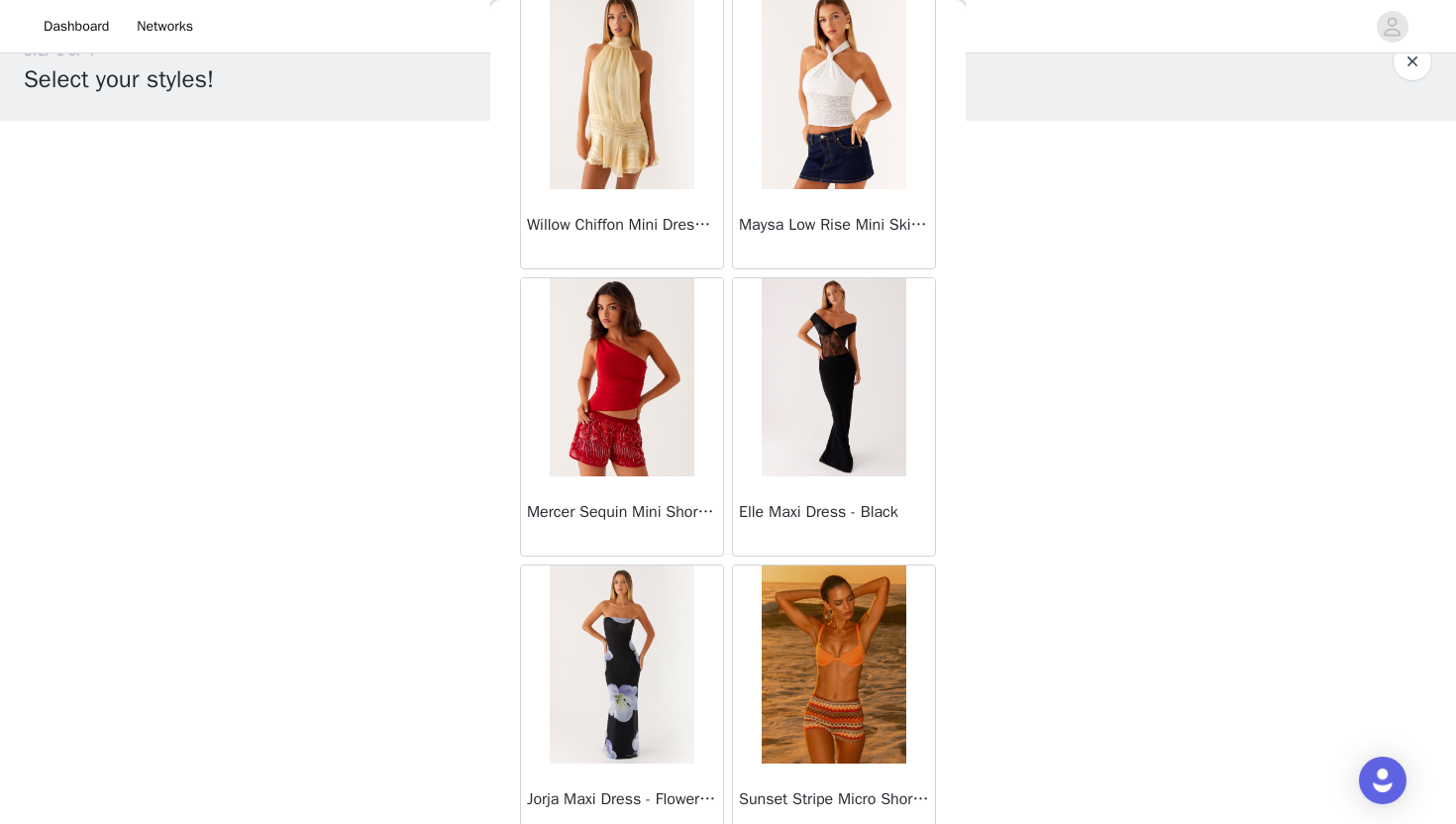 scroll, scrollTop: 42416, scrollLeft: 0, axis: vertical 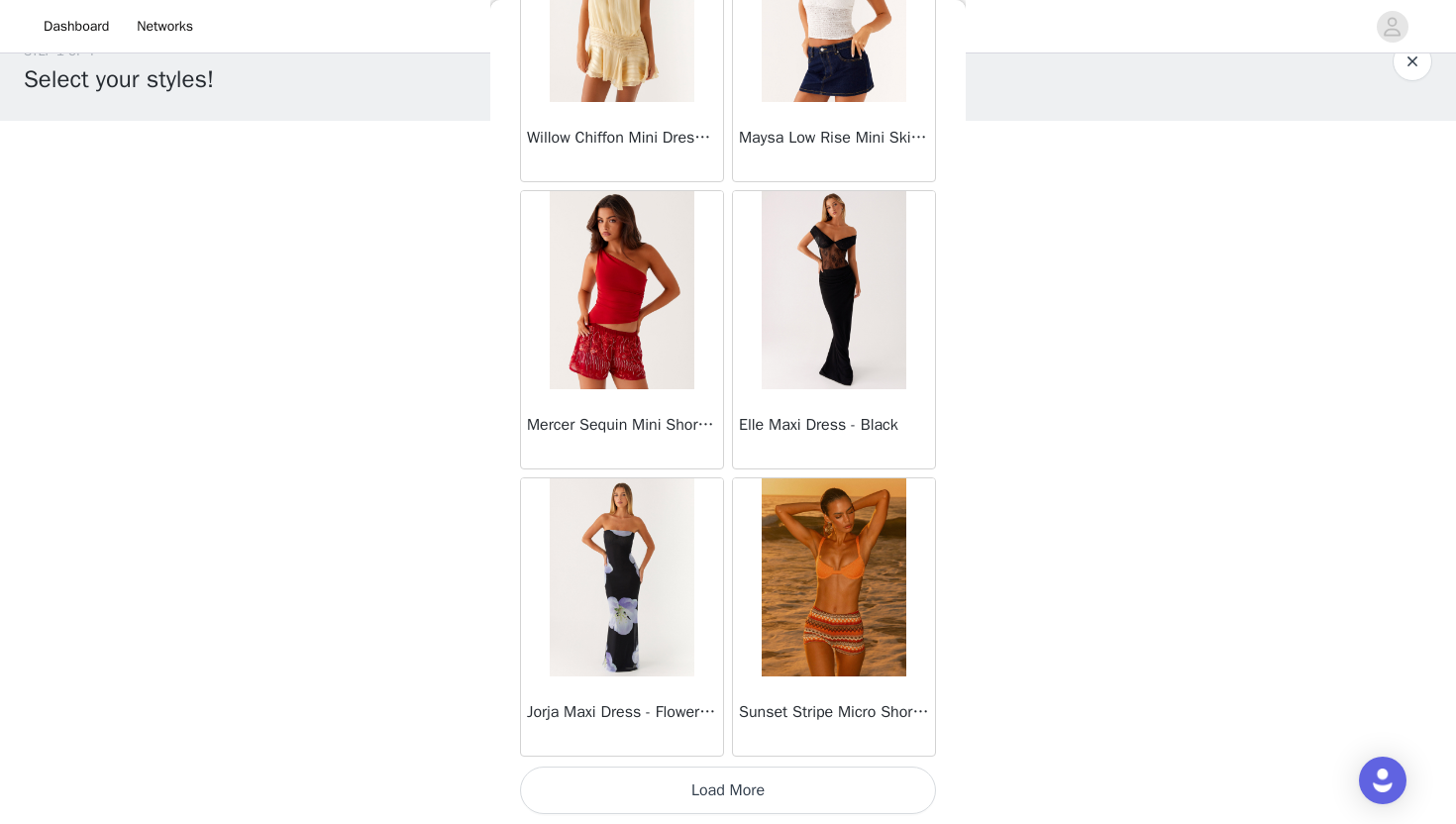 click on "Load More" at bounding box center [728, 790] 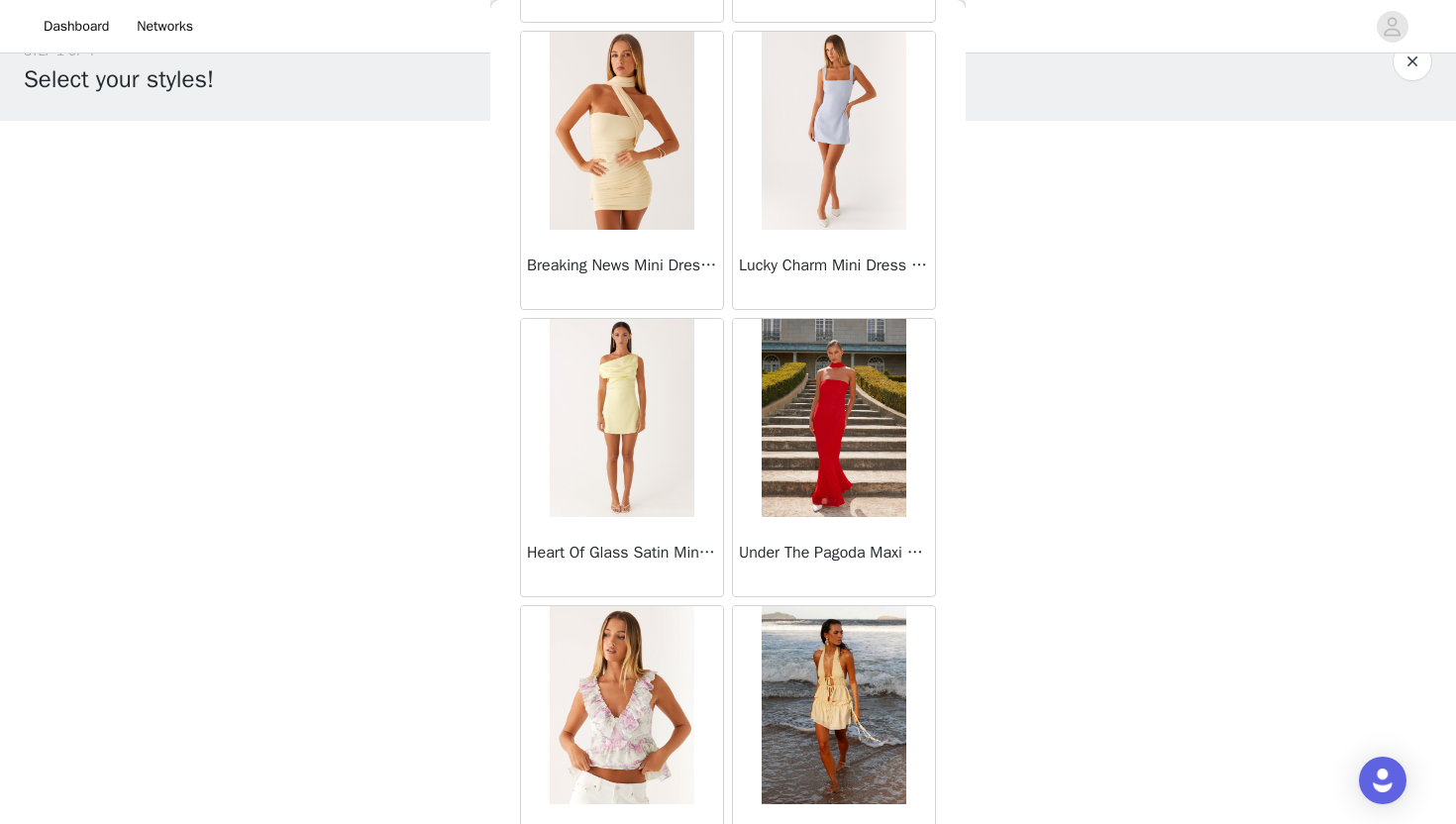 scroll, scrollTop: 44657, scrollLeft: 0, axis: vertical 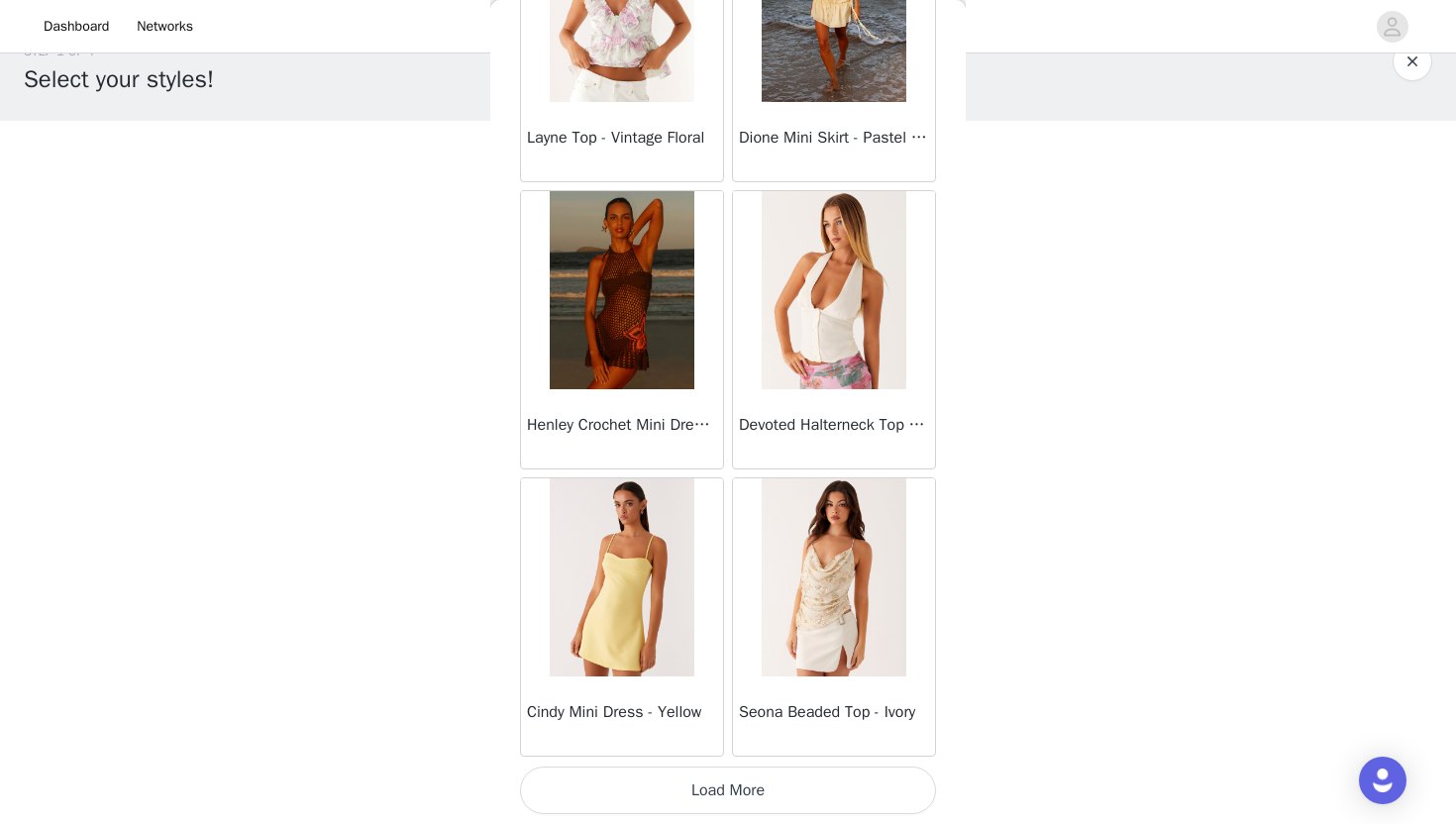 click on "Load More" at bounding box center [728, 790] 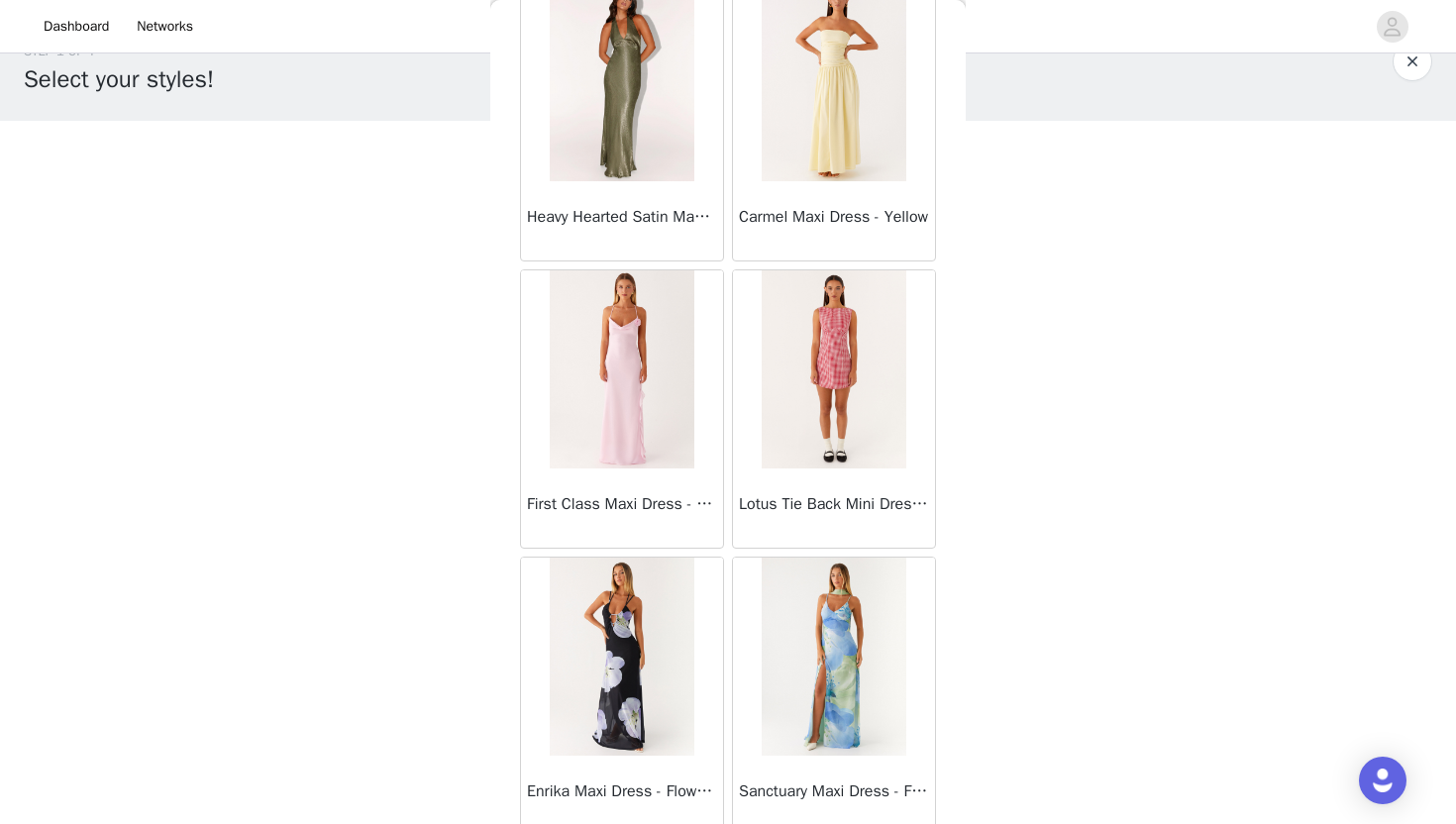 scroll, scrollTop: 48160, scrollLeft: 0, axis: vertical 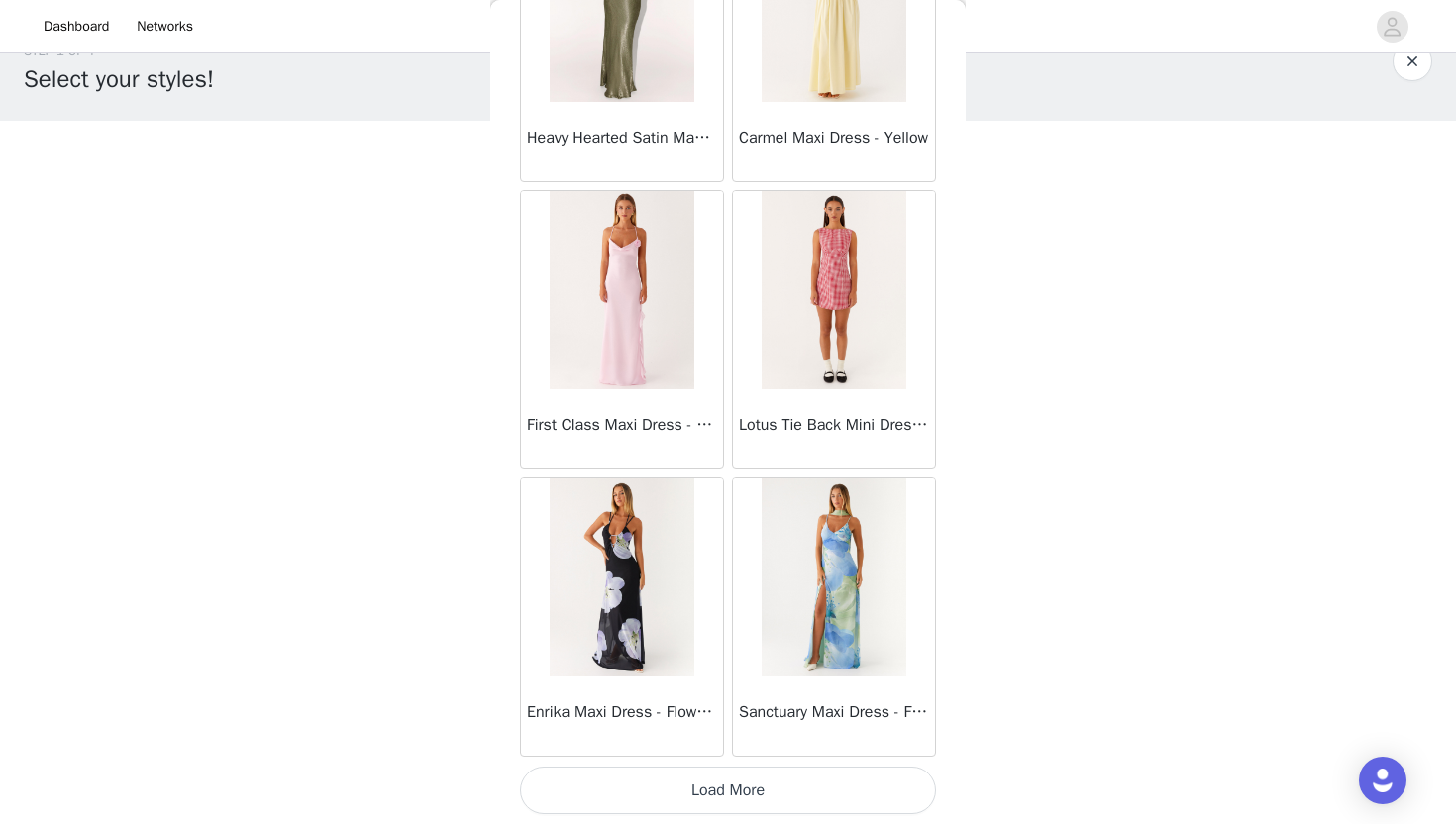 click on "Load More" at bounding box center (728, 790) 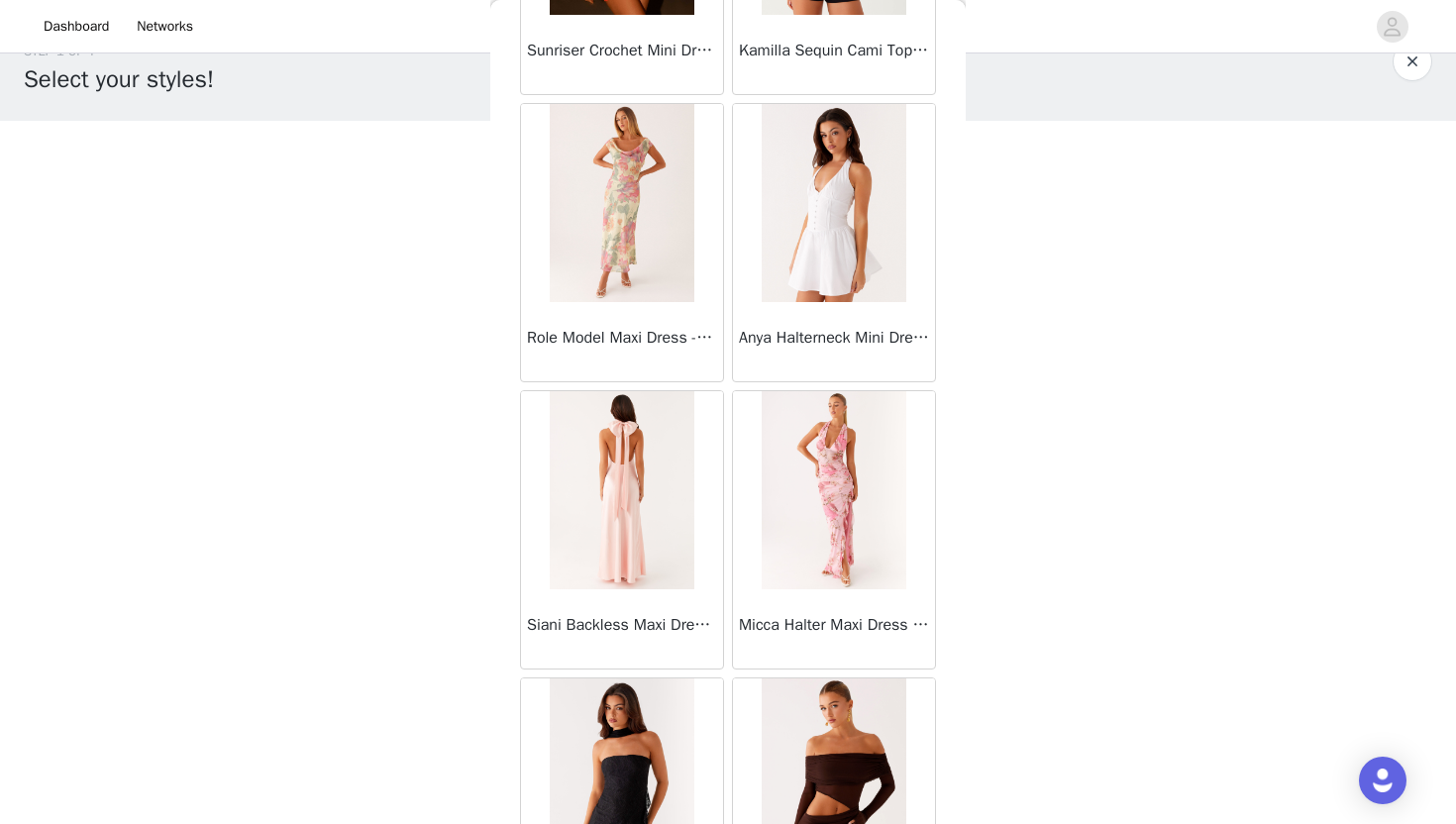 scroll, scrollTop: 51033, scrollLeft: 0, axis: vertical 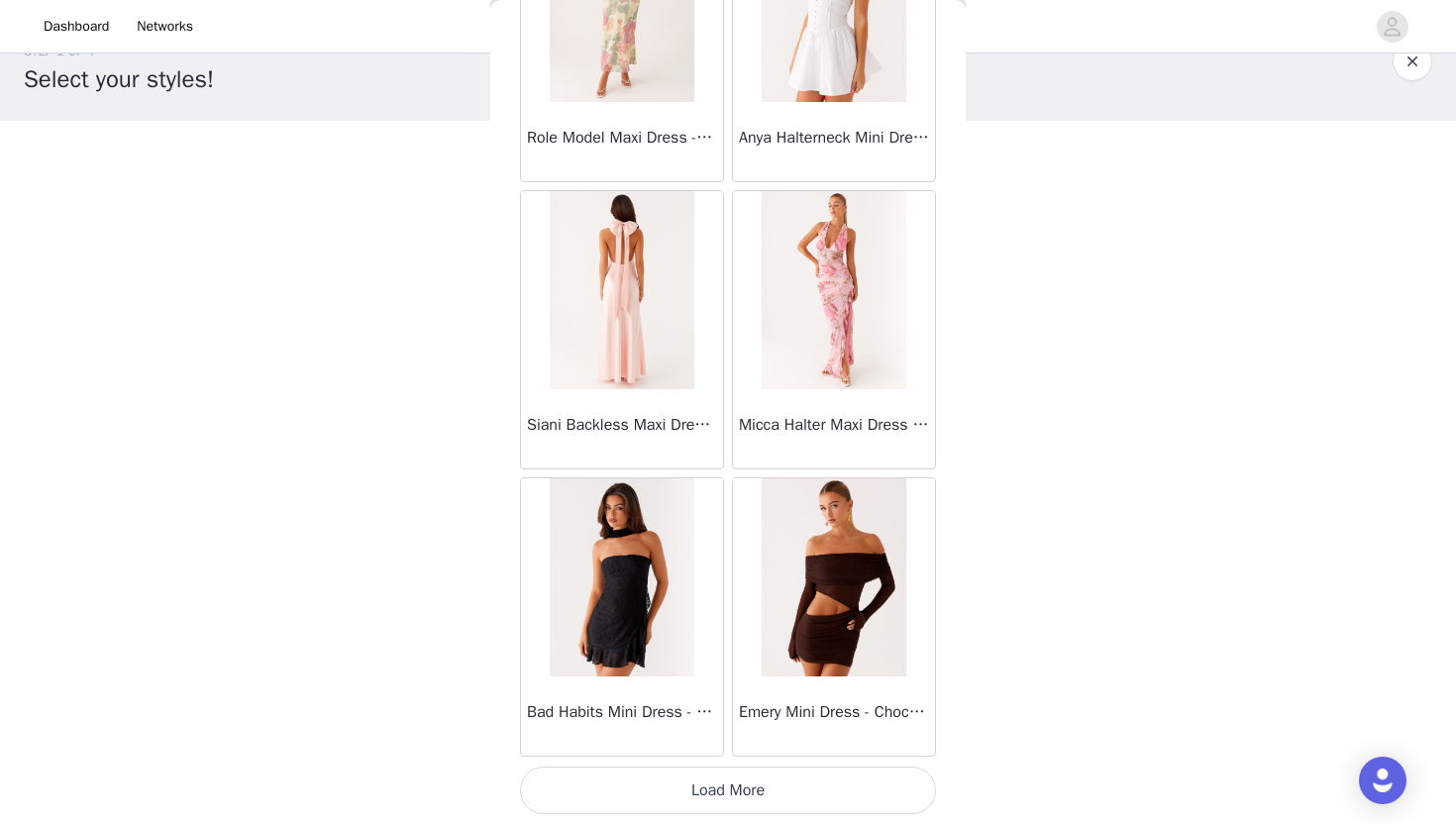 click on "Load More" at bounding box center [728, 790] 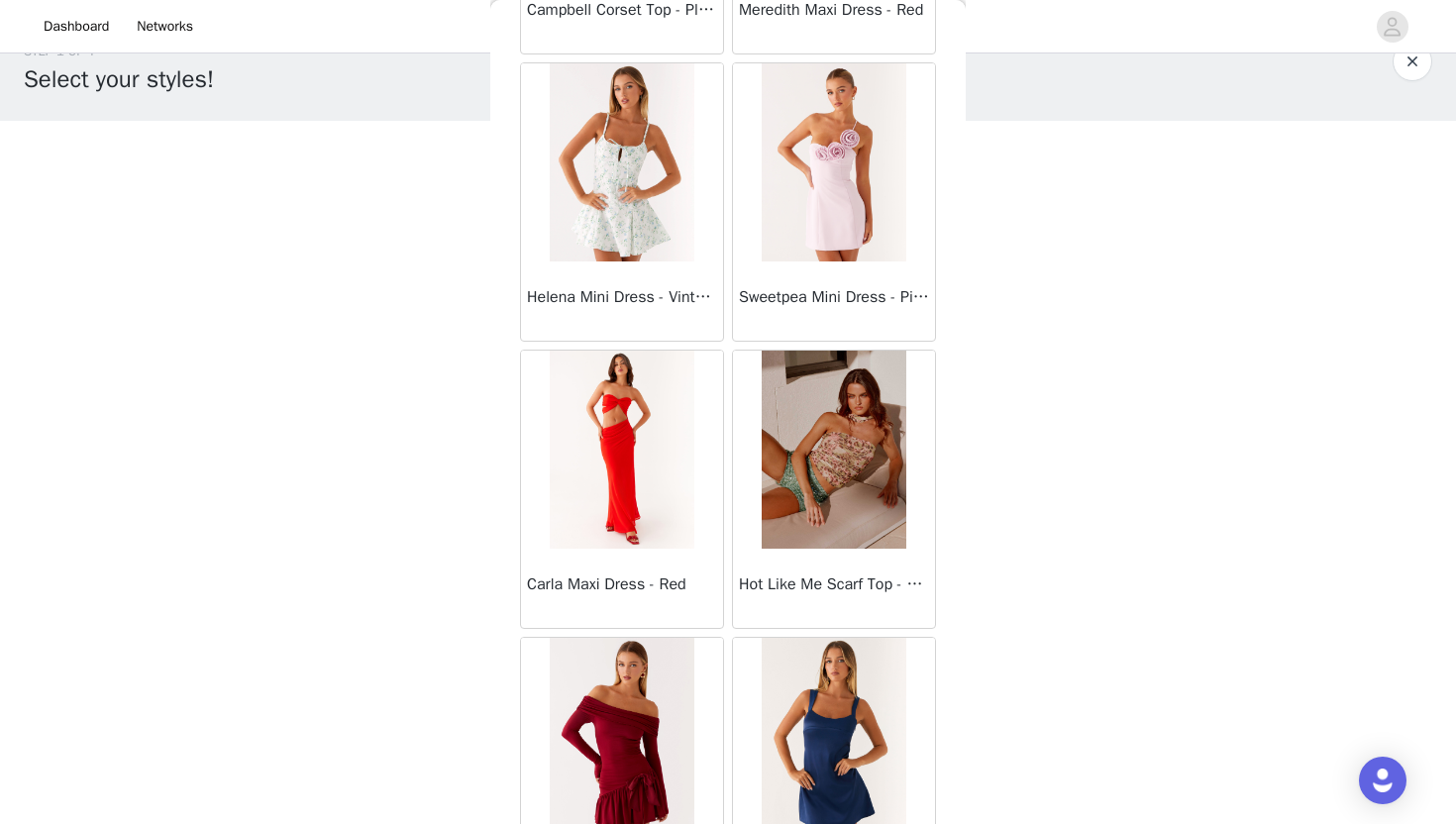 scroll, scrollTop: 53905, scrollLeft: 0, axis: vertical 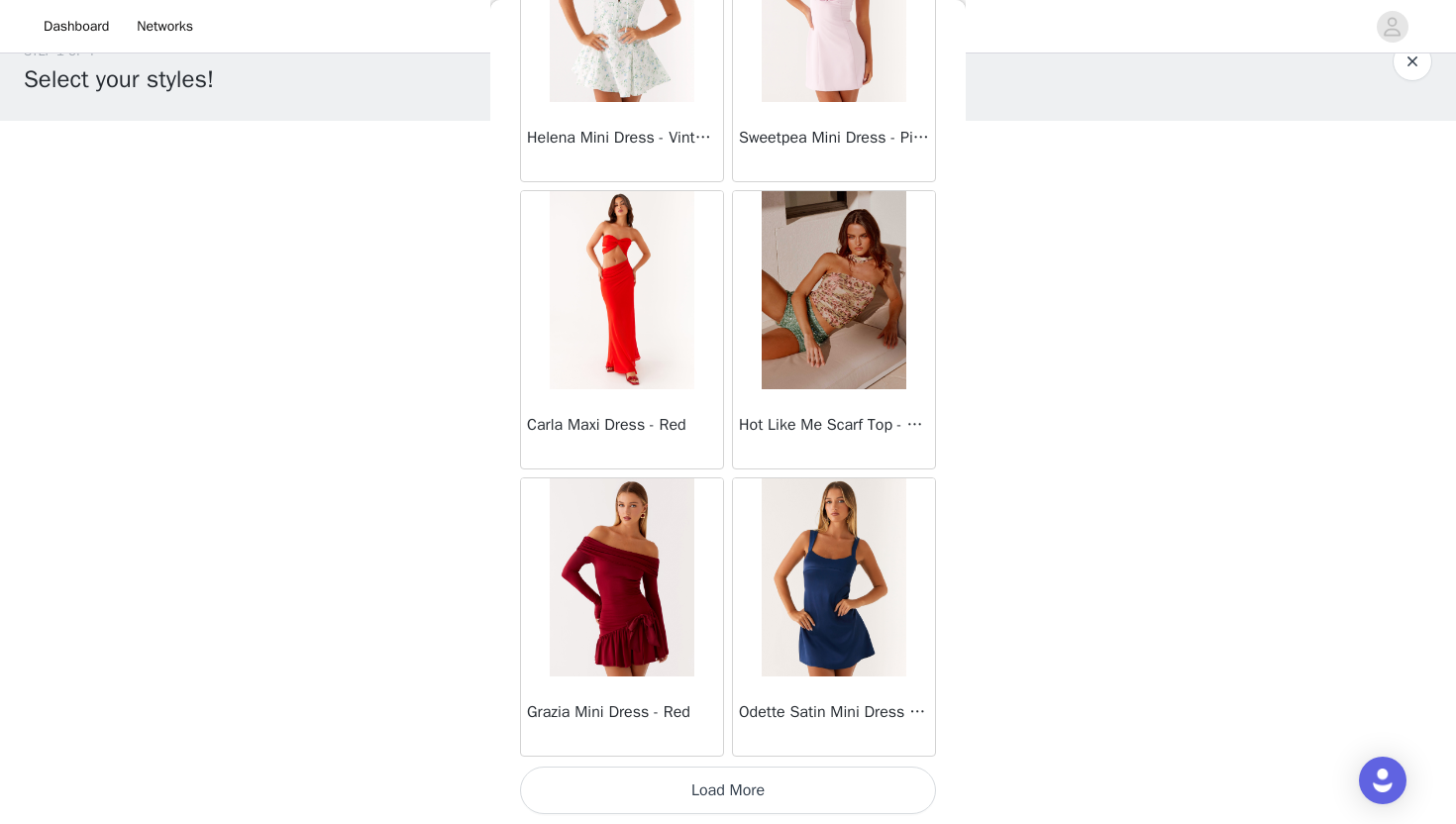 click on "Odette Satin Mini Dress - Navy" at bounding box center (834, 617) 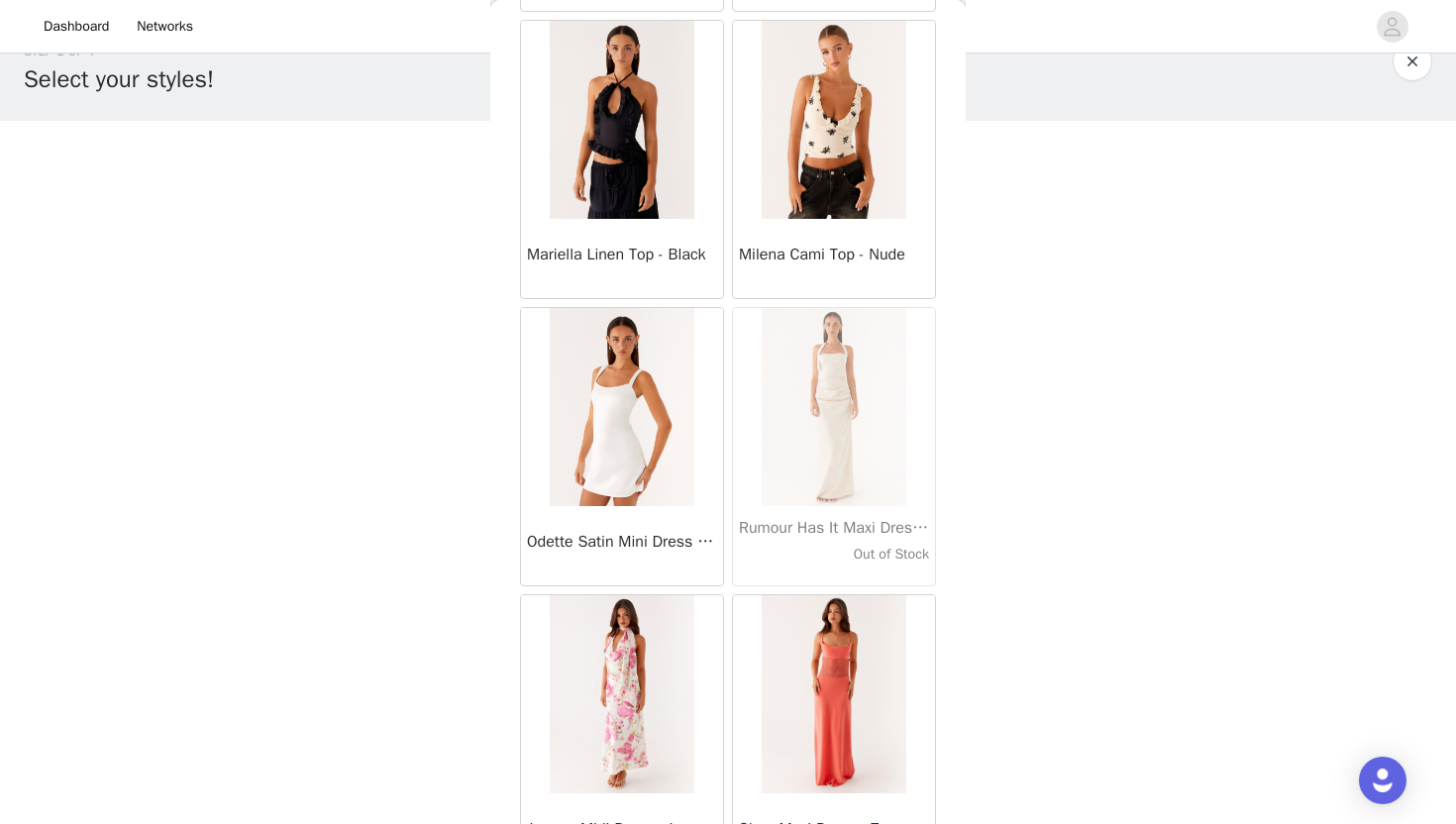 scroll, scrollTop: 56777, scrollLeft: 0, axis: vertical 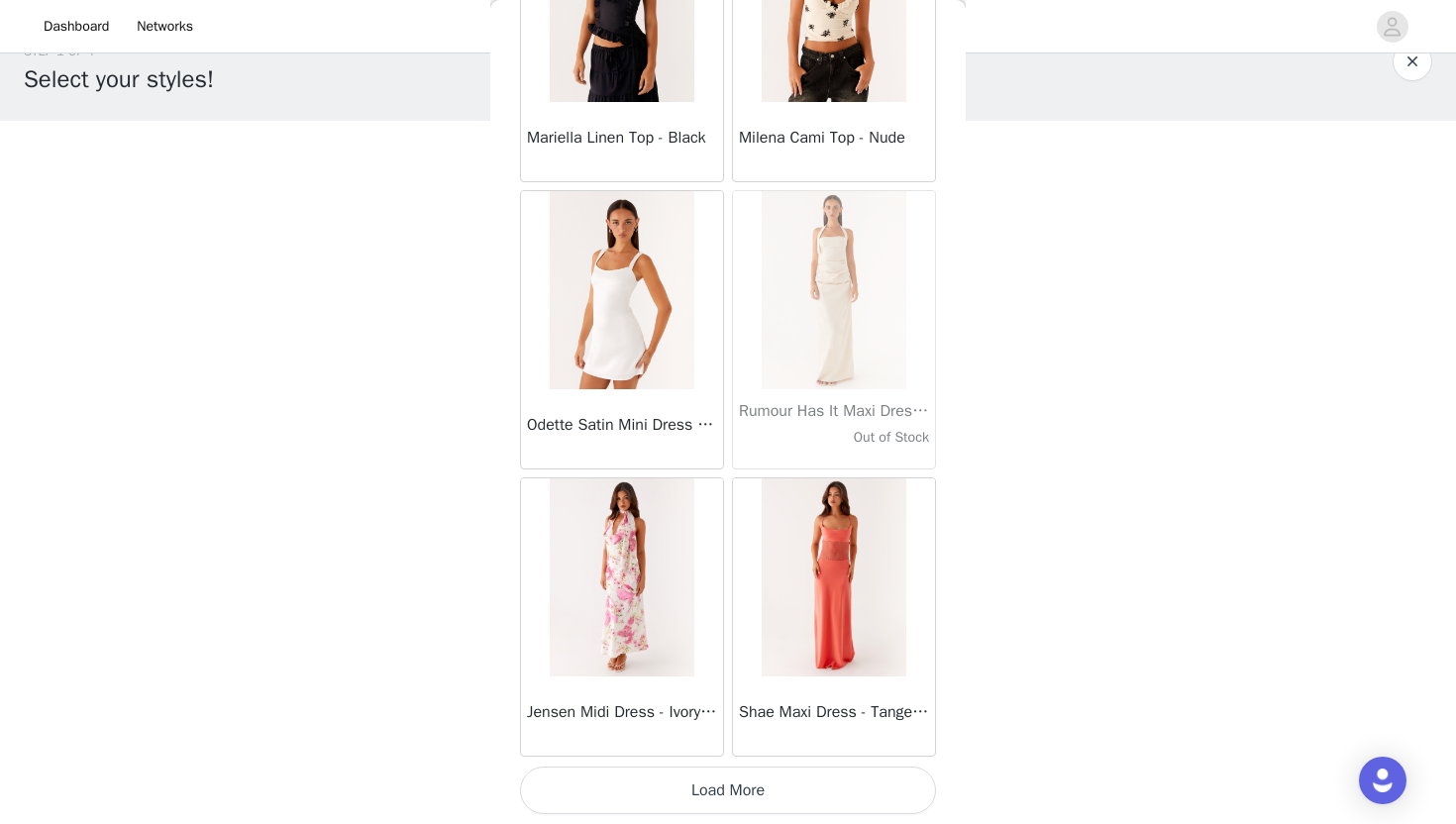 click on "Load More" at bounding box center (728, 790) 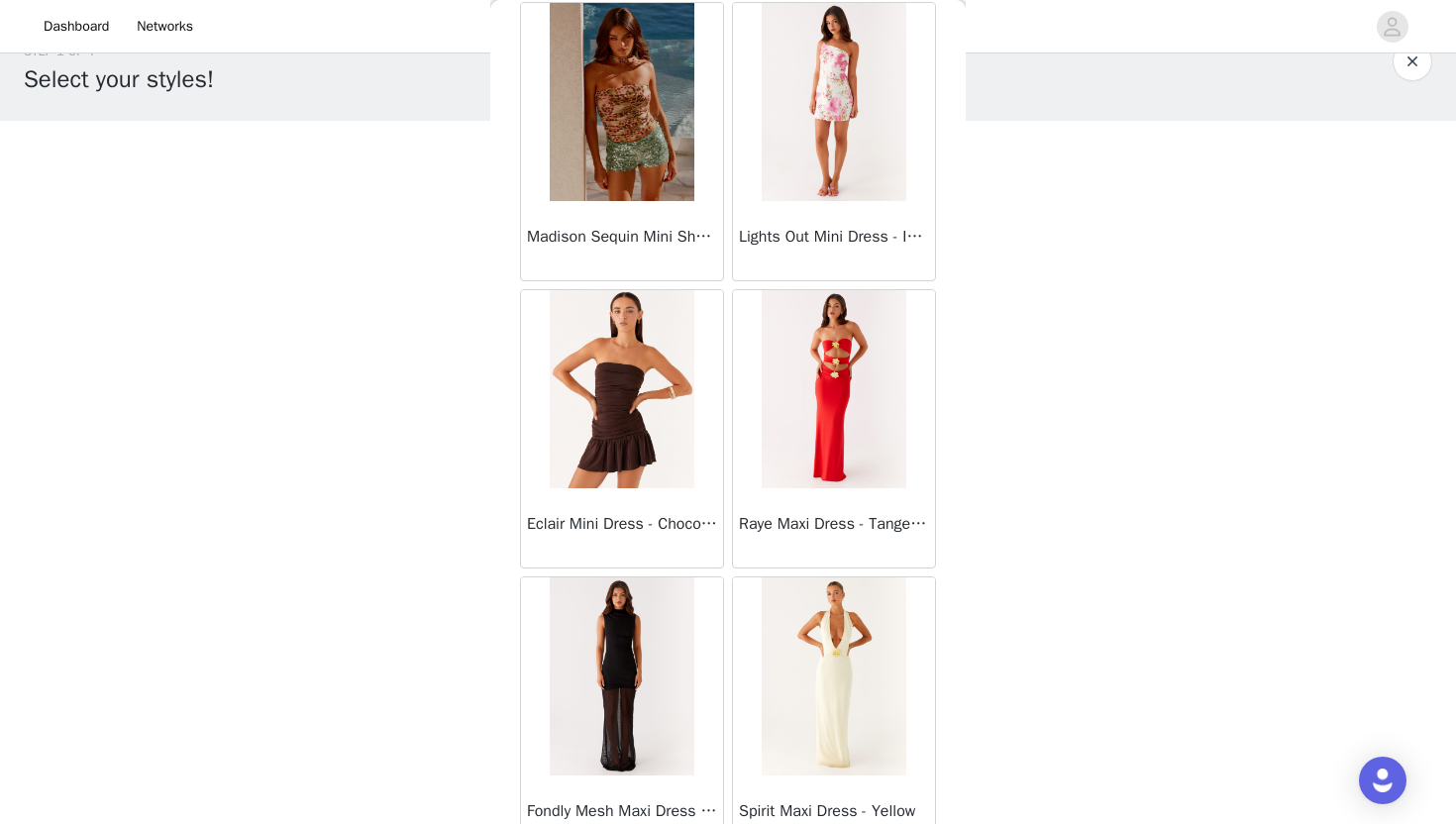 scroll, scrollTop: 58400, scrollLeft: 0, axis: vertical 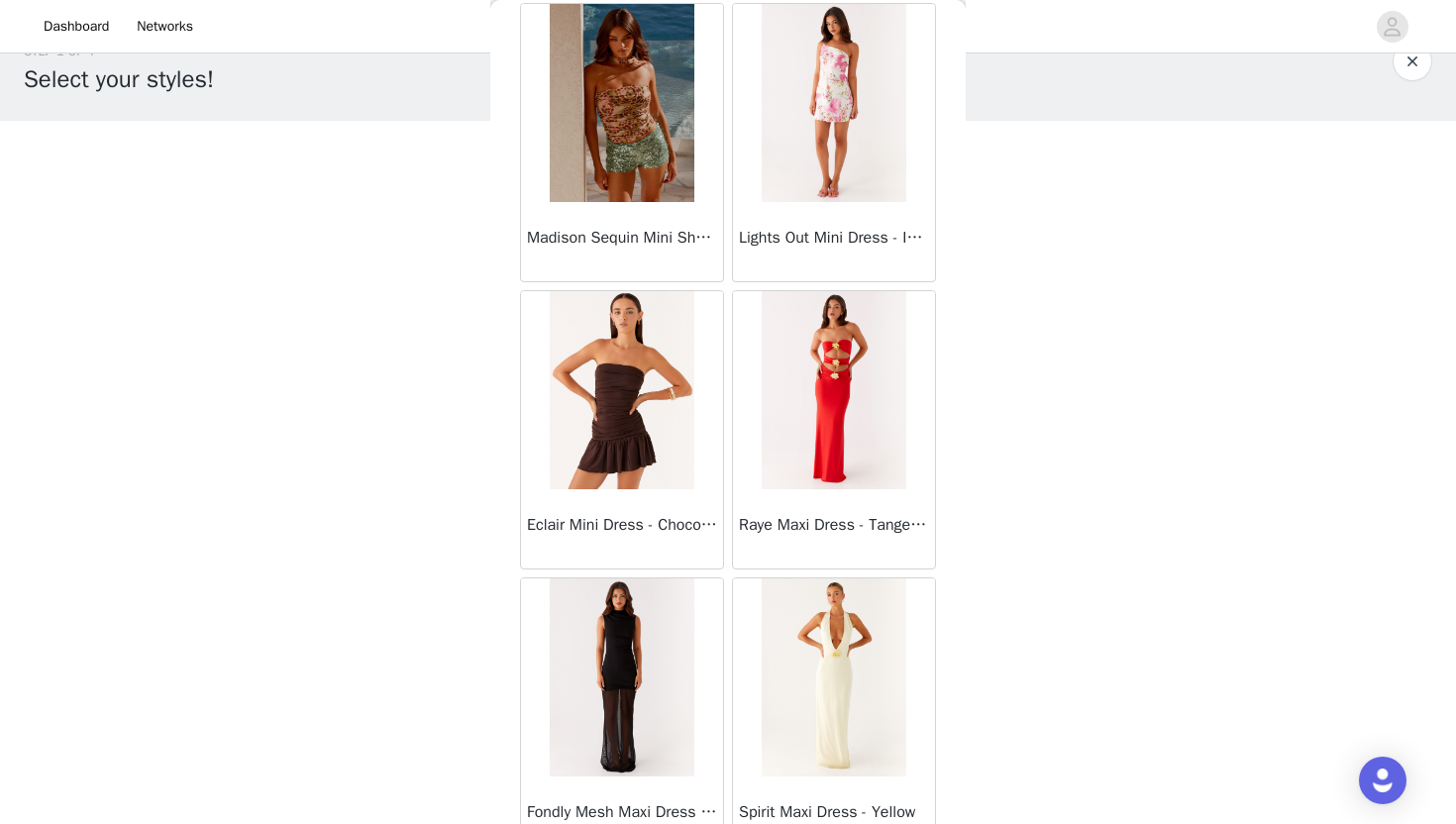 click at bounding box center (621, 103) 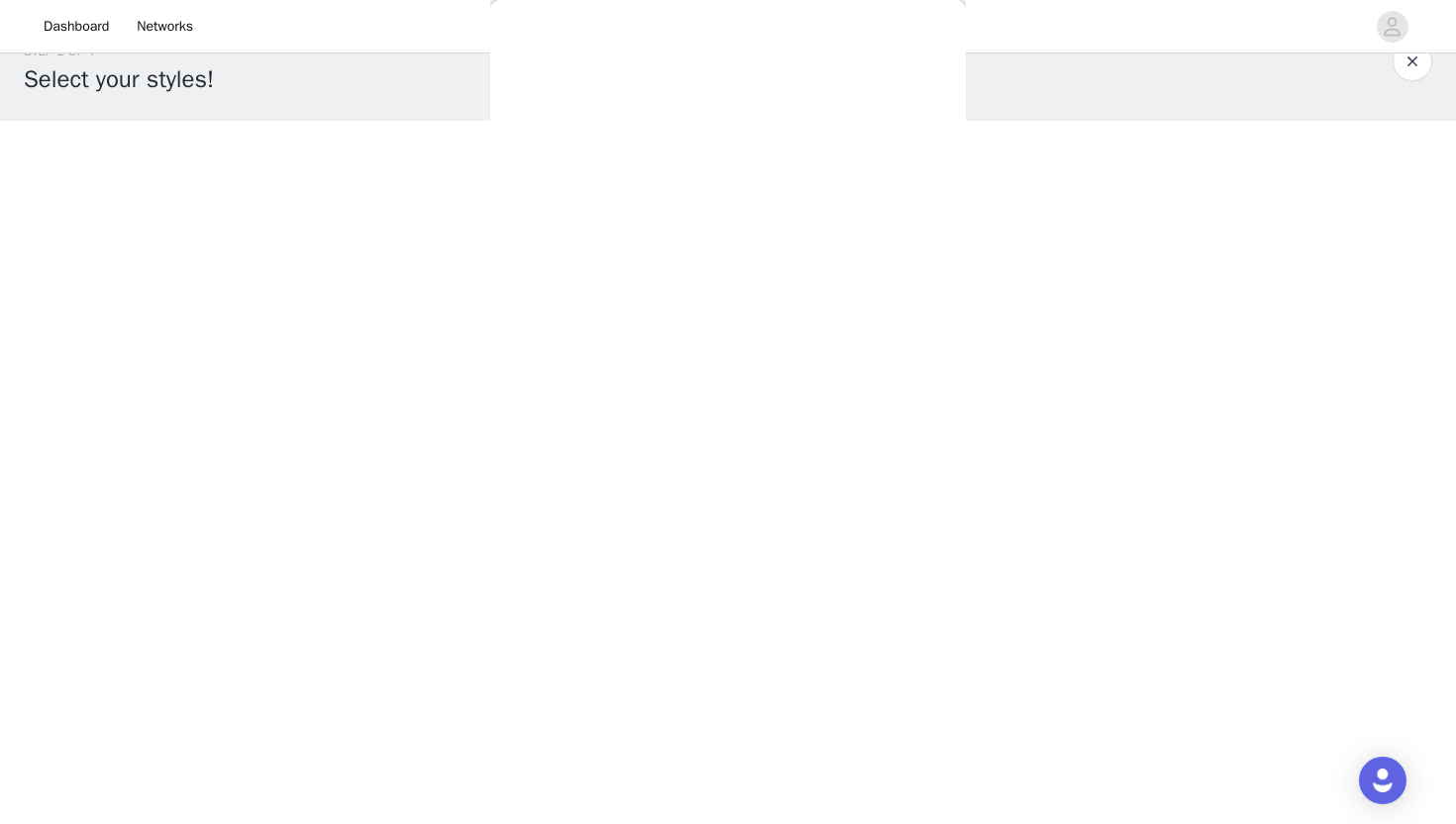 scroll, scrollTop: 199, scrollLeft: 0, axis: vertical 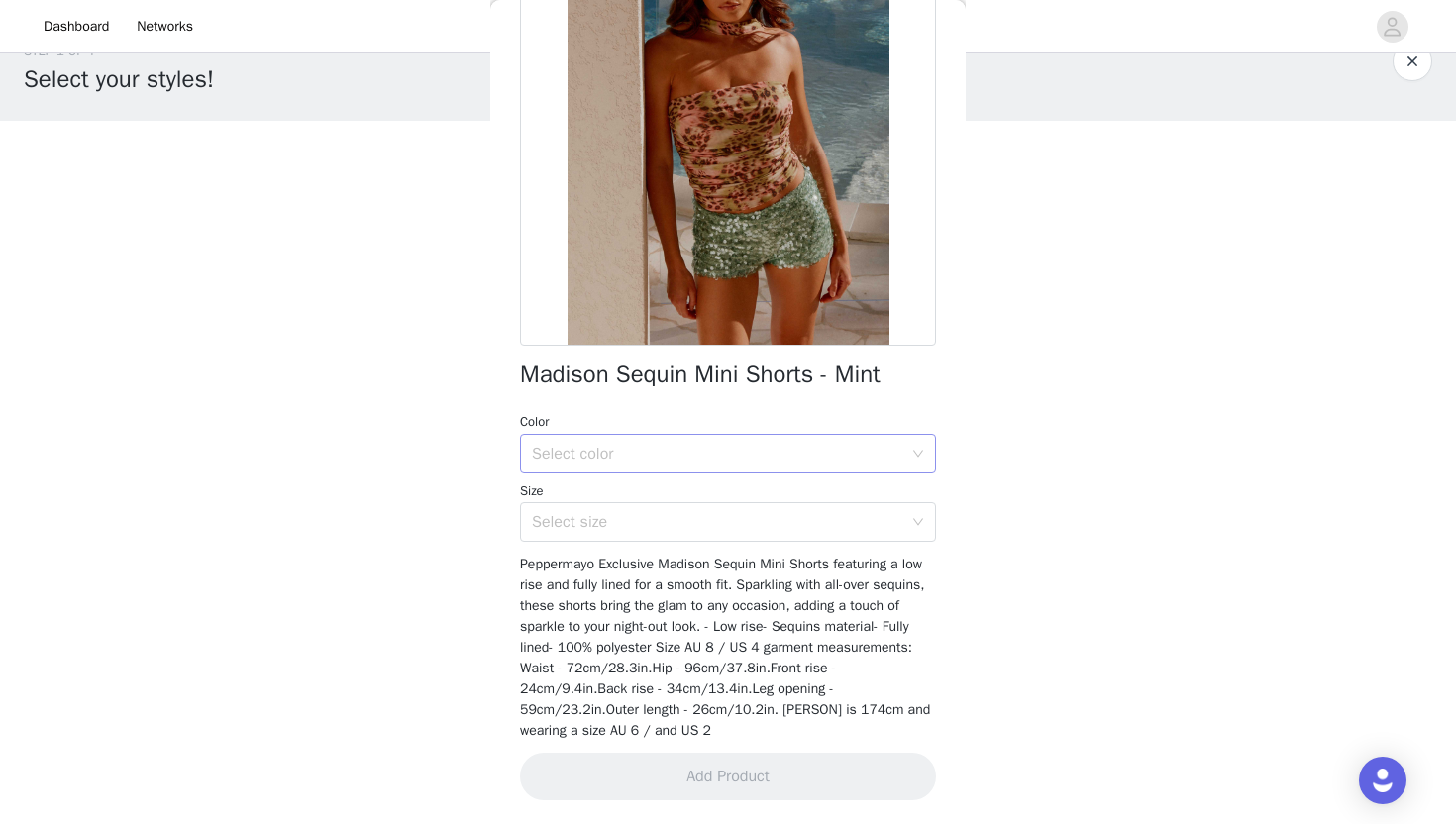 click on "Select color" at bounding box center (728, 454) 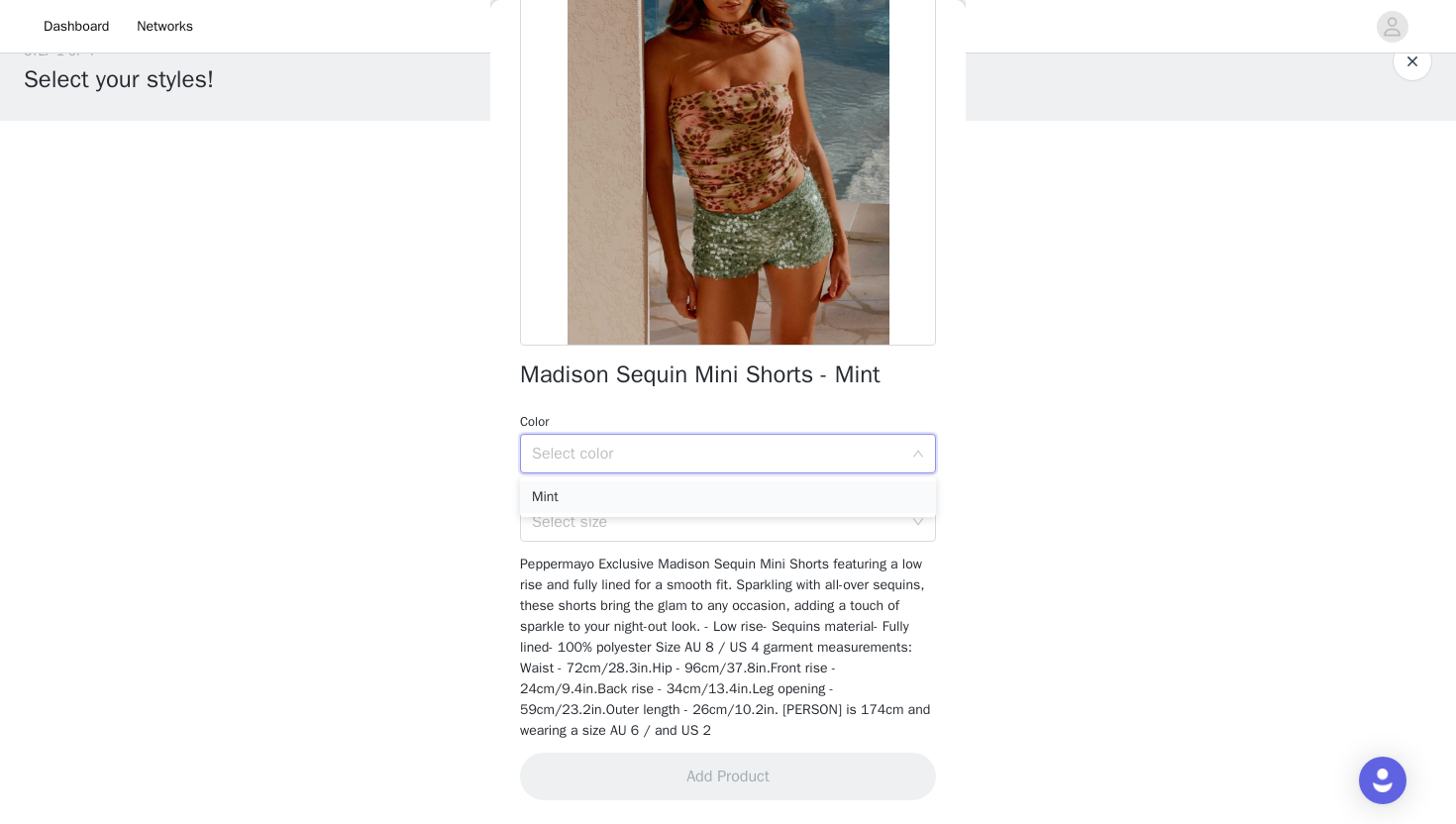 click on "Mint" at bounding box center (728, 497) 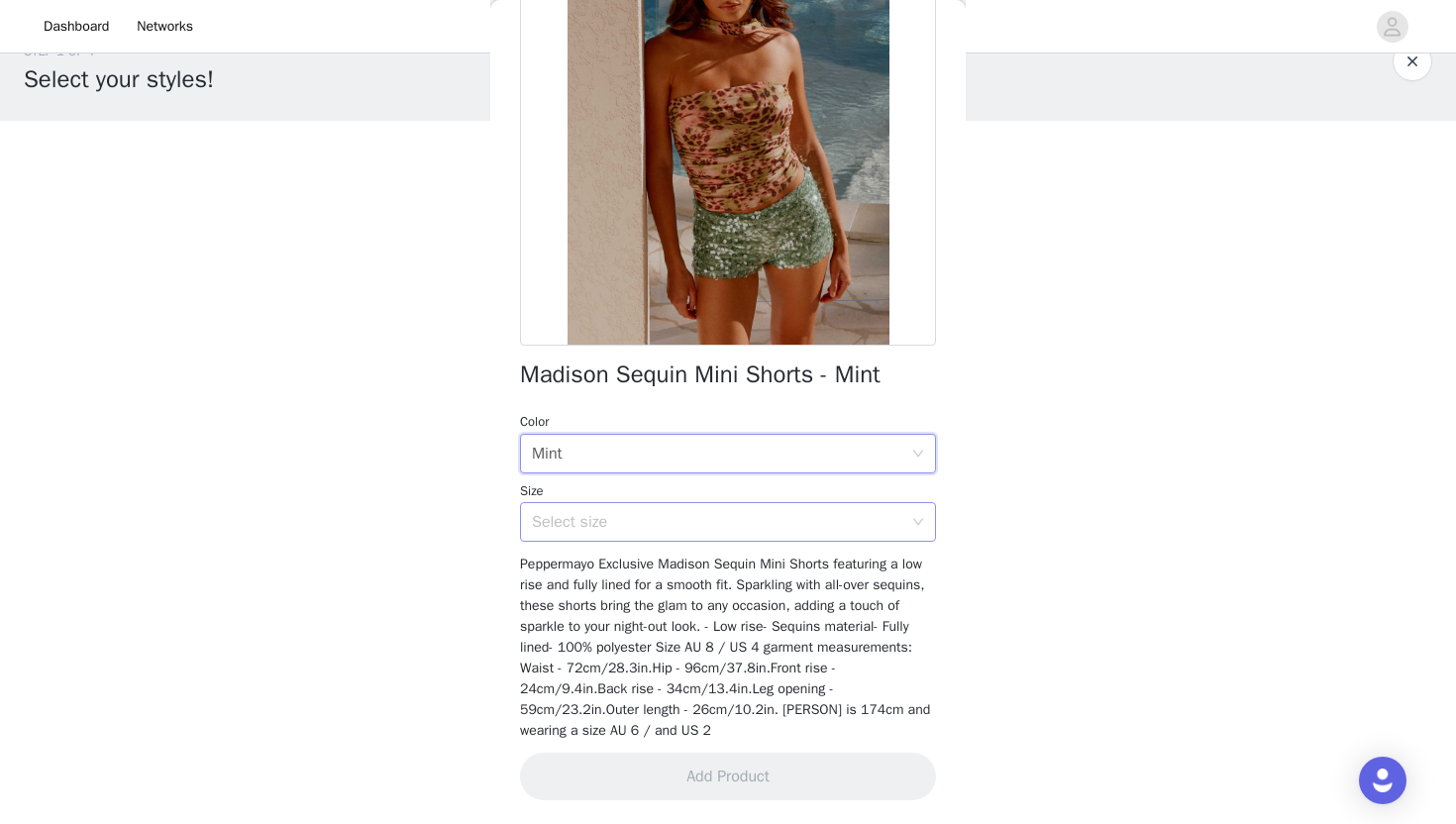 click on "Select size" at bounding box center [717, 522] 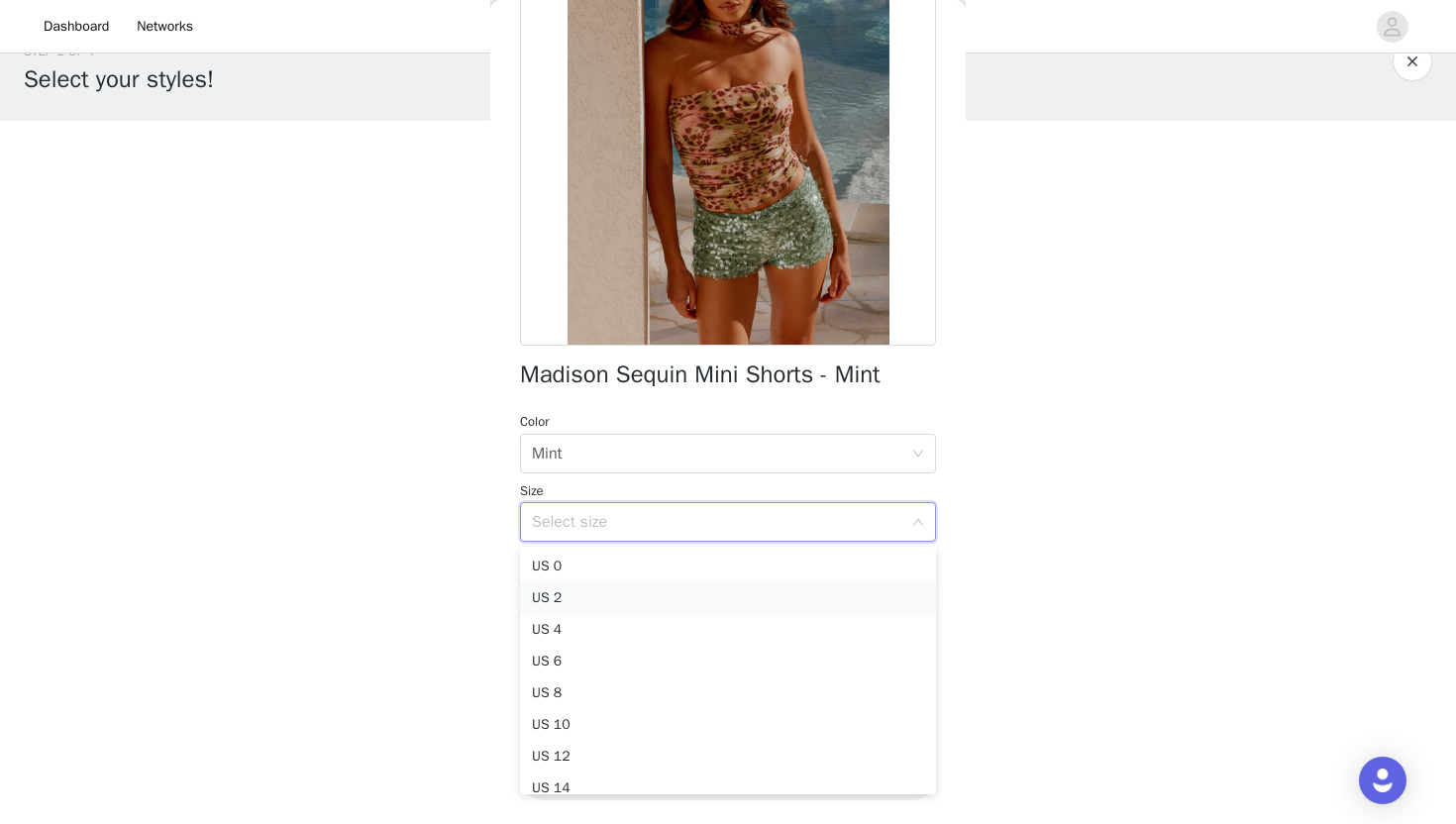 click on "US 2" at bounding box center (728, 598) 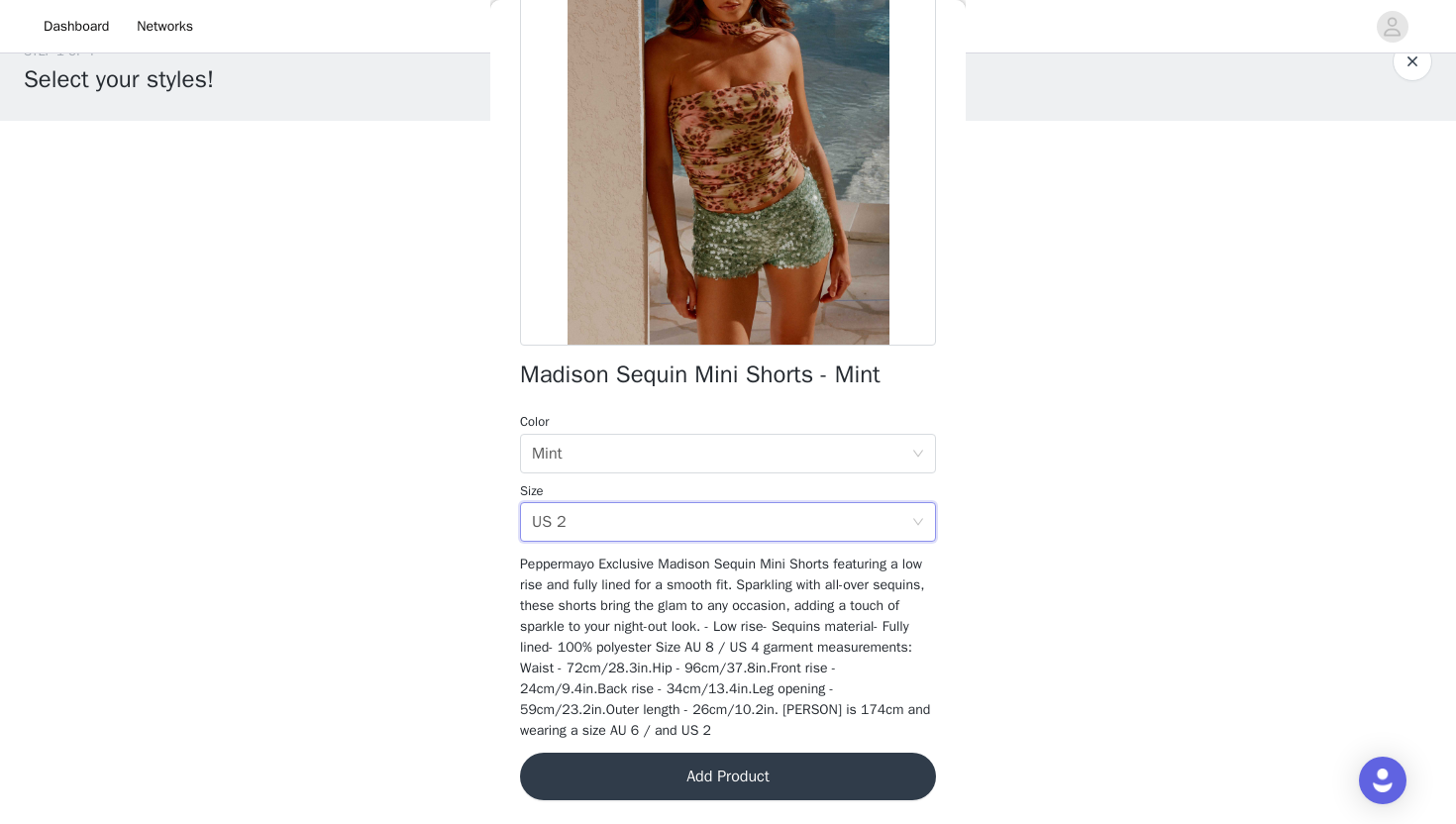 click on "Add Product" at bounding box center [728, 776] 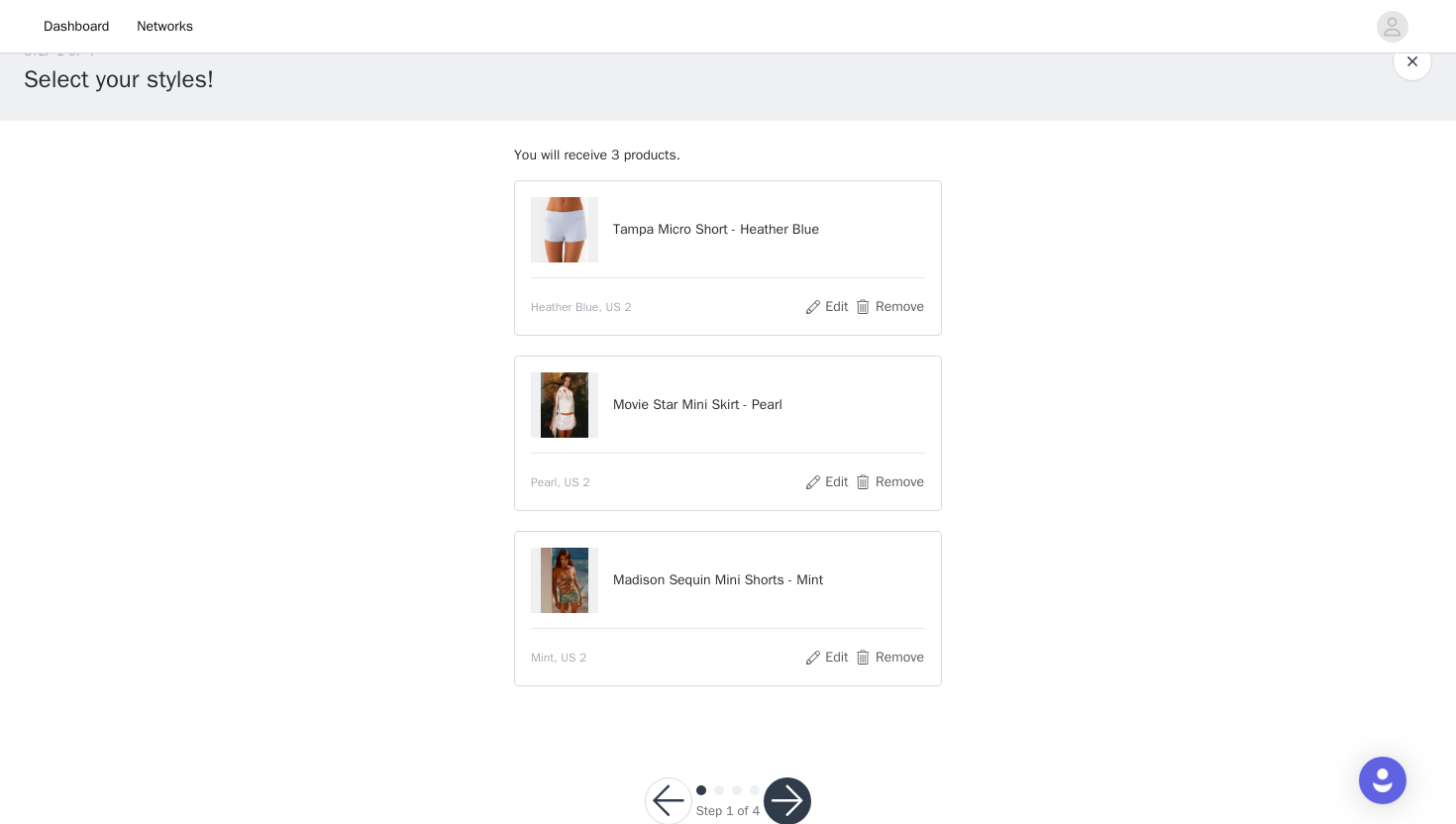 scroll, scrollTop: 87, scrollLeft: 0, axis: vertical 